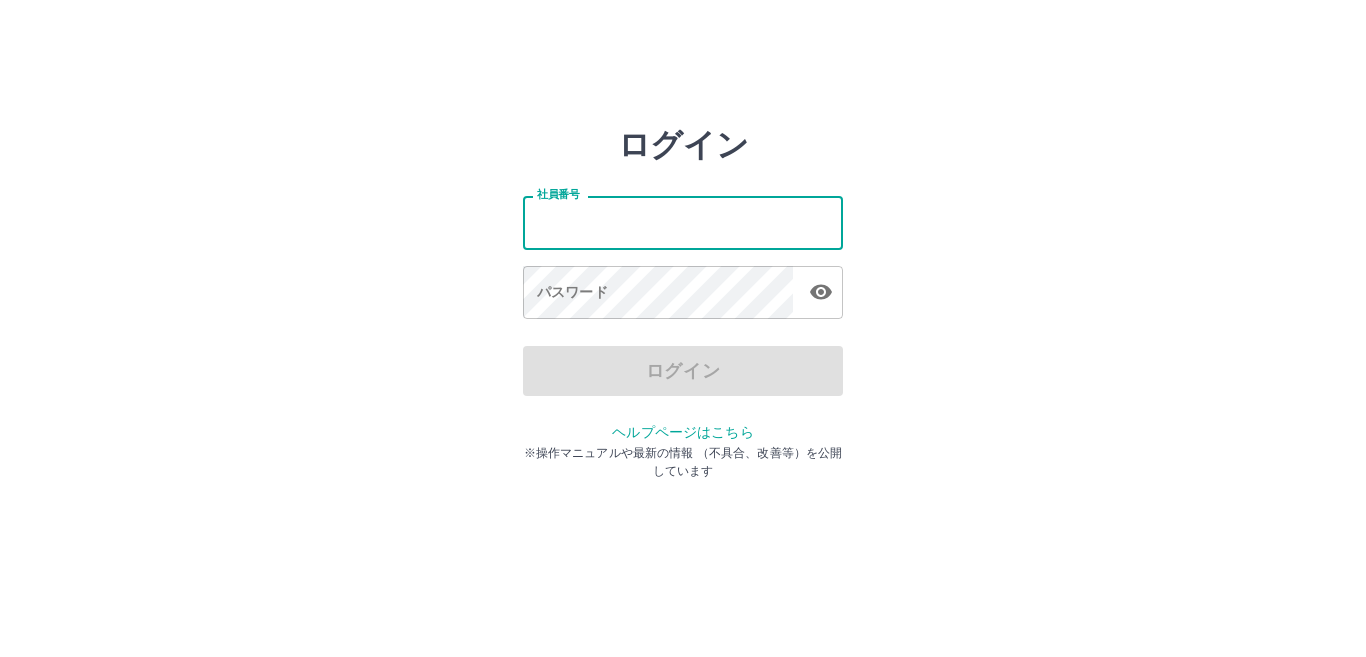 scroll, scrollTop: 0, scrollLeft: 0, axis: both 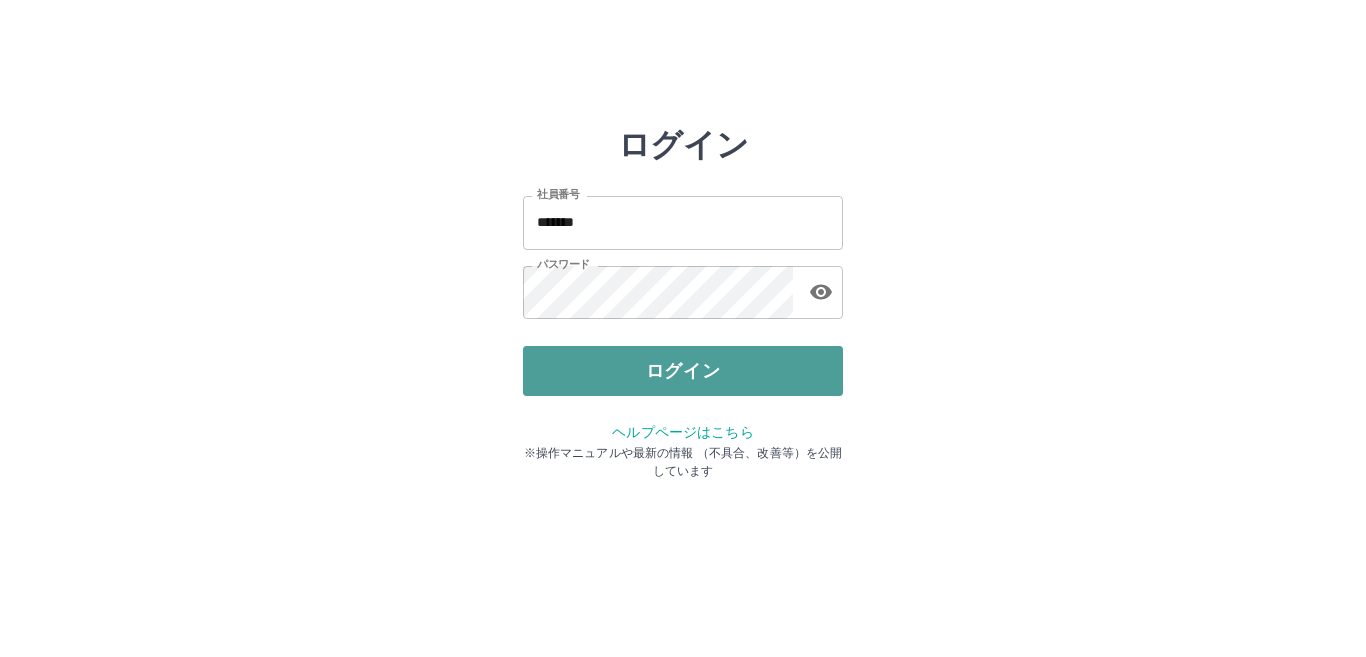 click on "ログイン" at bounding box center (683, 371) 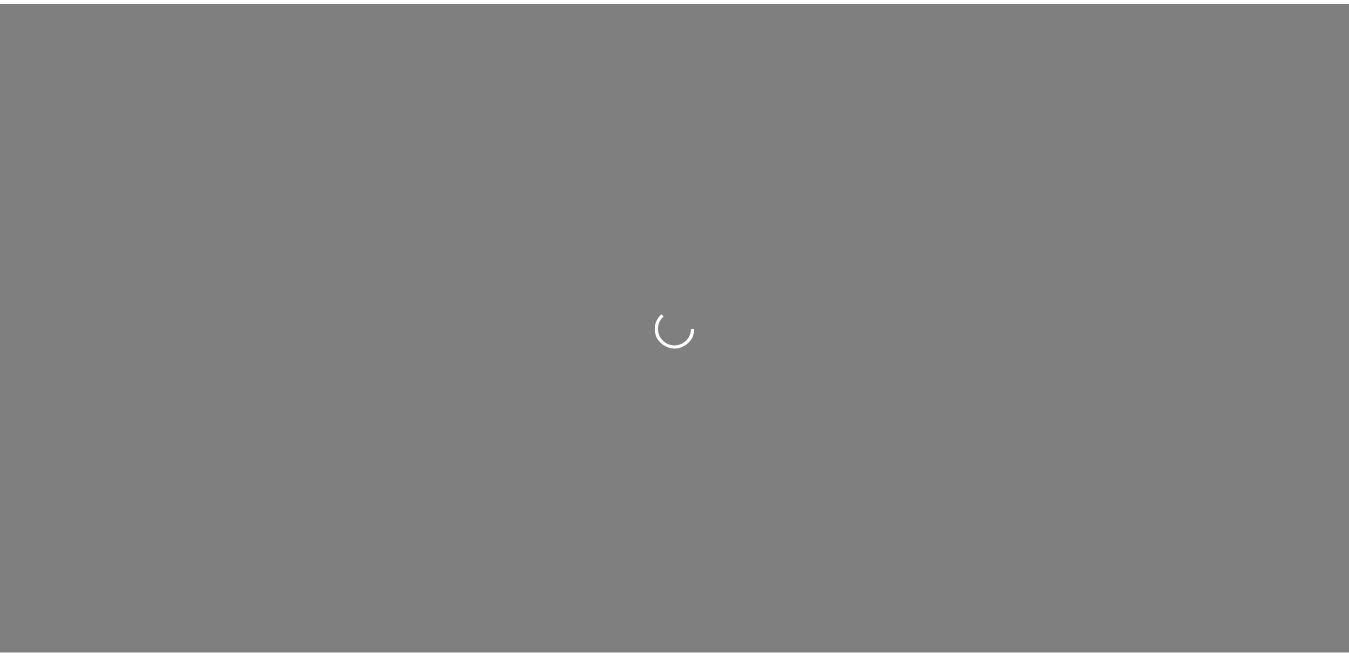 scroll, scrollTop: 0, scrollLeft: 0, axis: both 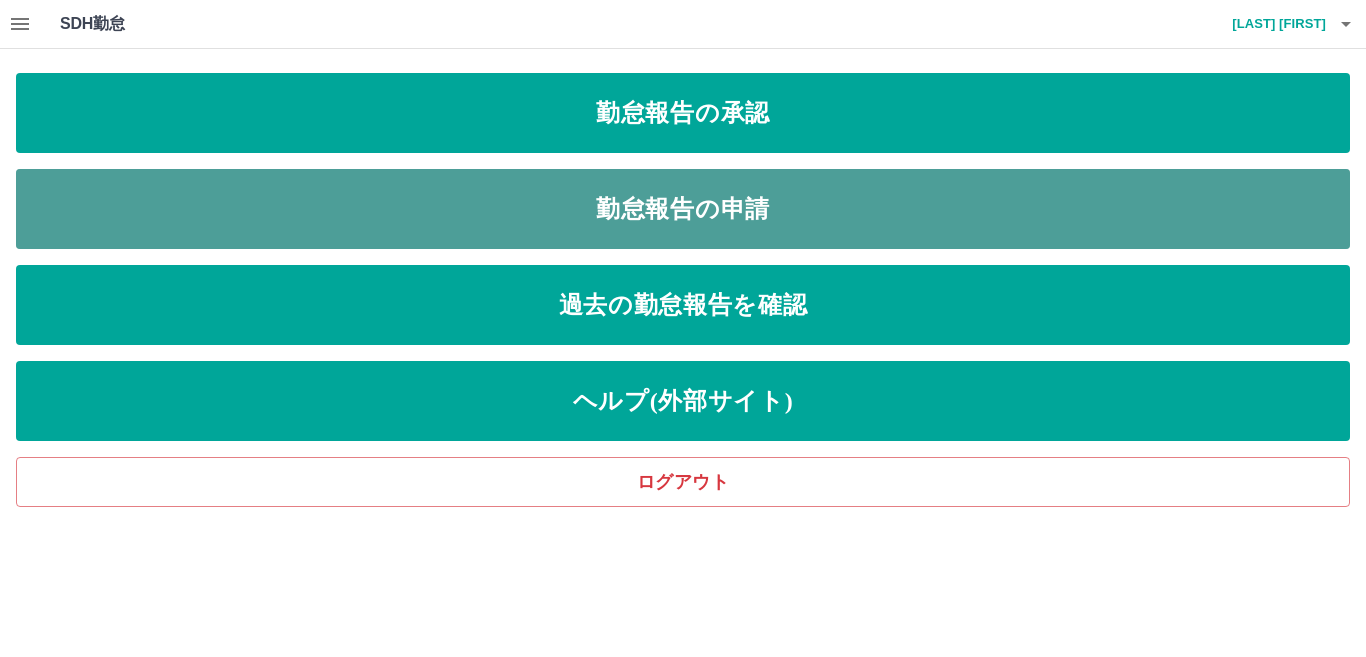 click on "勤怠報告の申請" at bounding box center (683, 209) 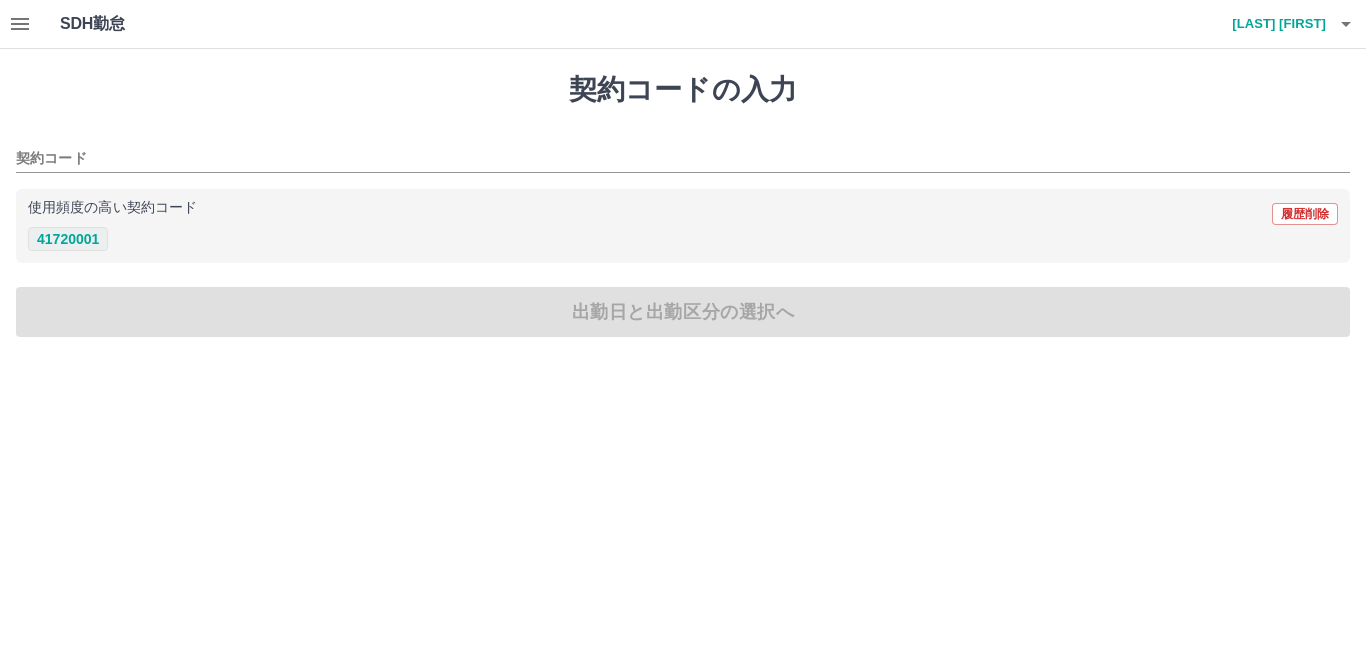 click on "41720001" at bounding box center (68, 239) 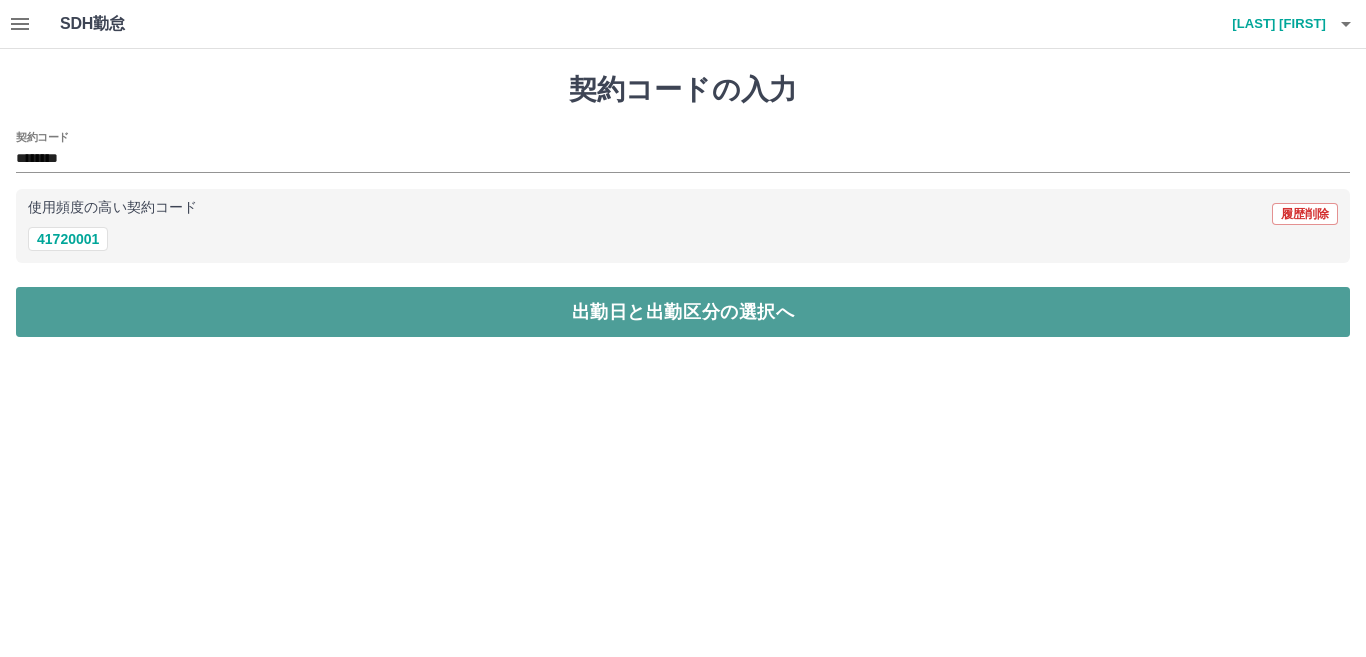 click on "出勤日と出勤区分の選択へ" at bounding box center (683, 312) 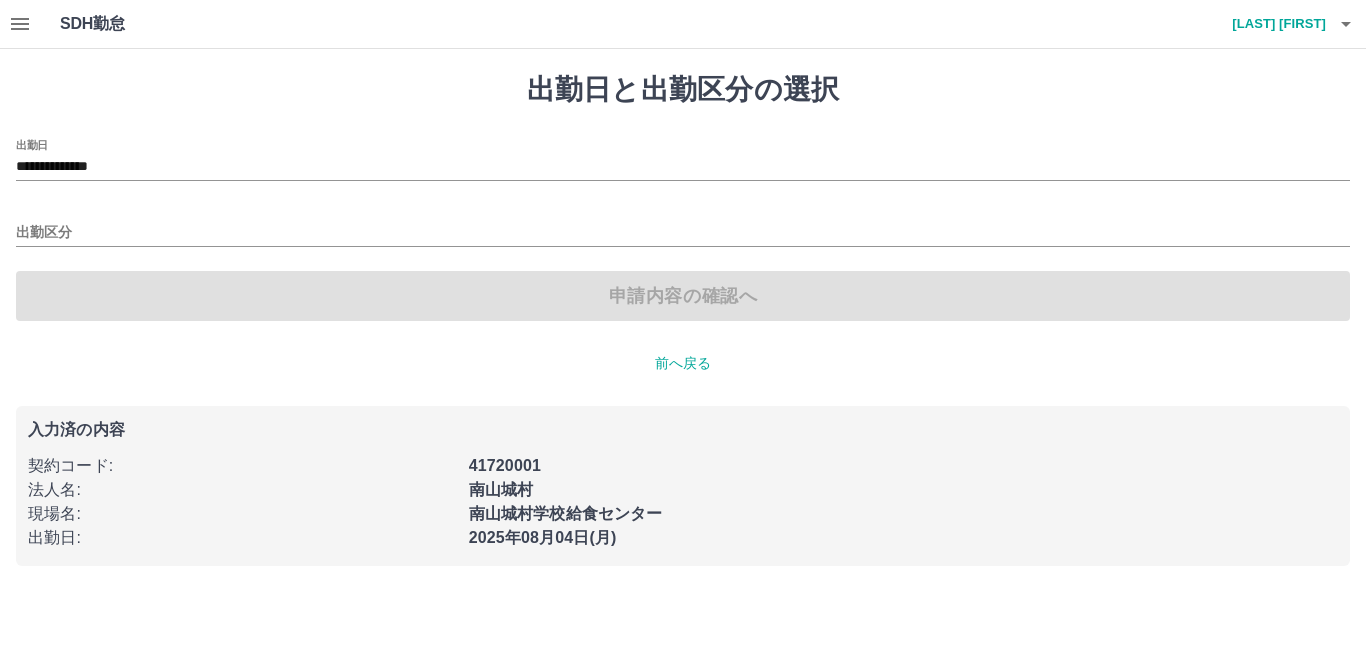 click on "出勤区分" at bounding box center (683, 226) 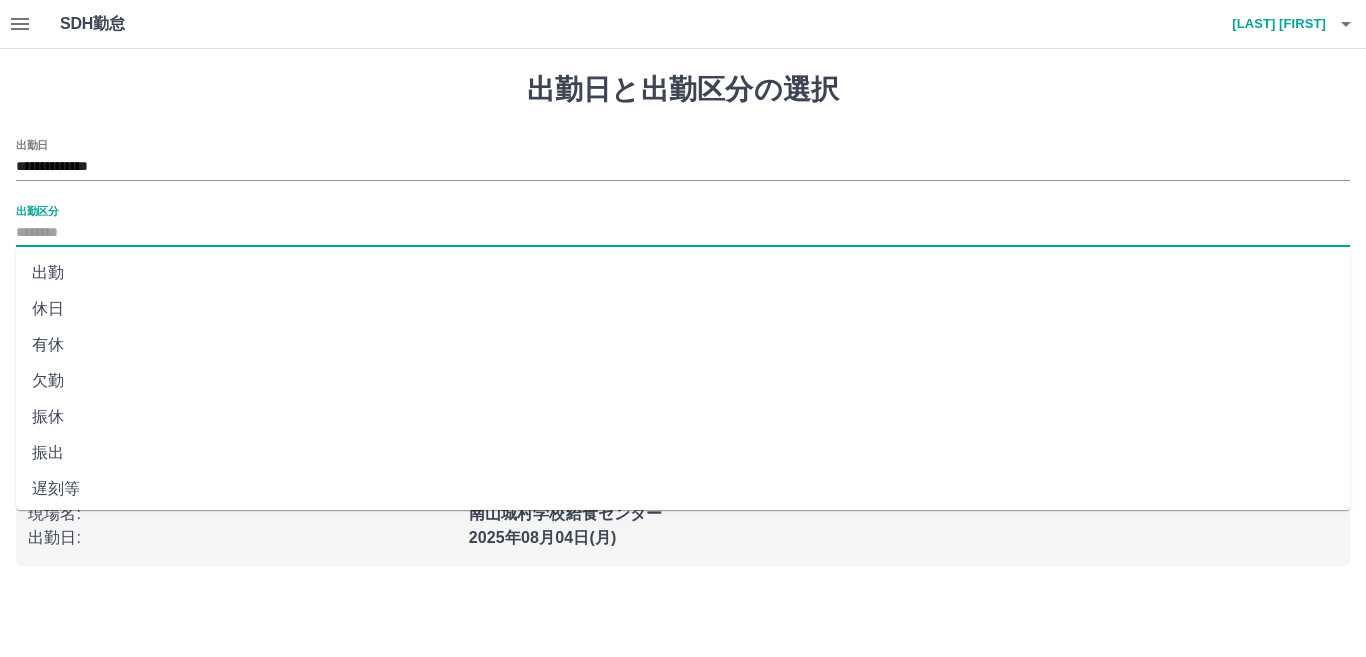 click on "出勤区分" at bounding box center (683, 233) 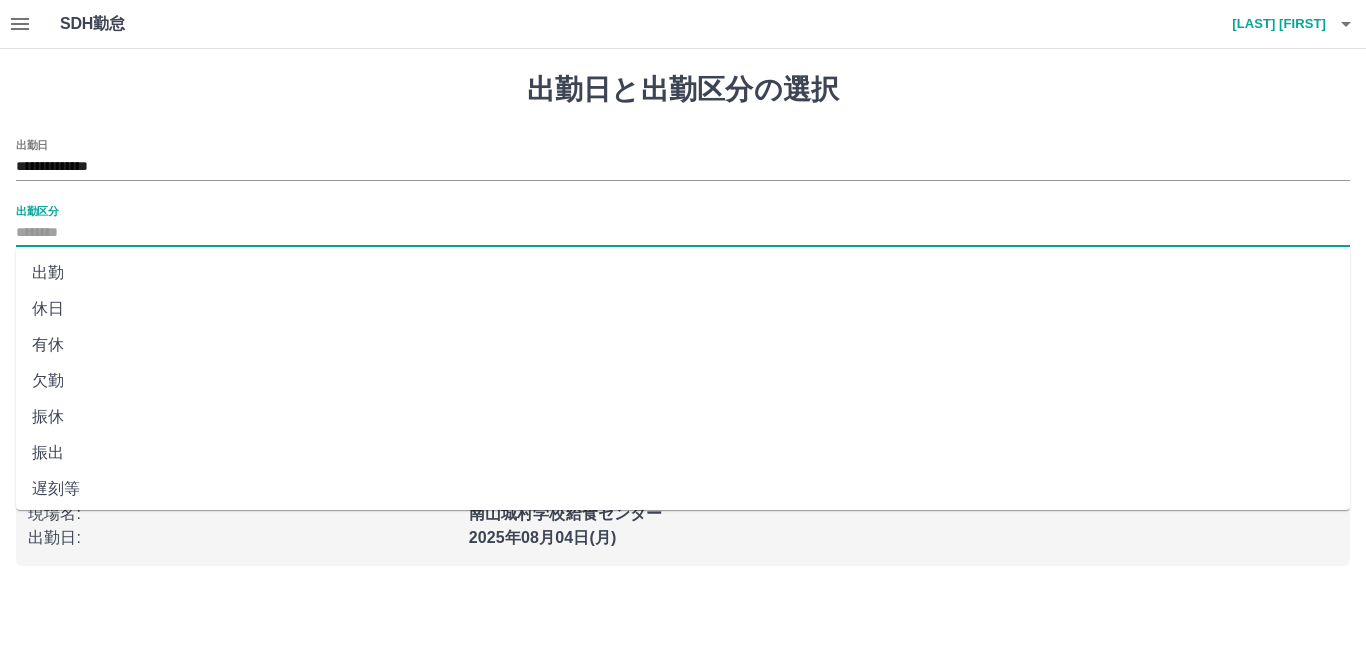 click on "出勤" at bounding box center [683, 273] 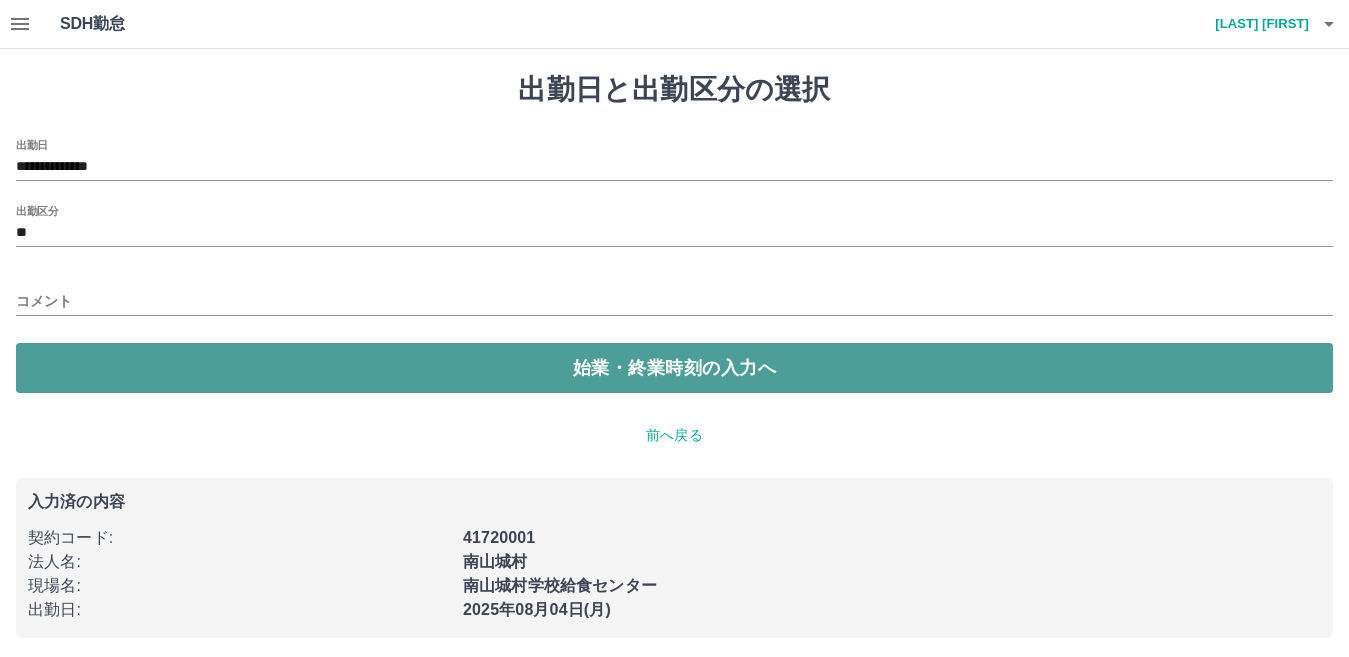 click on "始業・終業時刻の入力へ" at bounding box center (674, 368) 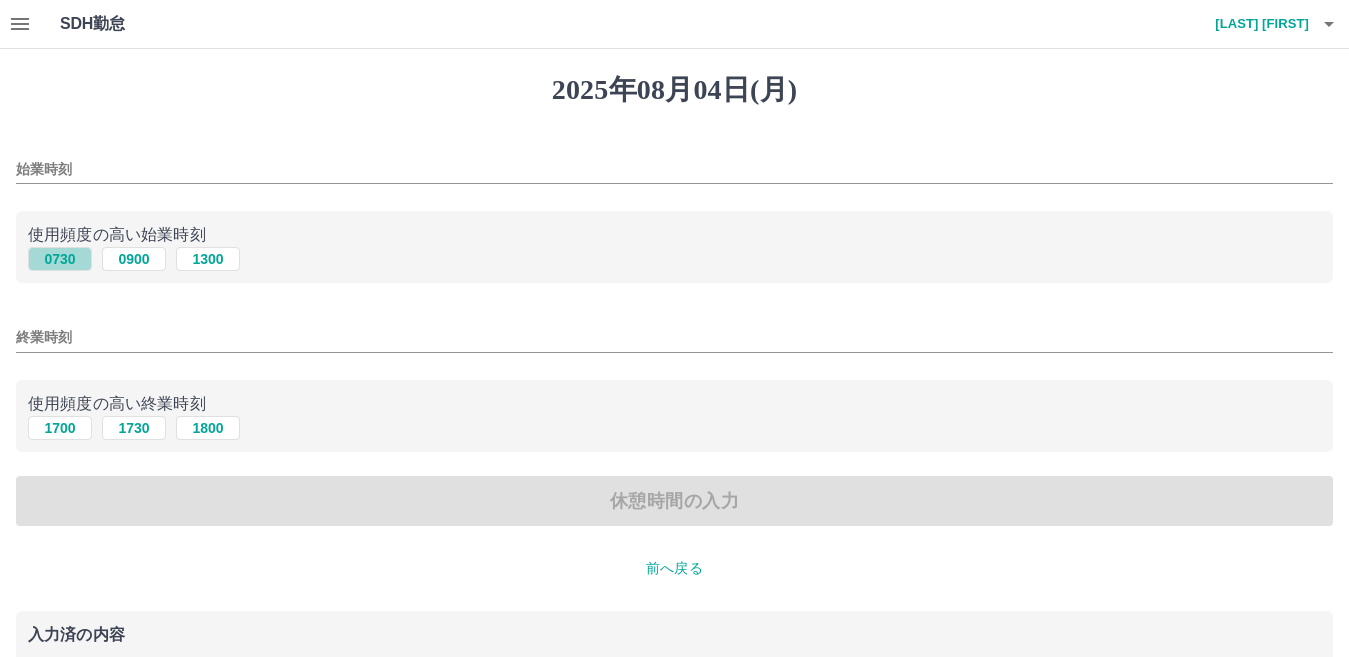 click on "0730" at bounding box center (60, 259) 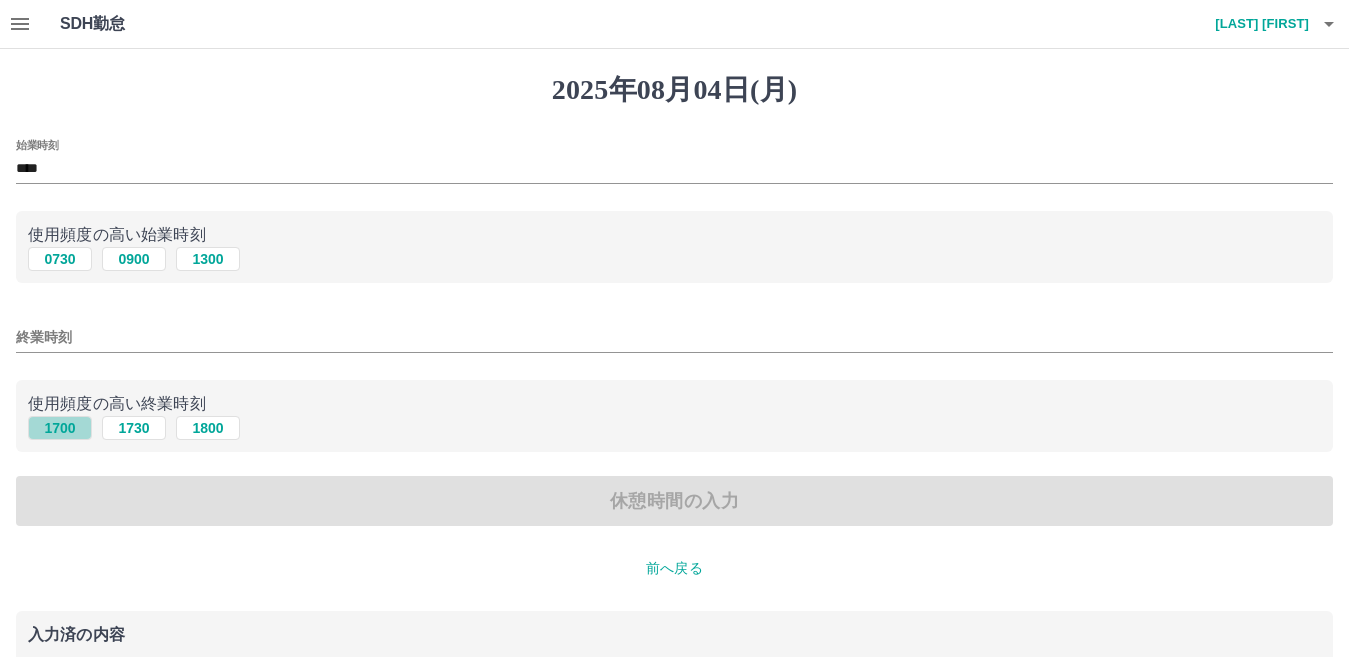 click on "1700" at bounding box center (60, 428) 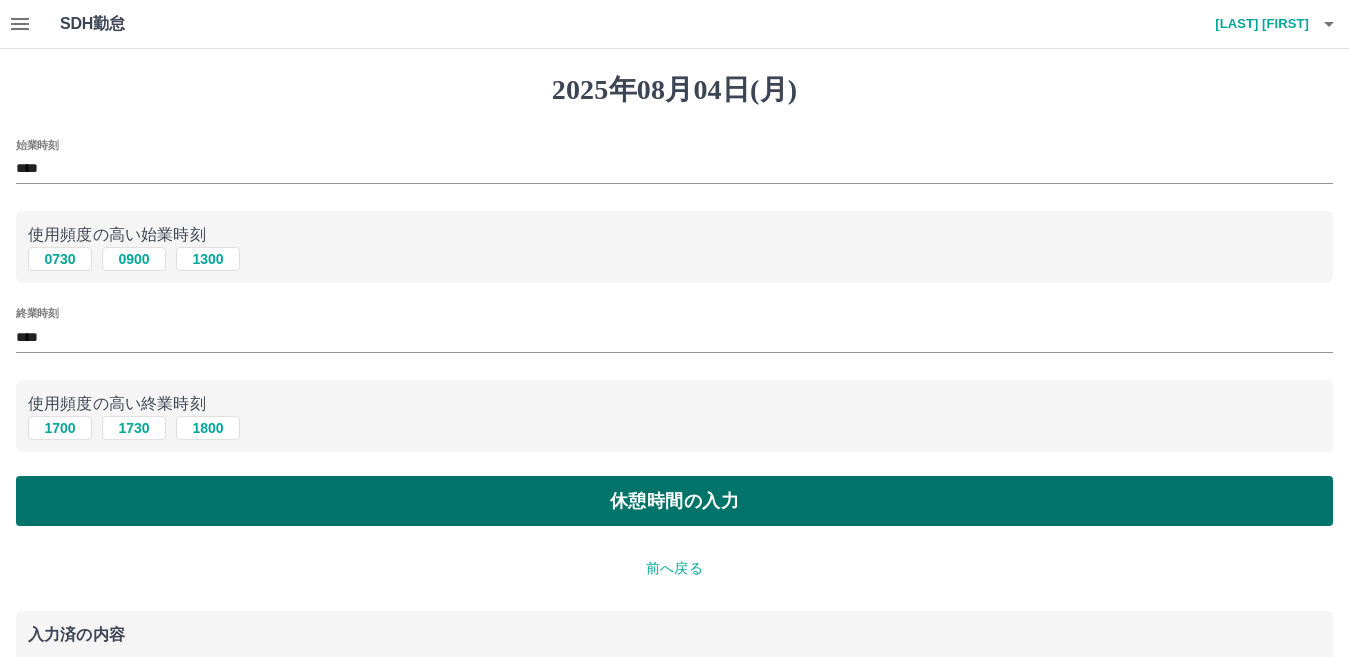 click on "休憩時間の入力" at bounding box center [674, 501] 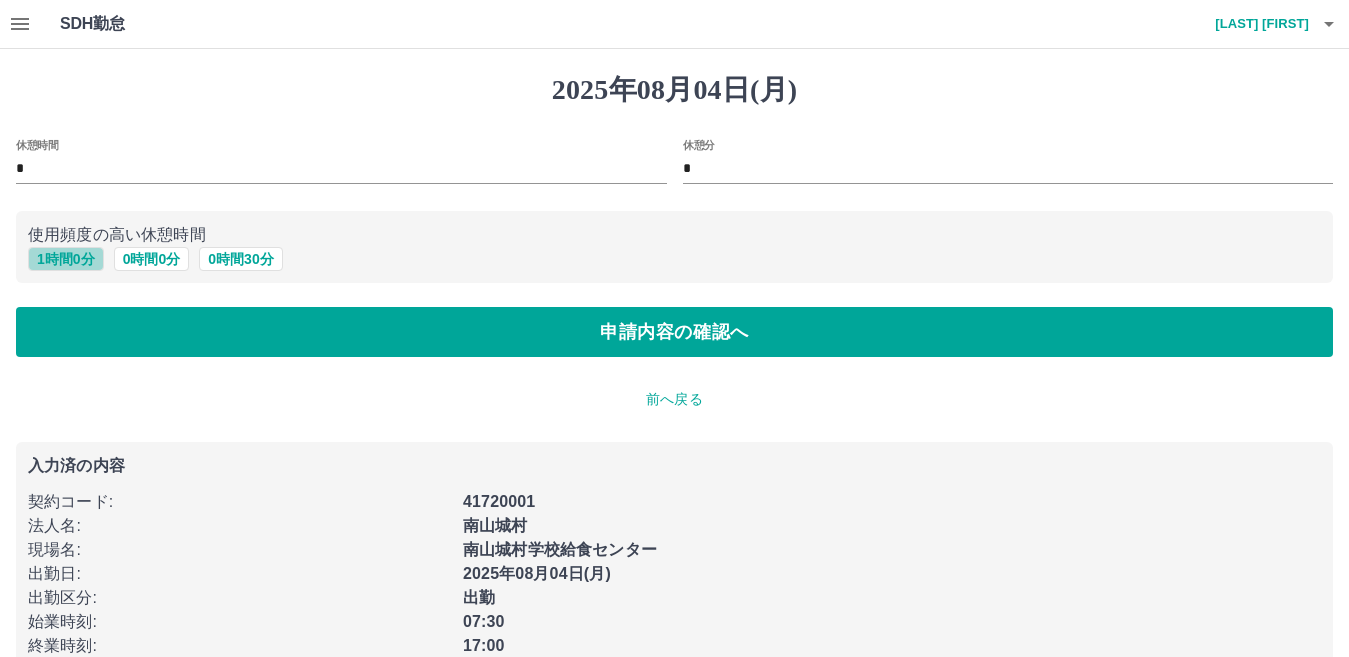 click on "1 時間 0 分" at bounding box center (66, 259) 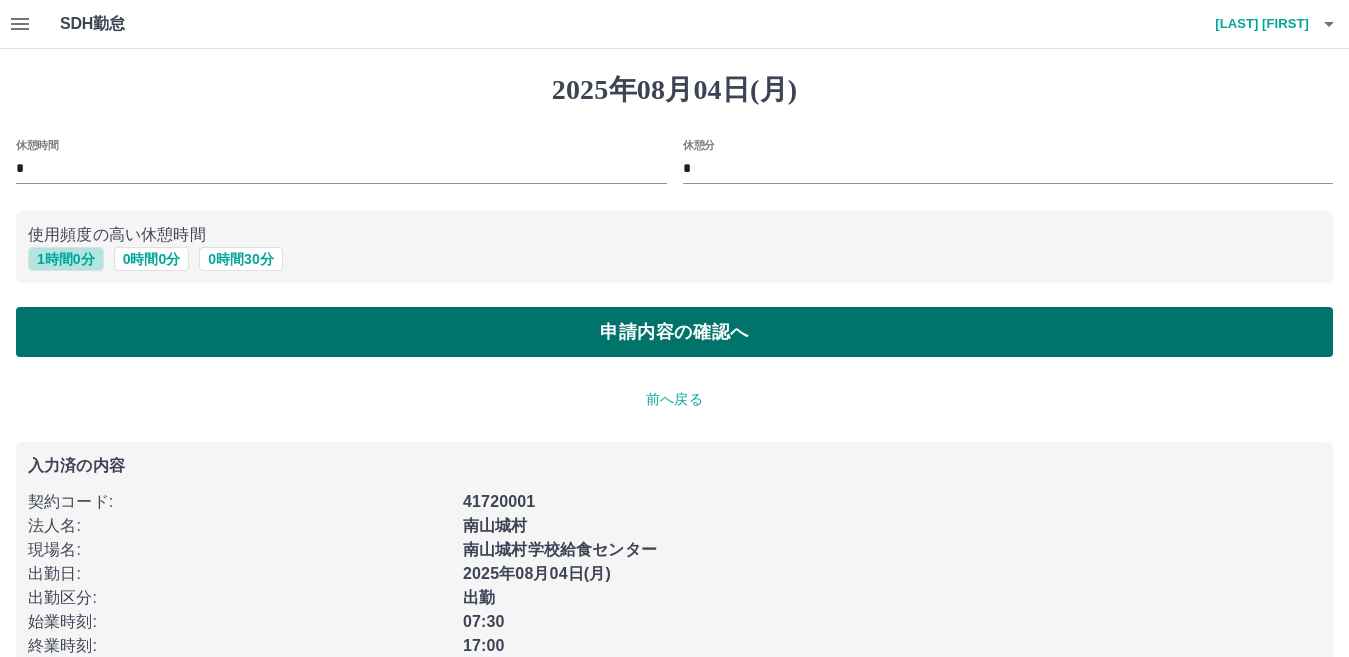 type on "*" 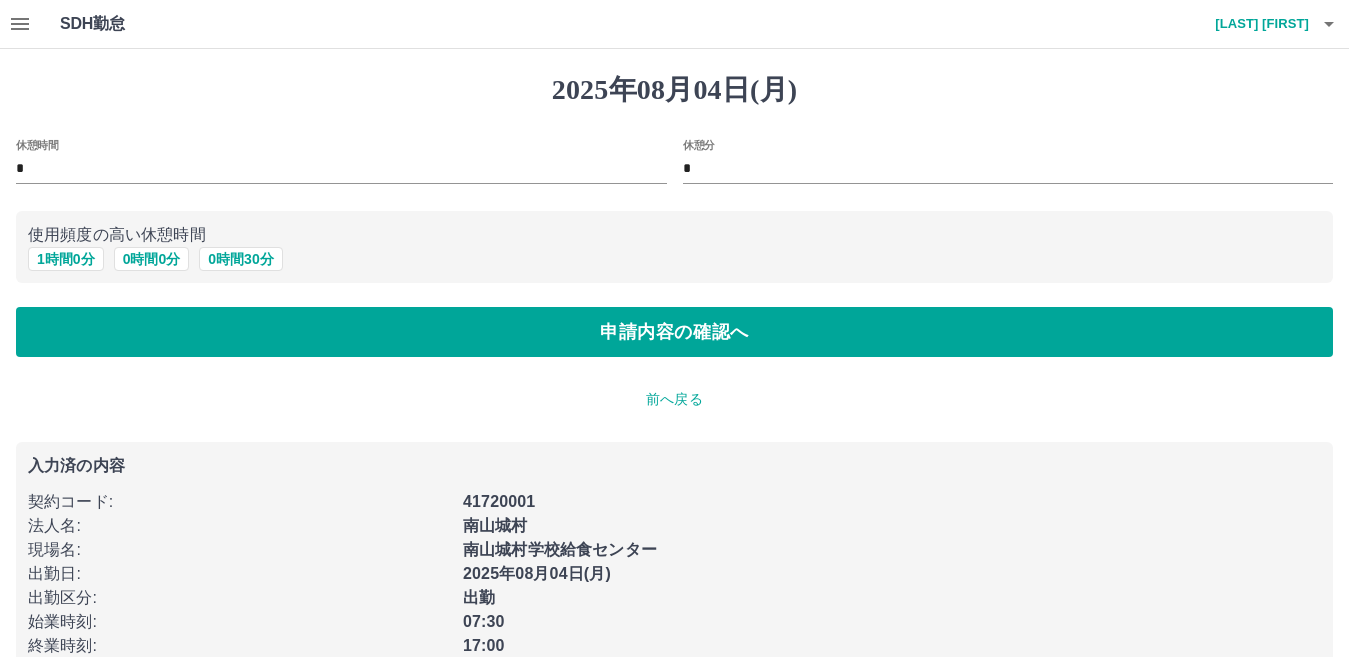 click on "2025年08月04日(月) 休憩時間 * 休憩分 * 使用頻度の高い休憩時間 1 時間 0 分 0 時間 0 分 0 時間 30 分 申請内容の確認へ 前へ戻る 入力済の内容 契約コード : 41720001 法人名 : 南山城村 現場名 : 南山城村学校給食センター 出勤日 : 2025年08月04日(月) 出勤区分 : 出勤 始業時刻 : 07:30 終業時刻 : 17:00" at bounding box center [674, 373] 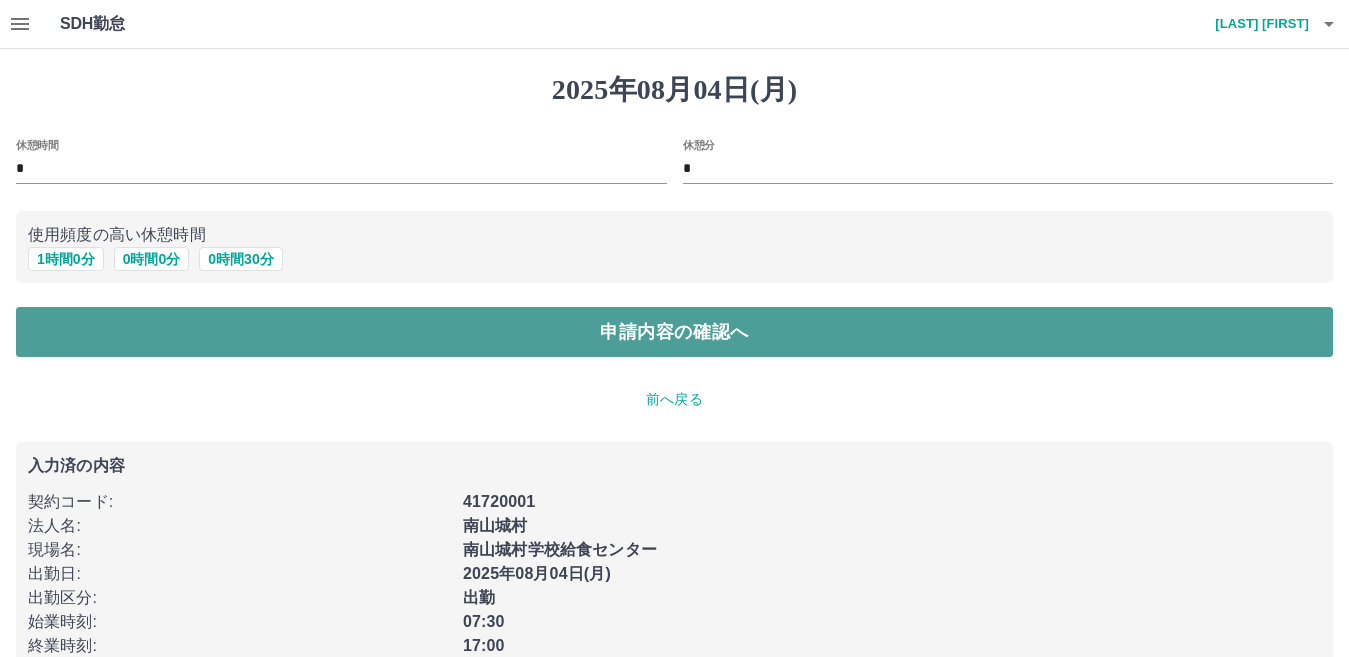 click on "申請内容の確認へ" at bounding box center [674, 332] 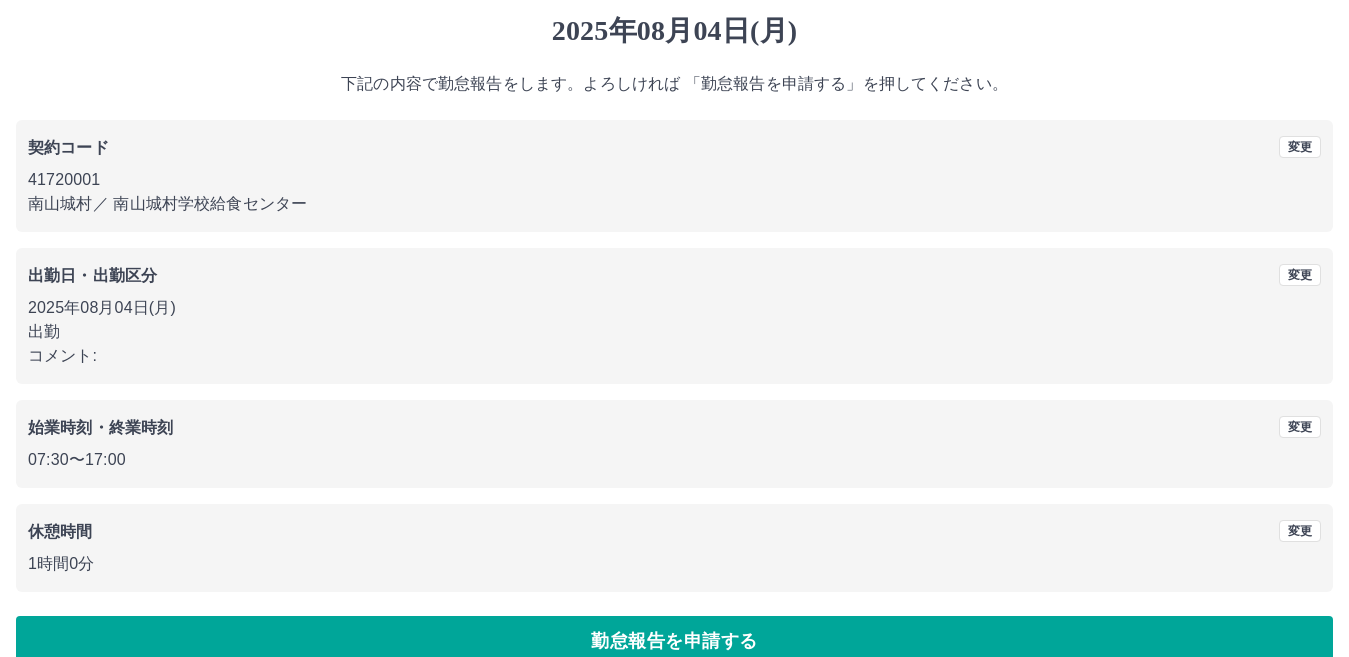 scroll, scrollTop: 92, scrollLeft: 0, axis: vertical 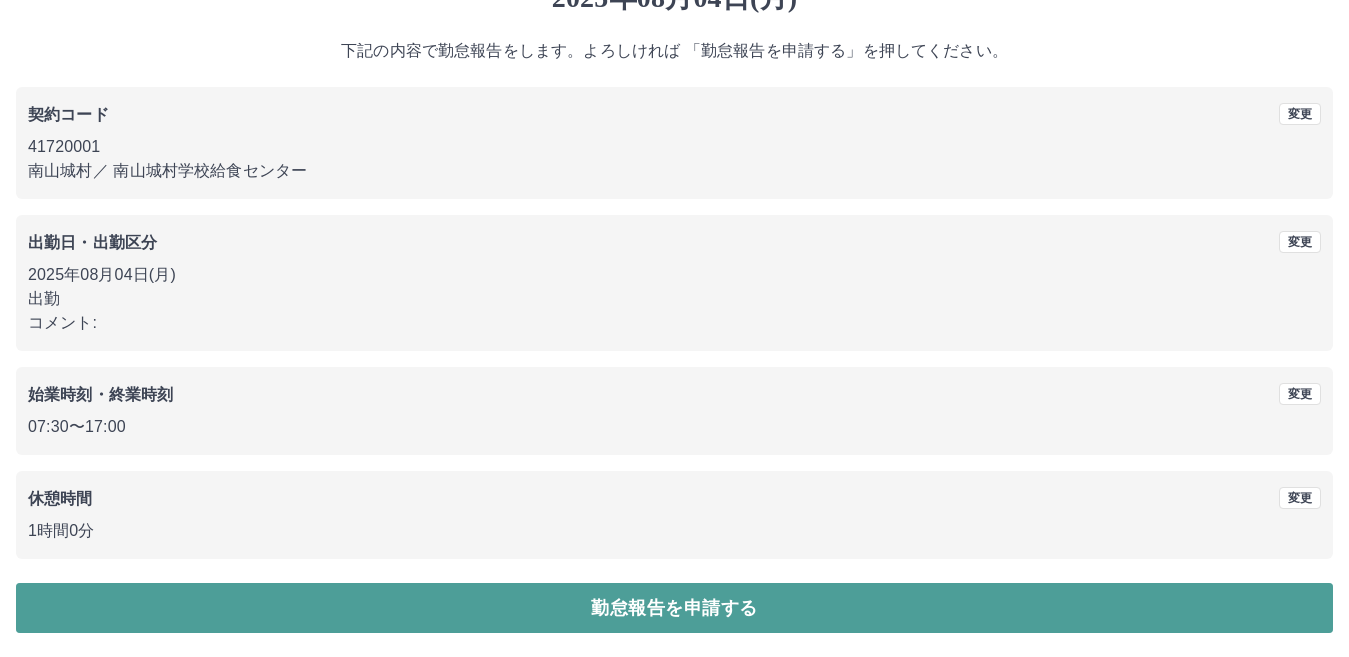 click on "勤怠報告を申請する" at bounding box center (674, 608) 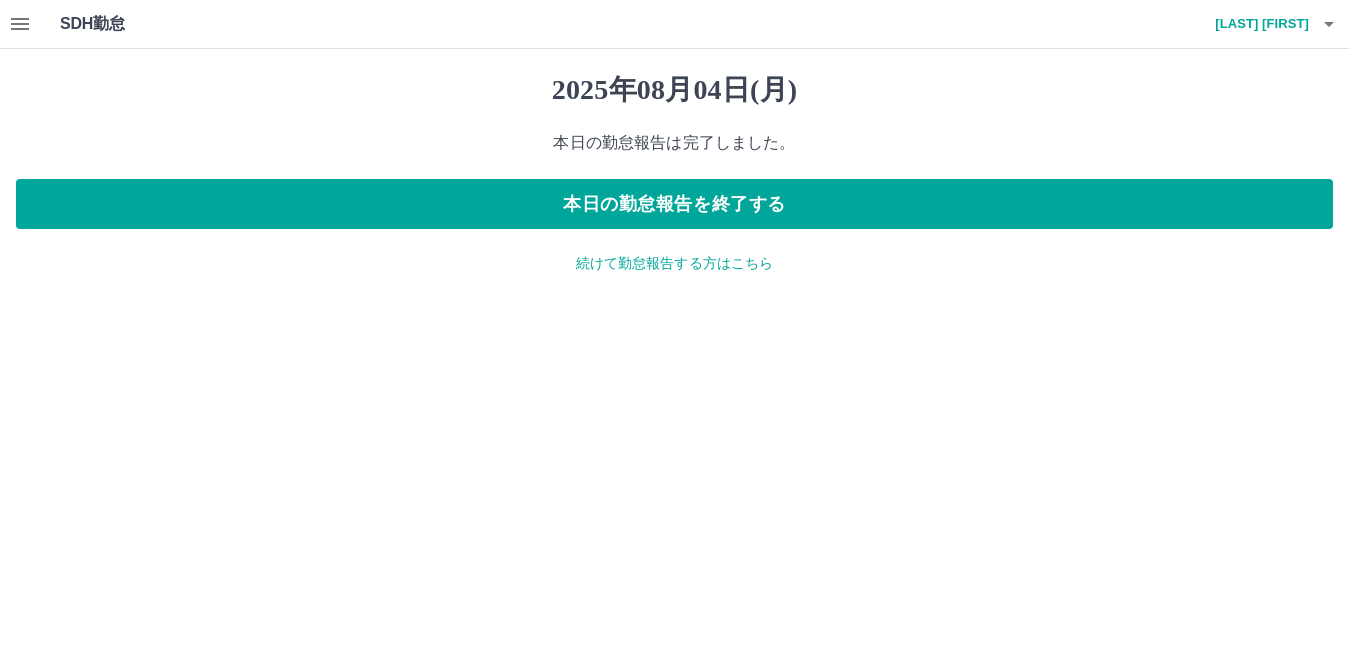 scroll, scrollTop: 0, scrollLeft: 0, axis: both 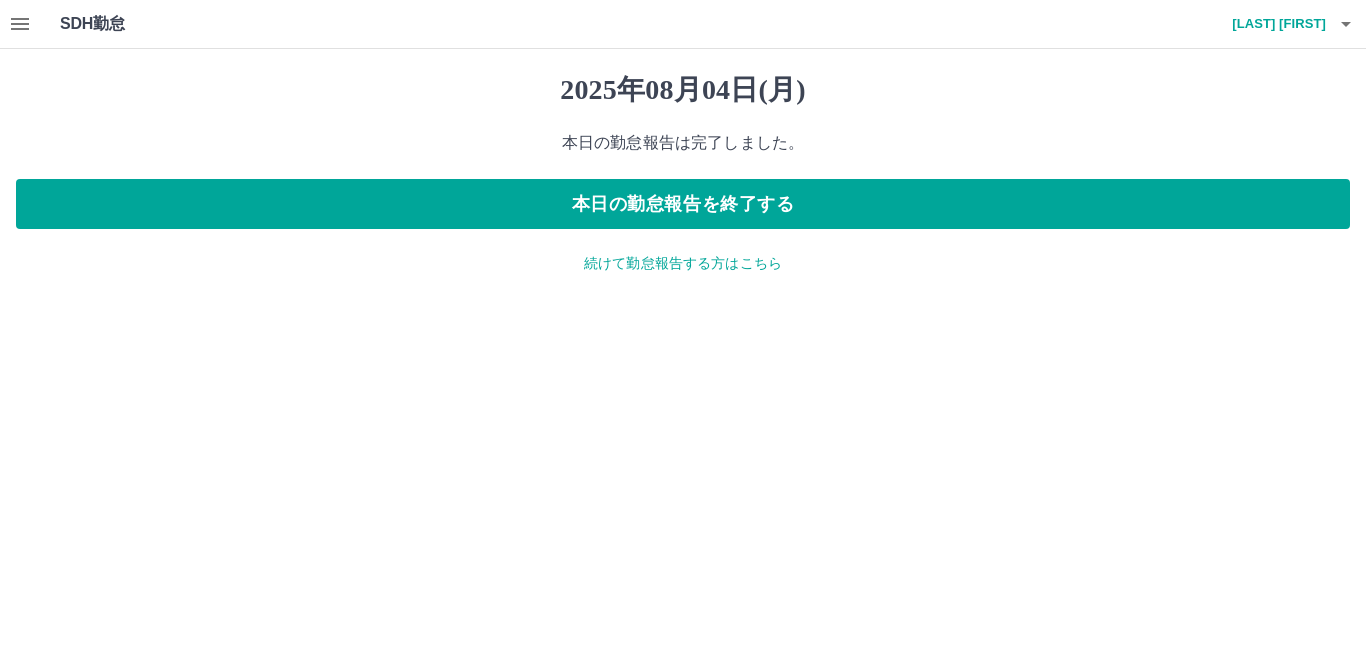 click on "続けて勤怠報告する方はこちら" at bounding box center (683, 263) 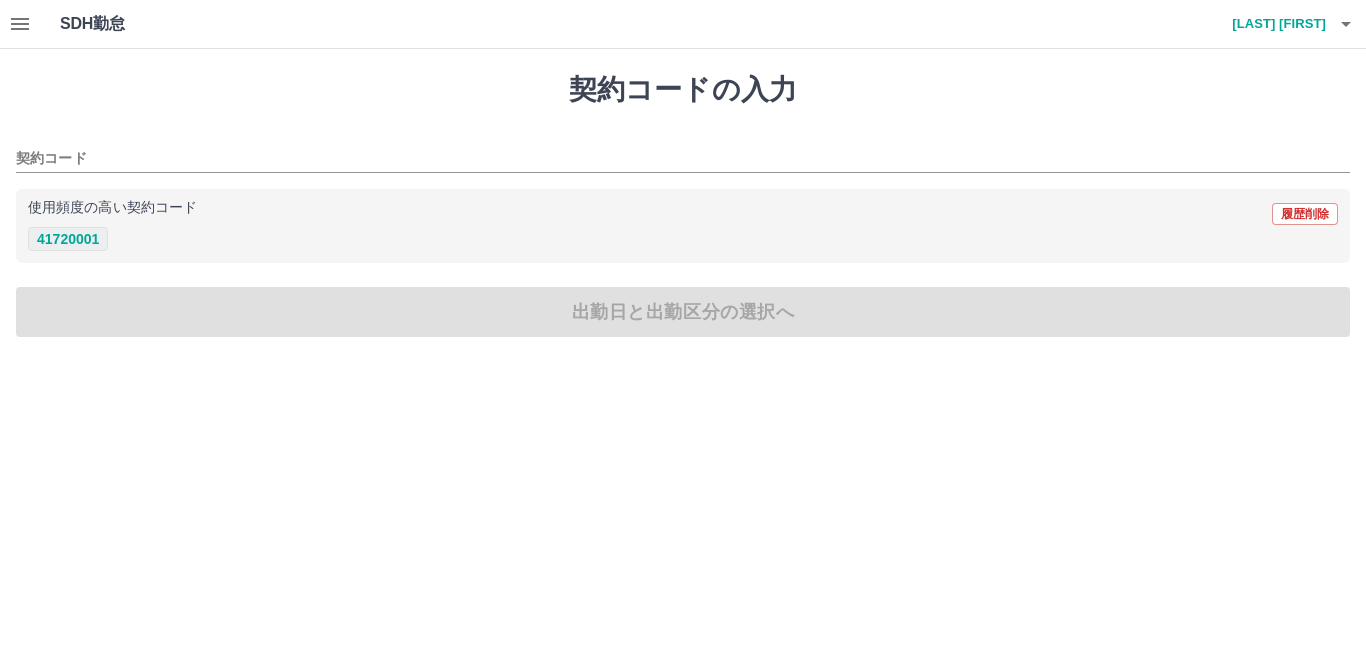click on "41720001" at bounding box center [68, 239] 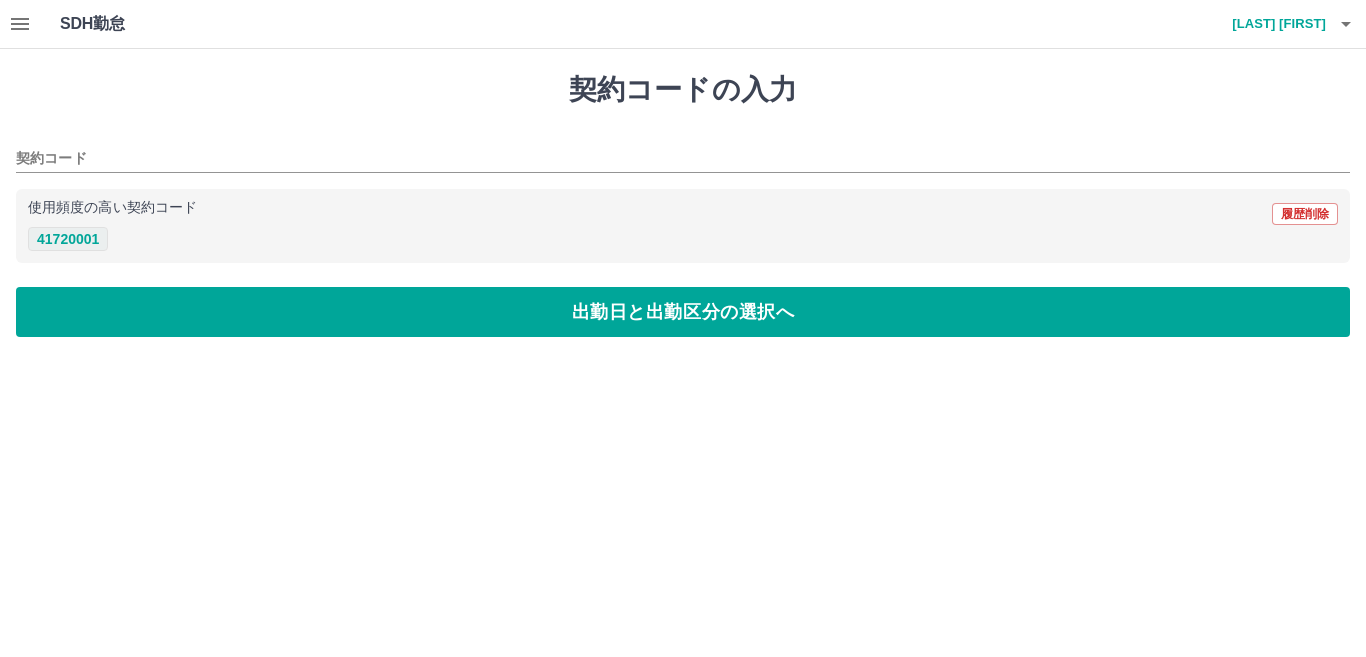 type on "********" 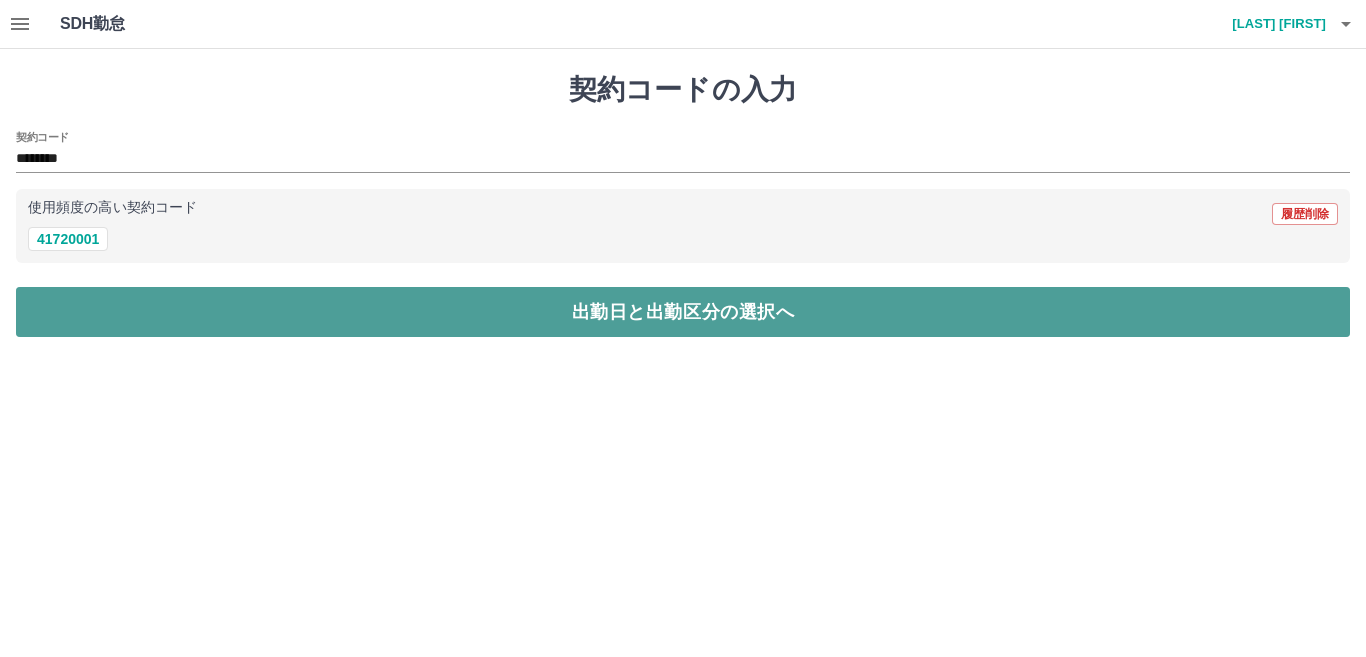 click on "出勤日と出勤区分の選択へ" at bounding box center (683, 312) 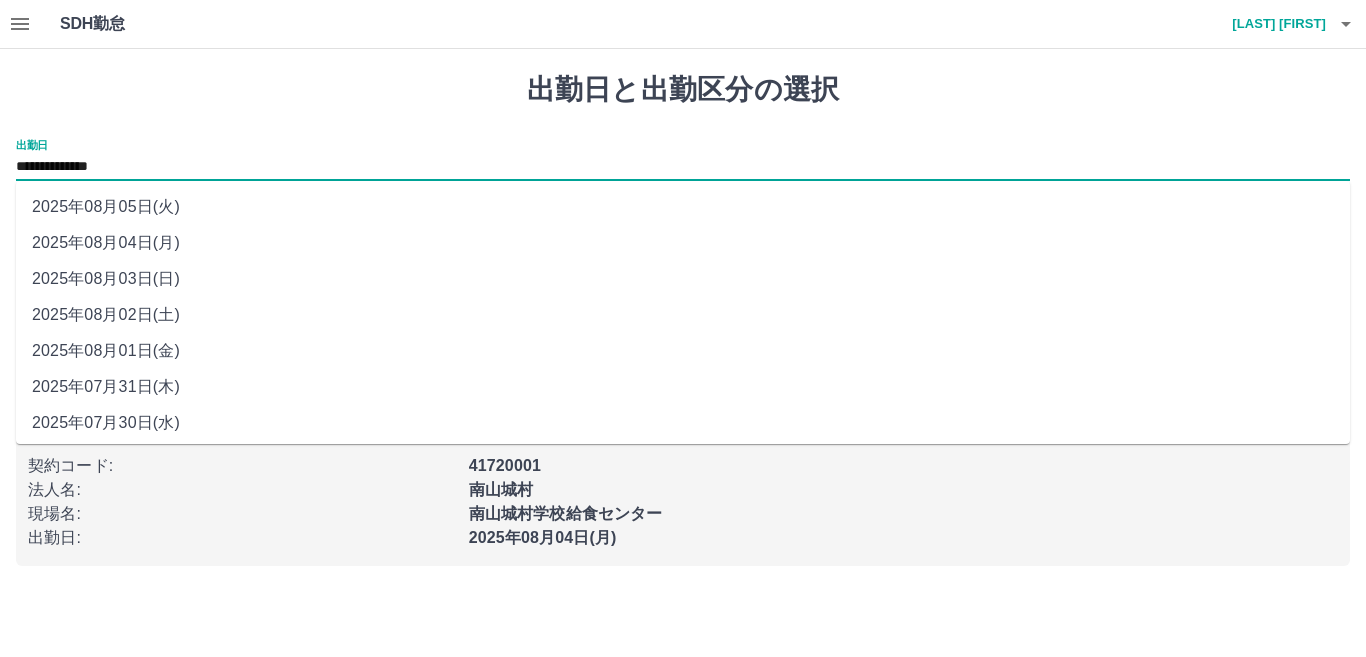 click on "**********" at bounding box center [683, 167] 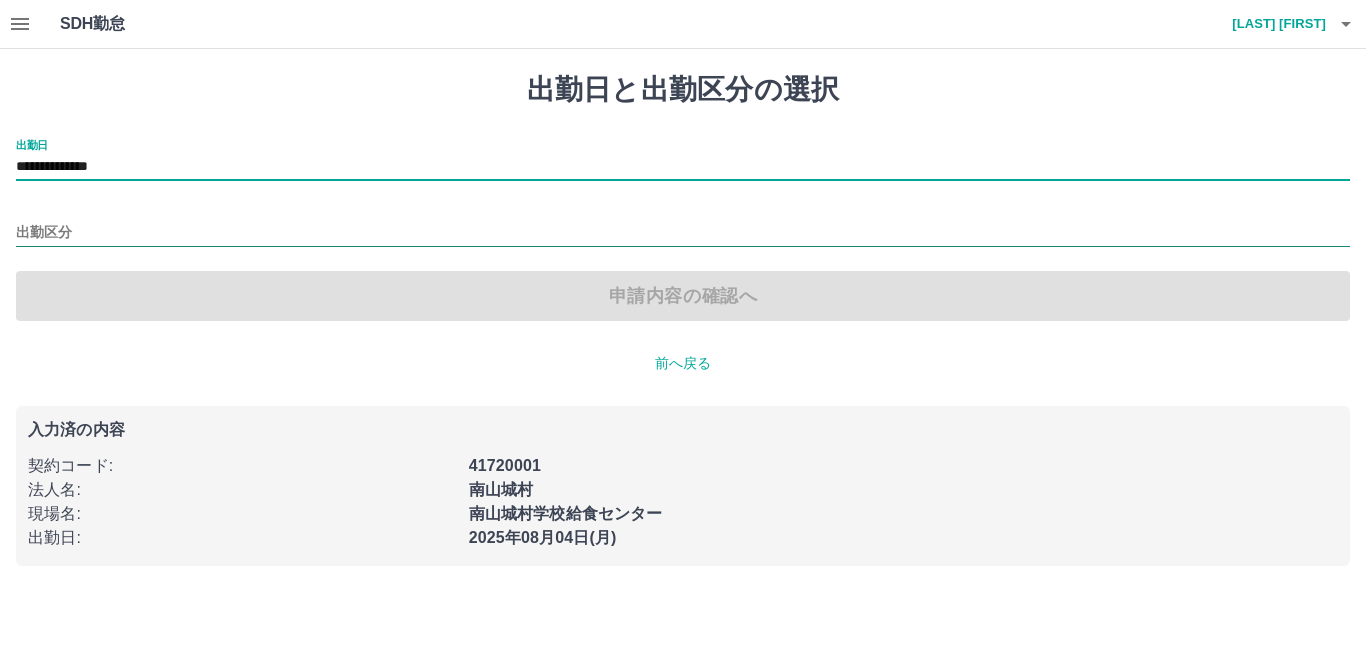 click on "出勤区分" at bounding box center [683, 233] 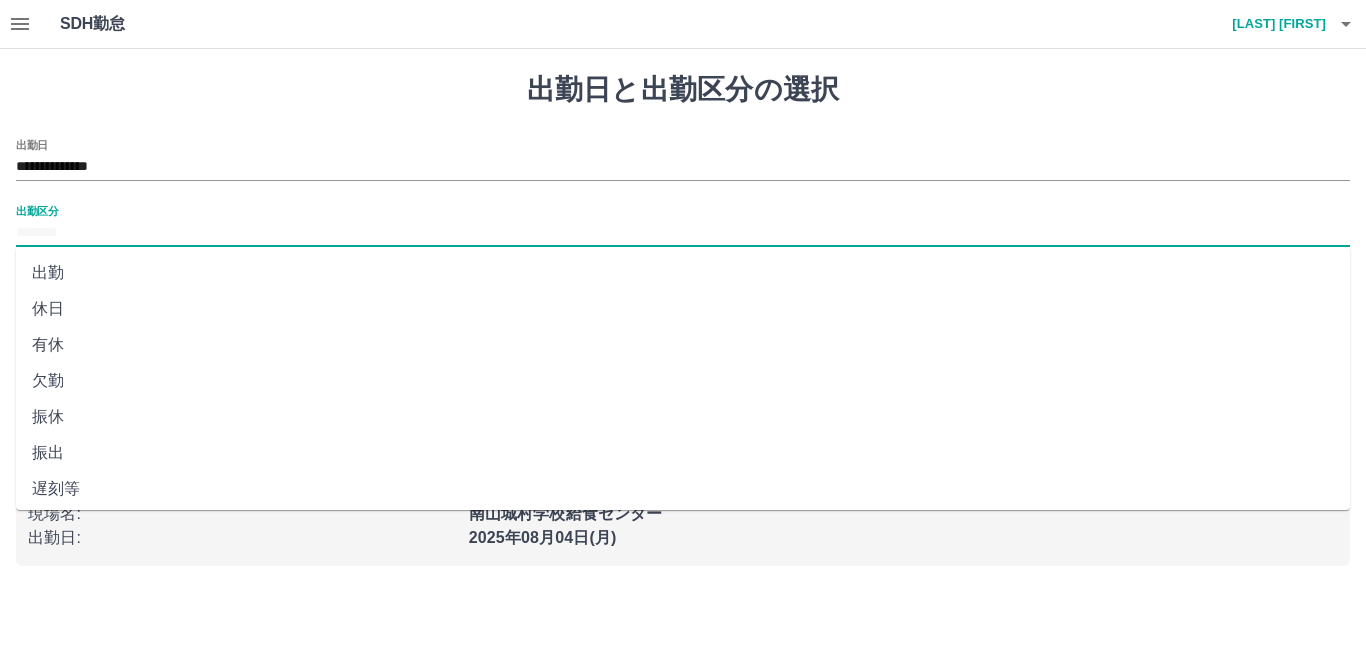 click on "出勤" at bounding box center [683, 273] 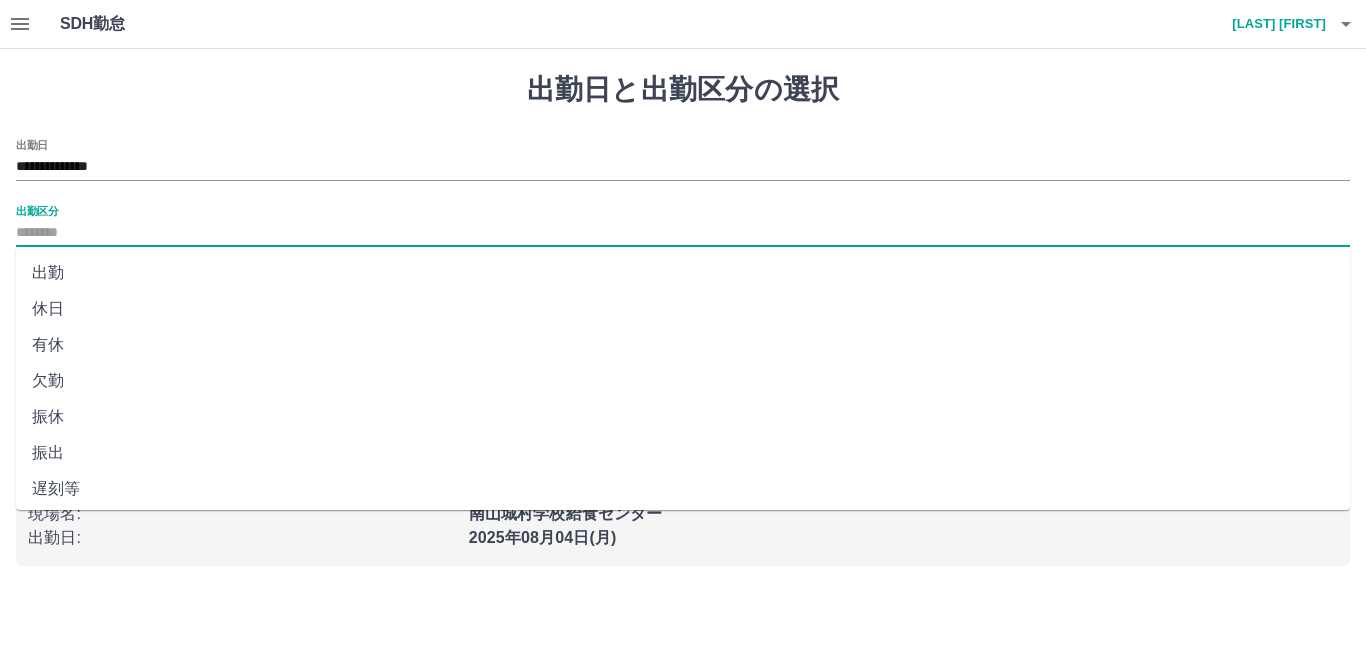 type on "**" 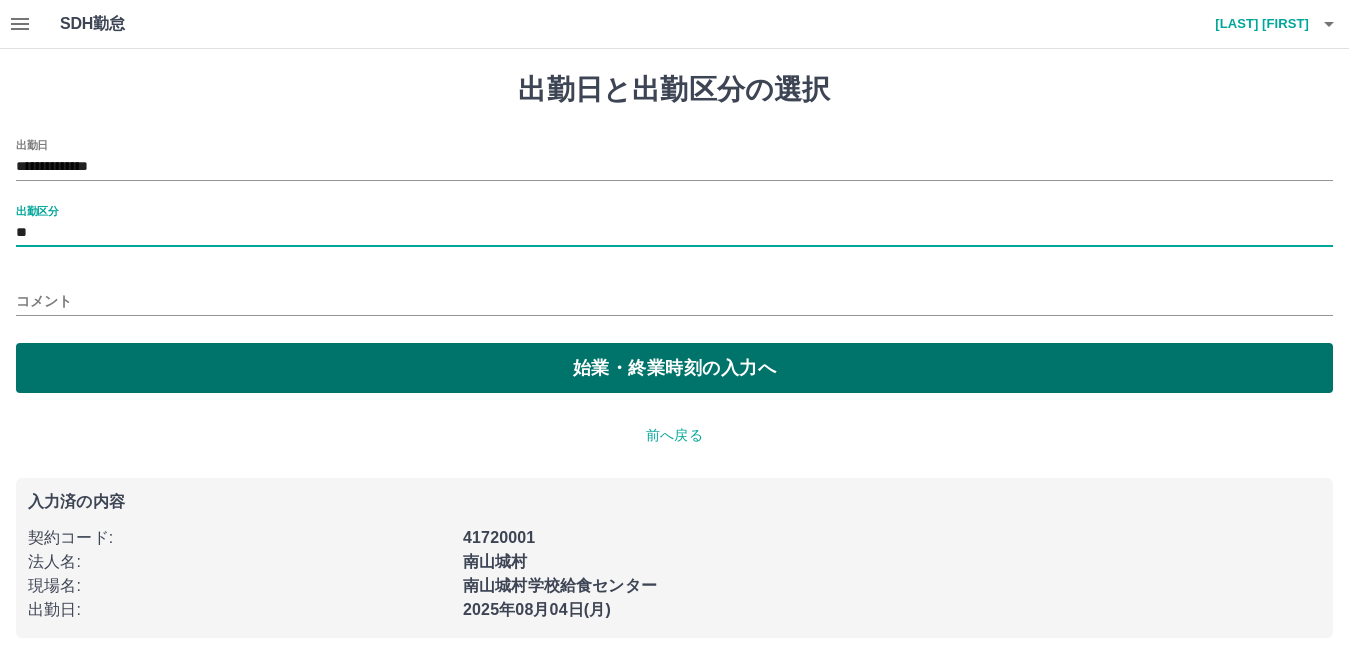 click on "始業・終業時刻の入力へ" at bounding box center [674, 368] 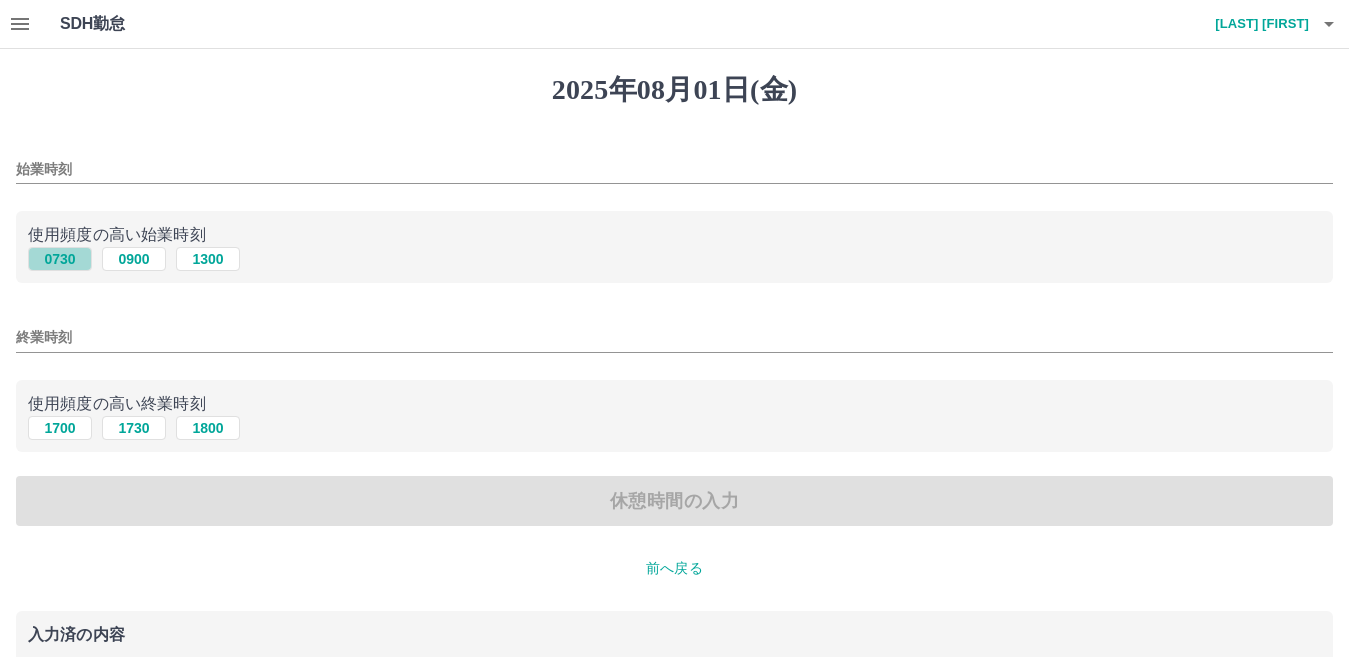 click on "0730" at bounding box center (60, 259) 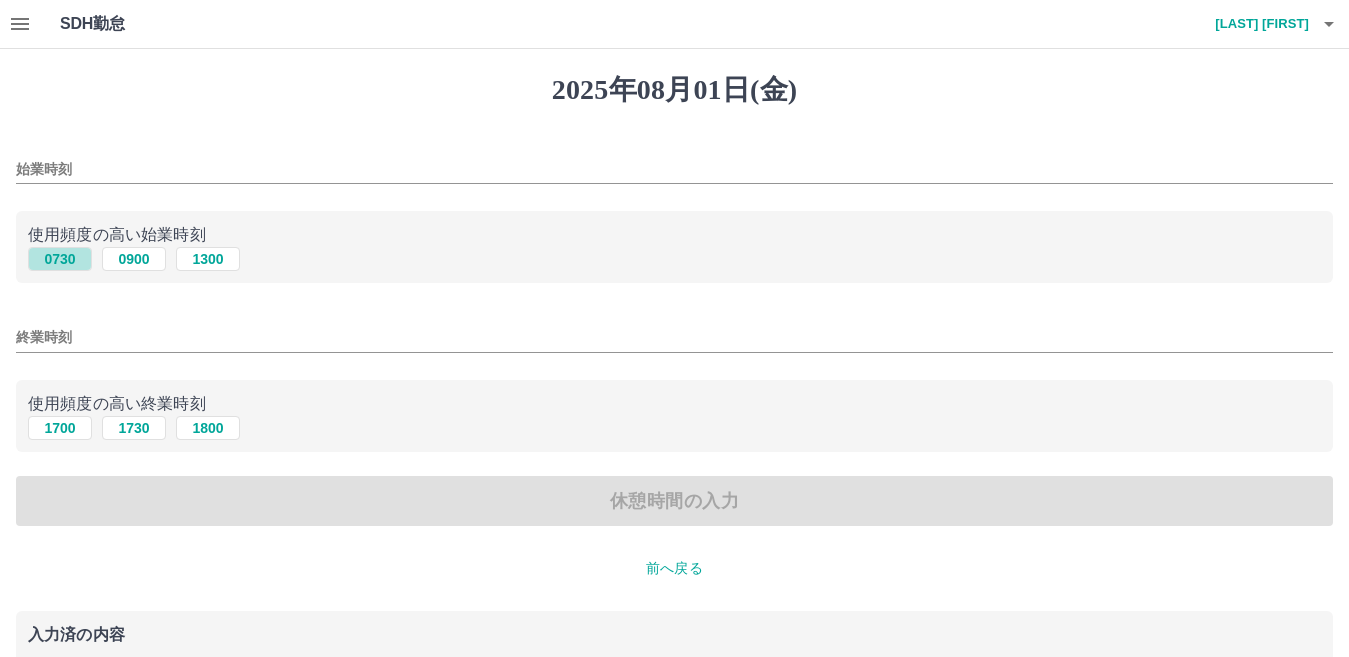 type on "****" 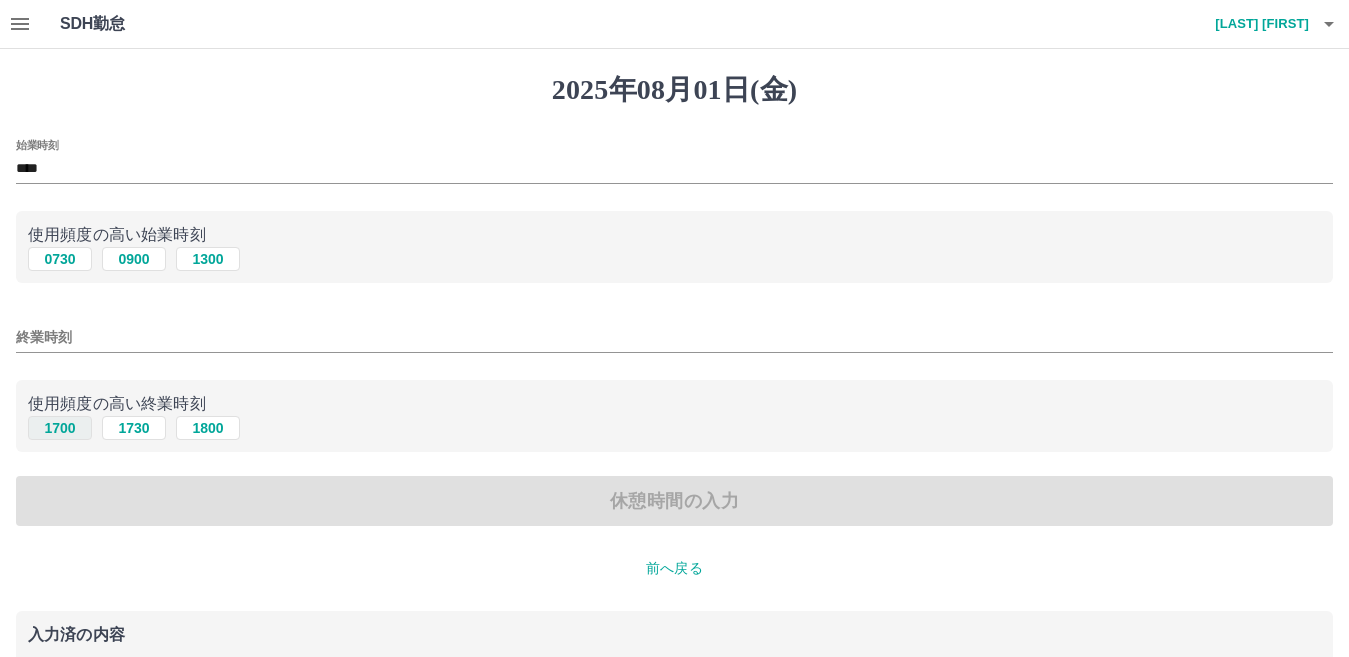 click on "1700" at bounding box center [60, 428] 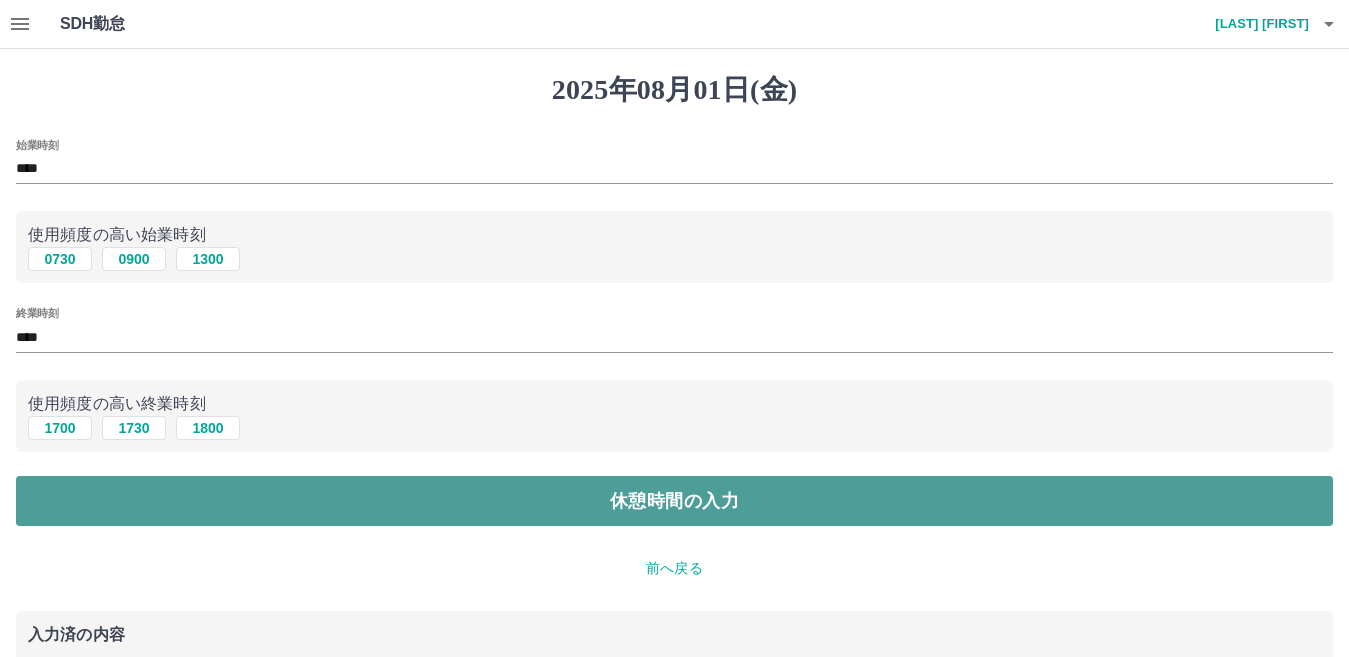 click on "休憩時間の入力" at bounding box center (674, 501) 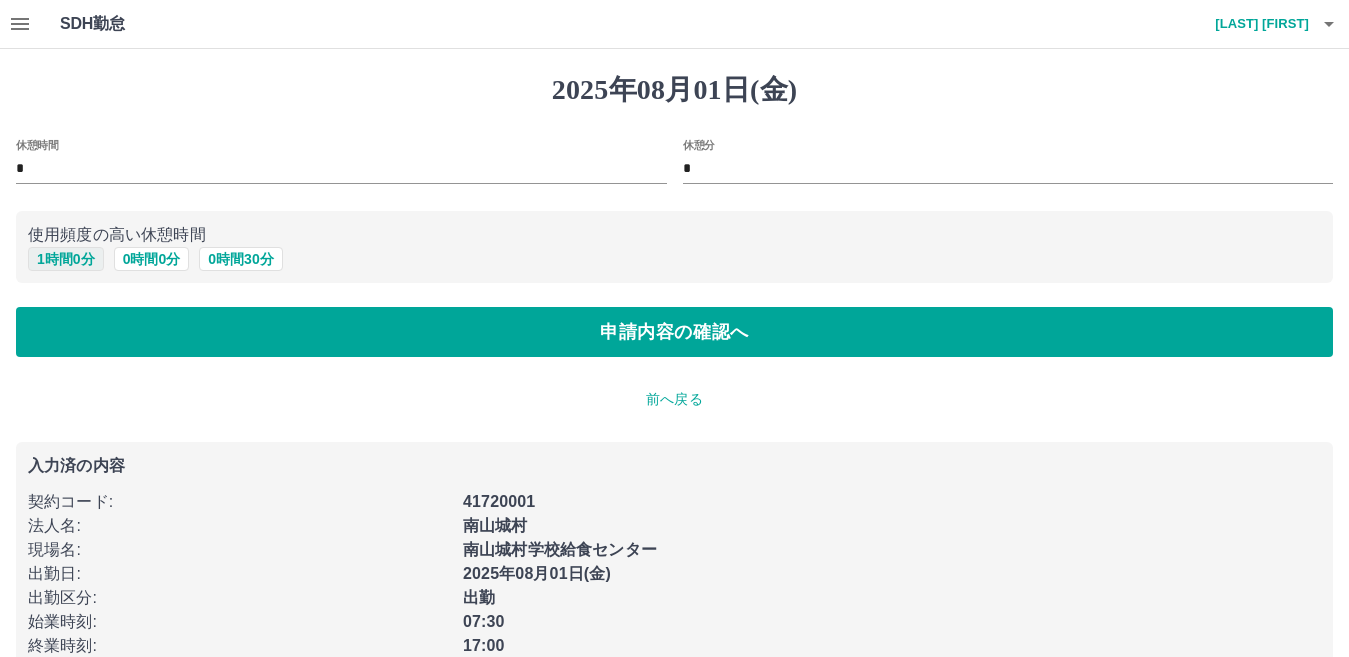 click on "1 時間 0 分" at bounding box center (66, 259) 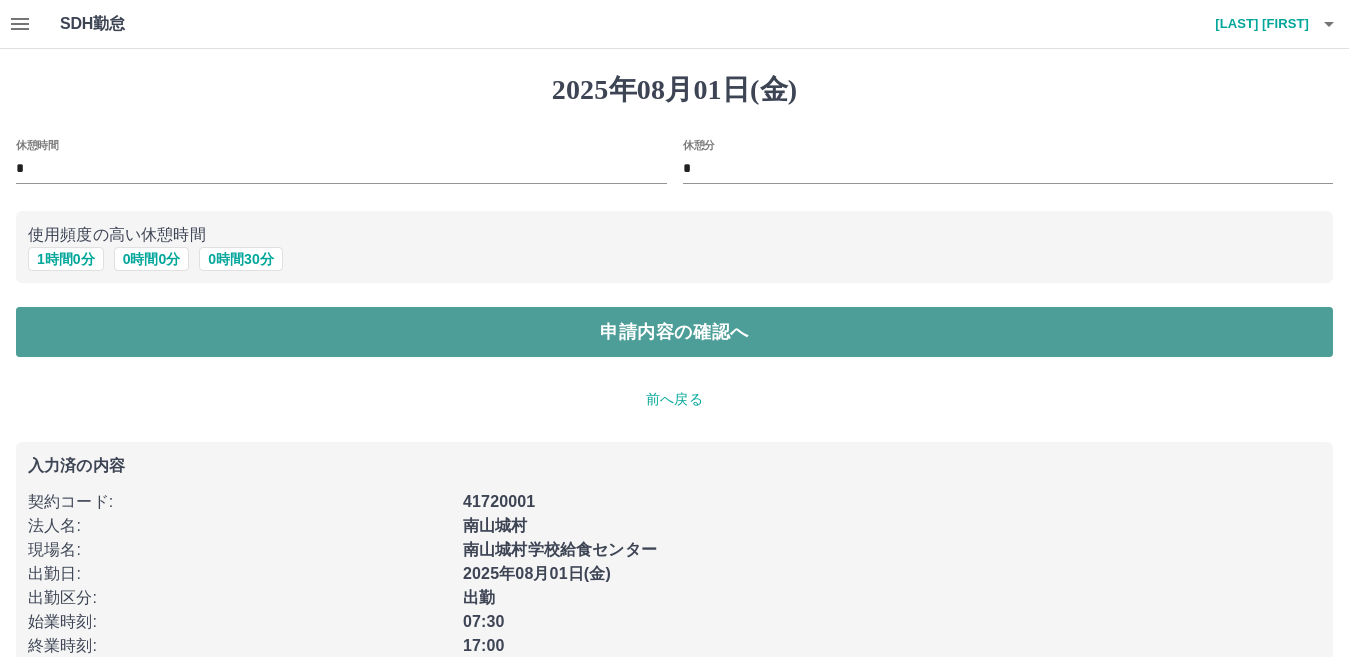 click on "申請内容の確認へ" at bounding box center (674, 332) 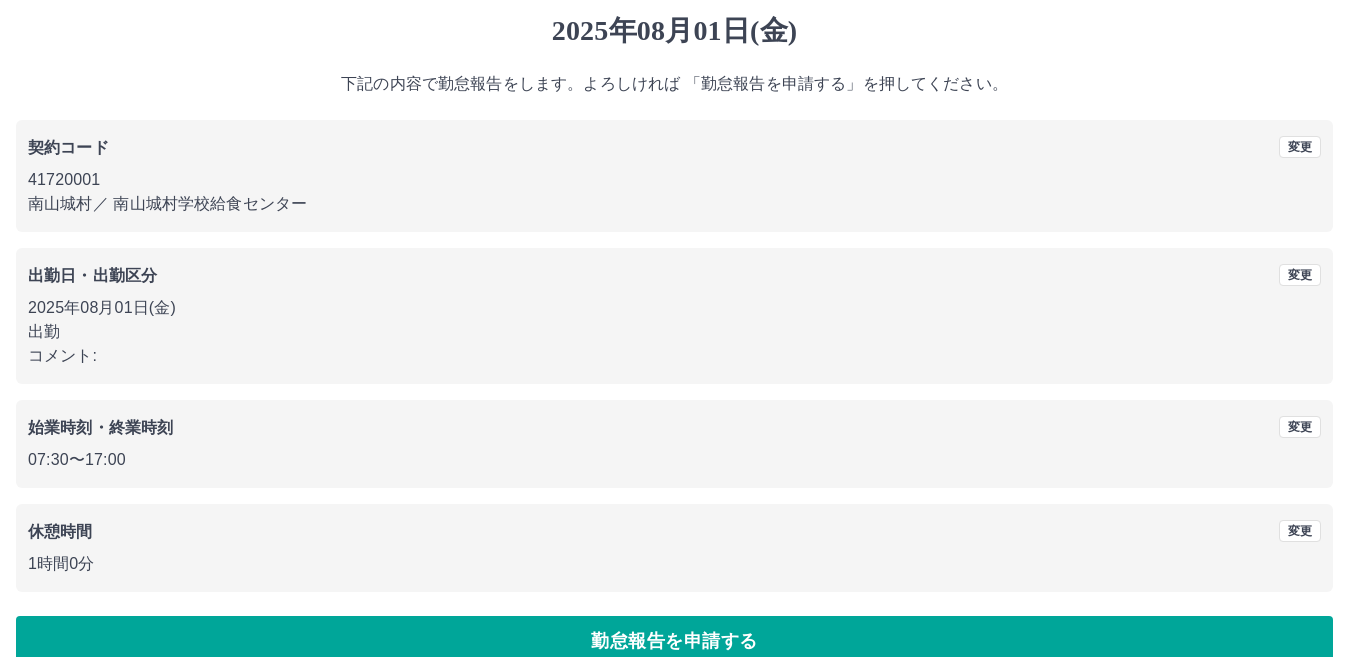 scroll, scrollTop: 92, scrollLeft: 0, axis: vertical 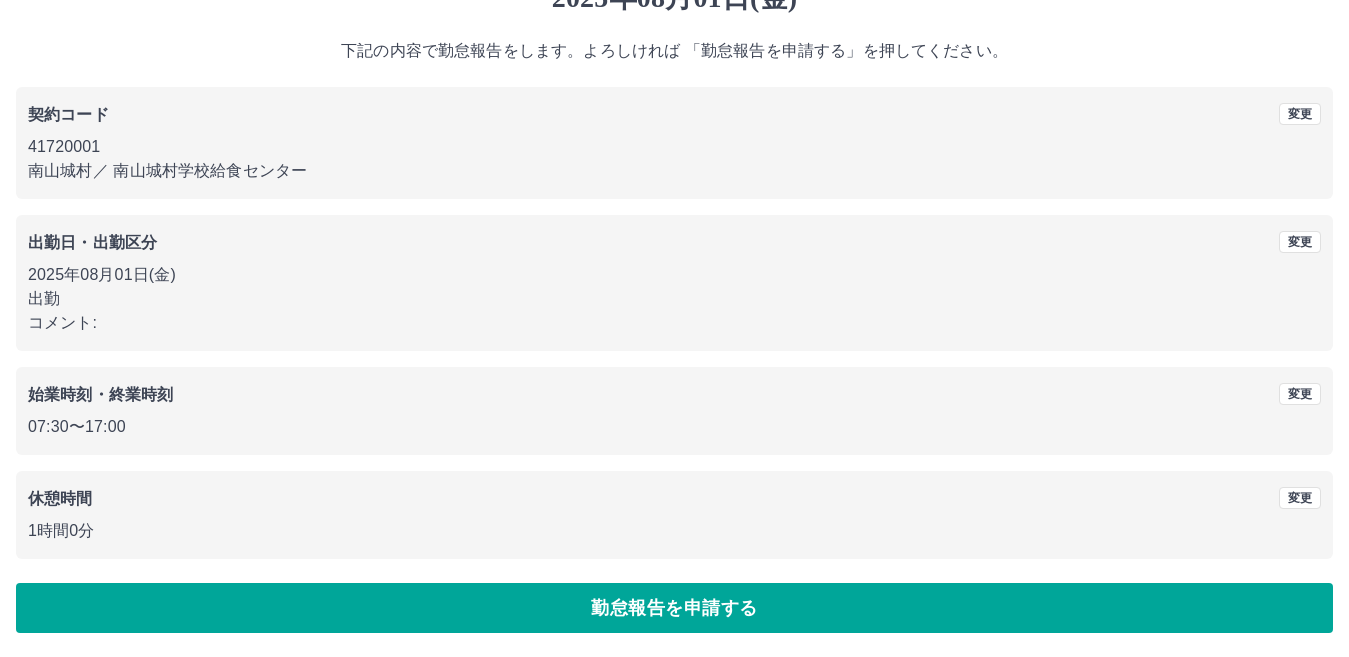 click on "勤怠報告を申請する" at bounding box center (674, 608) 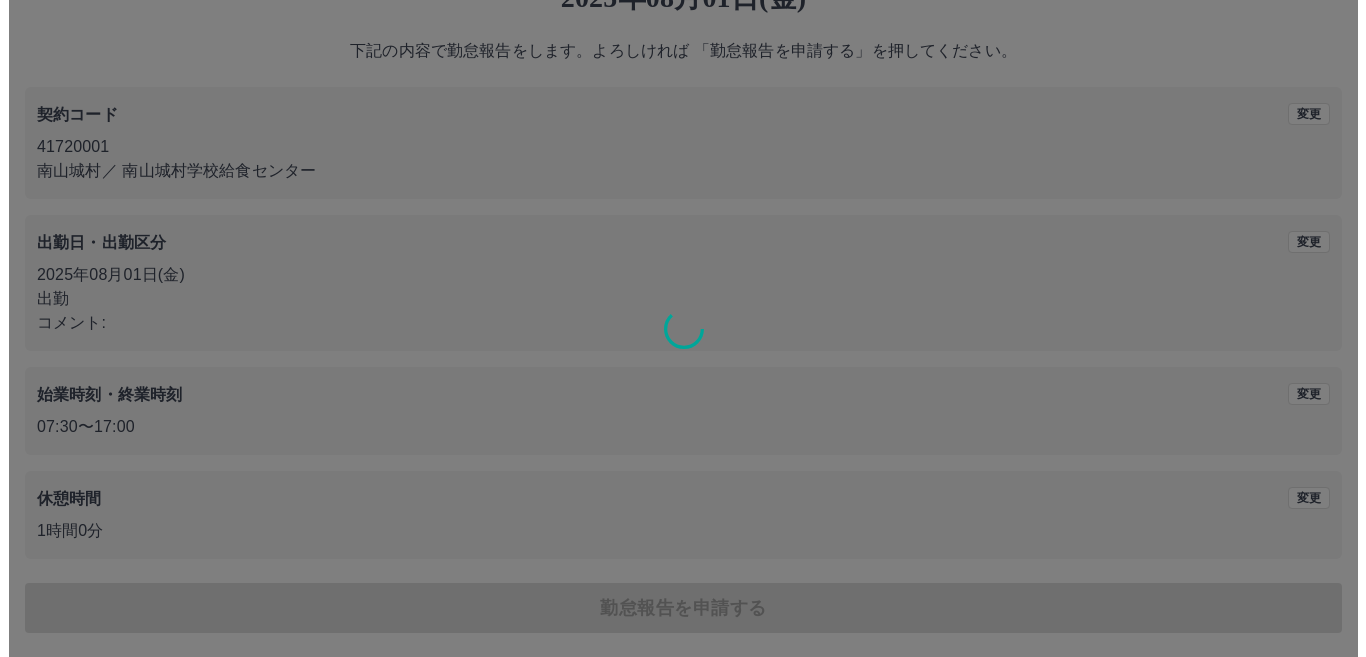scroll, scrollTop: 0, scrollLeft: 0, axis: both 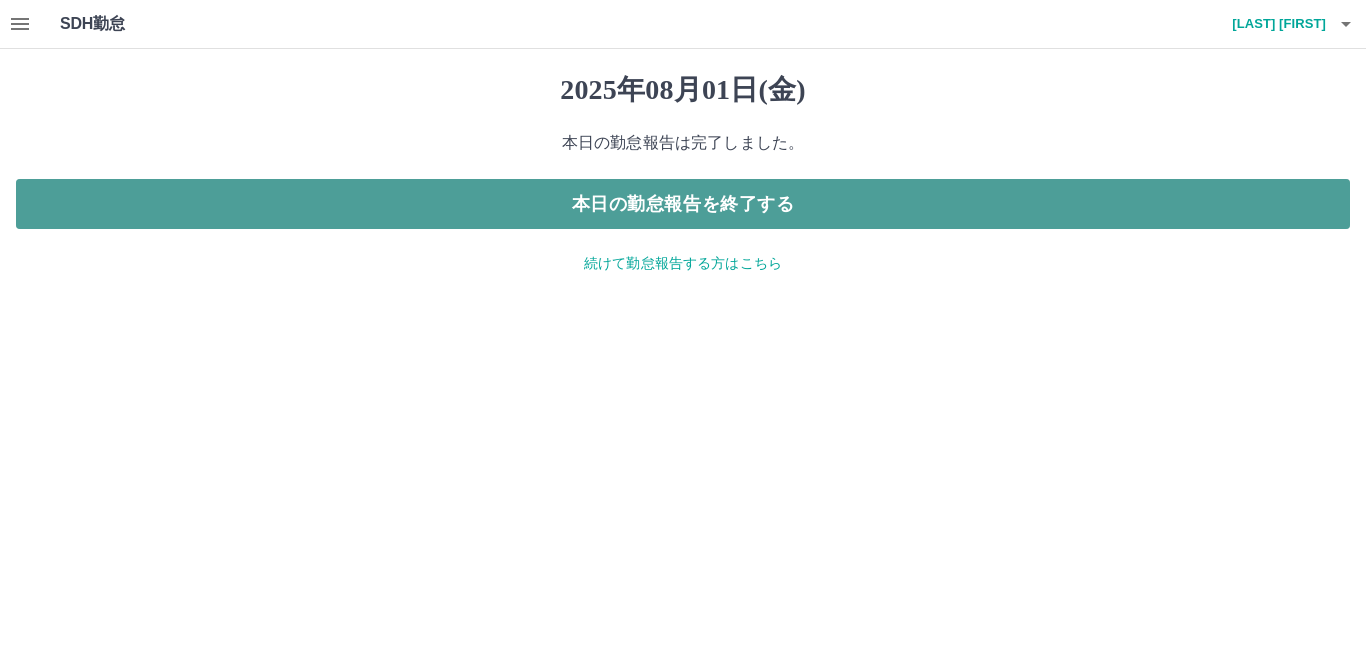 click on "本日の勤怠報告を終了する" at bounding box center (683, 204) 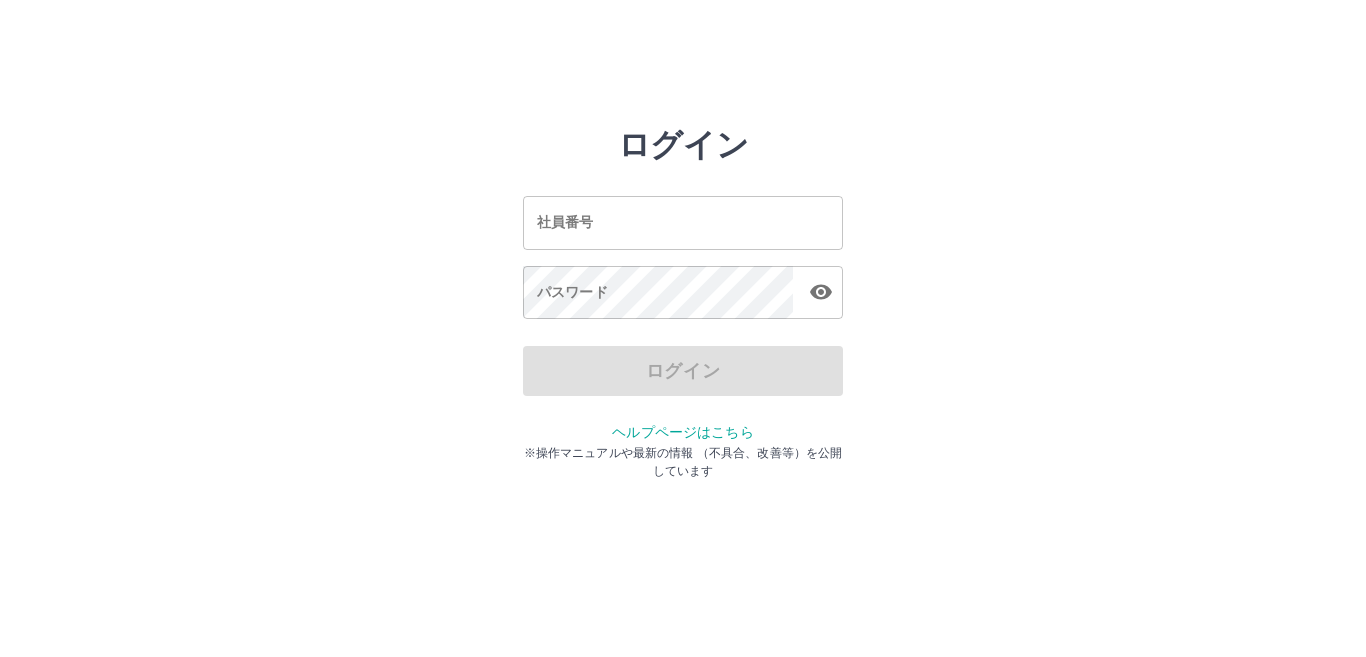scroll, scrollTop: 0, scrollLeft: 0, axis: both 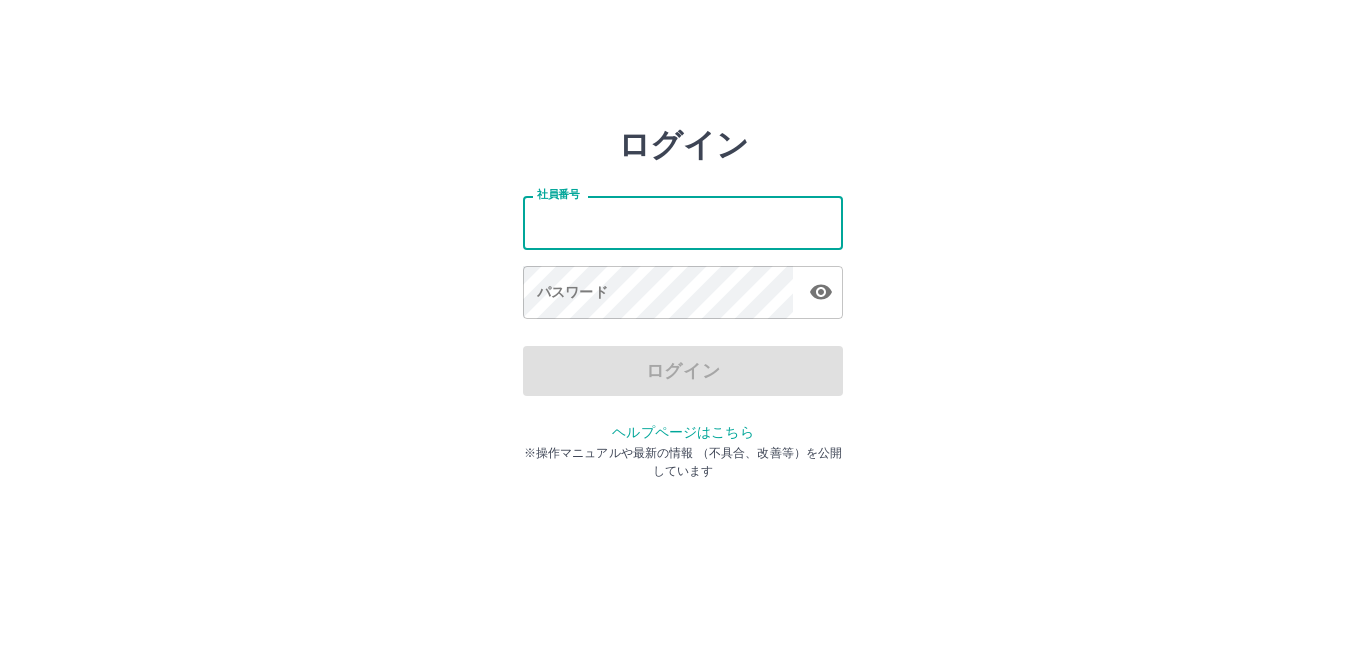 click on "社員番号" at bounding box center [683, 222] 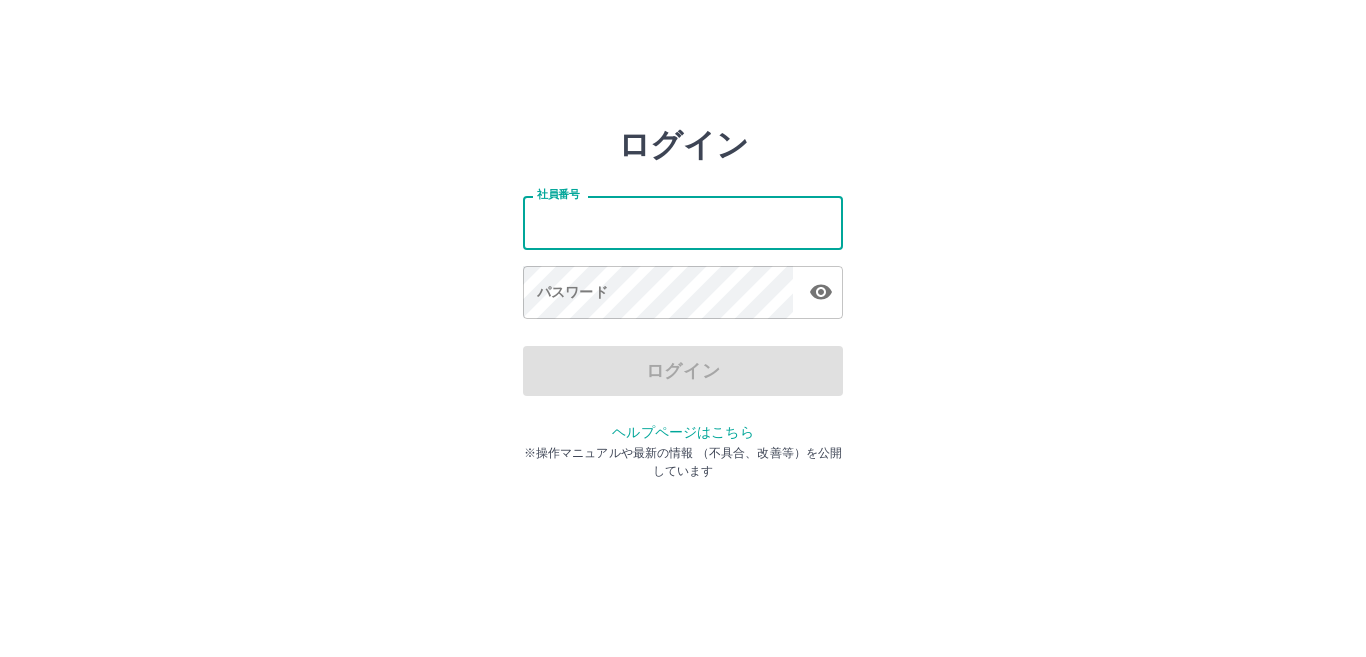 type on "*******" 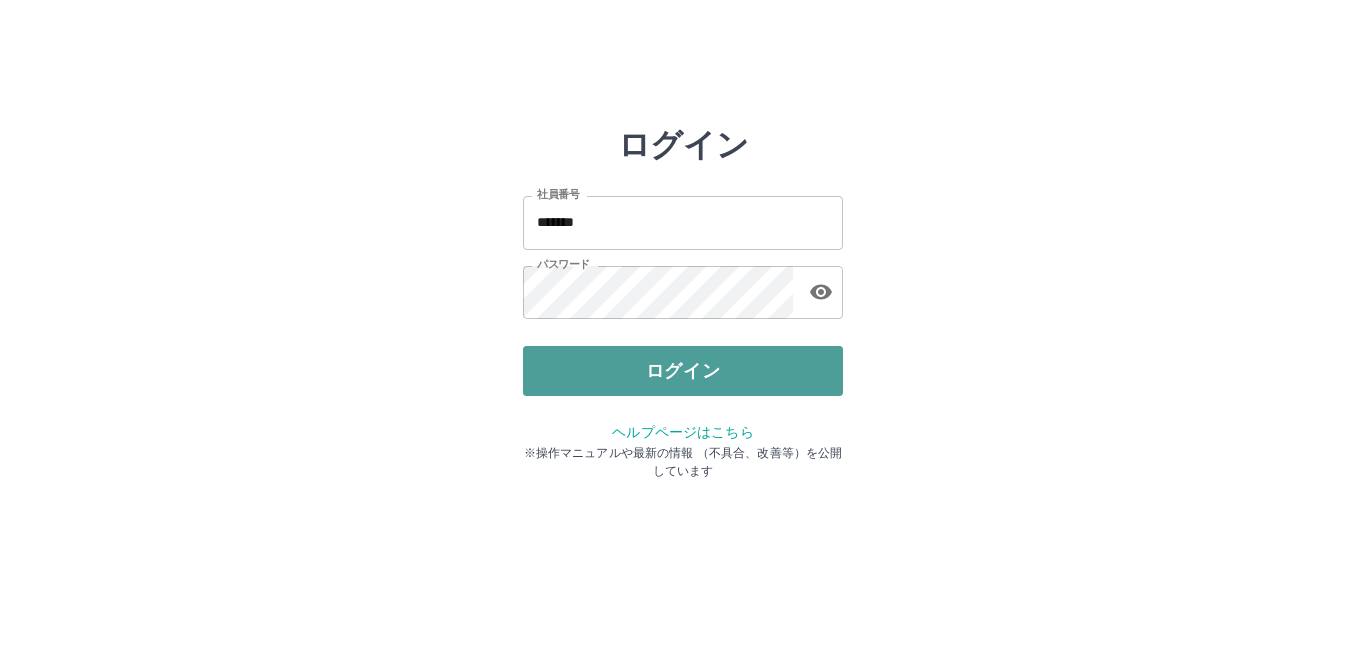 click on "ログイン" at bounding box center (683, 371) 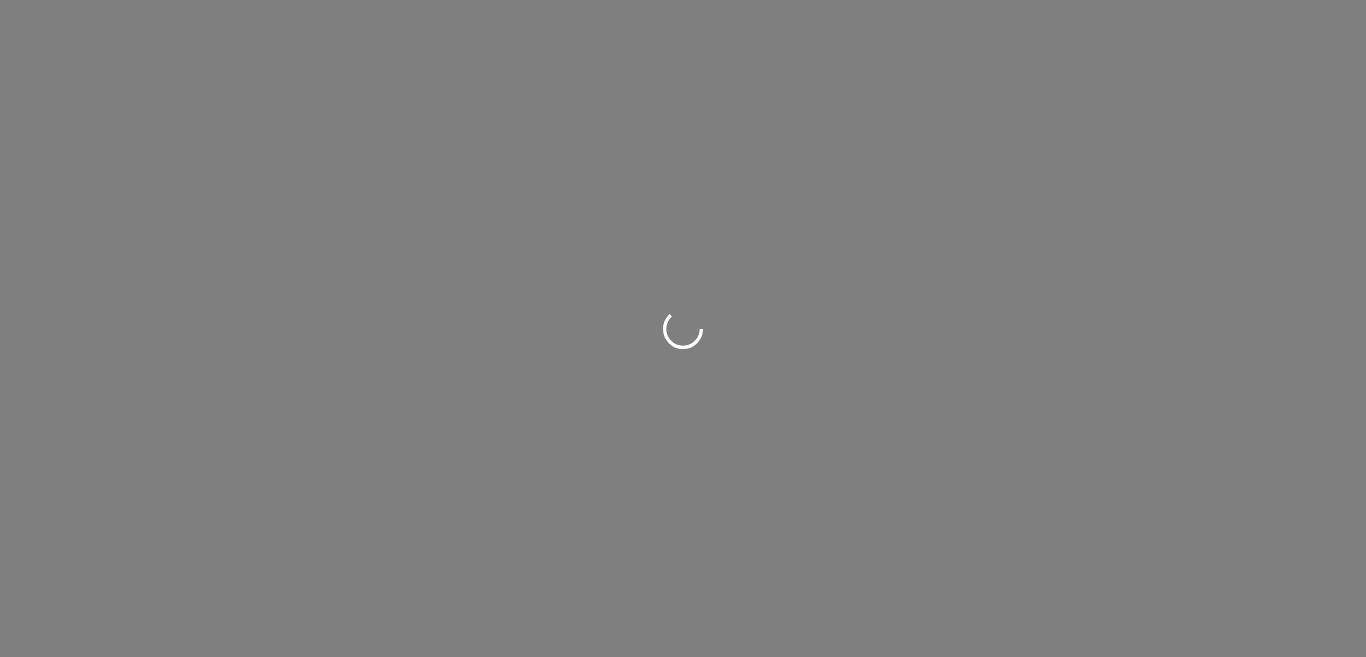 scroll, scrollTop: 0, scrollLeft: 0, axis: both 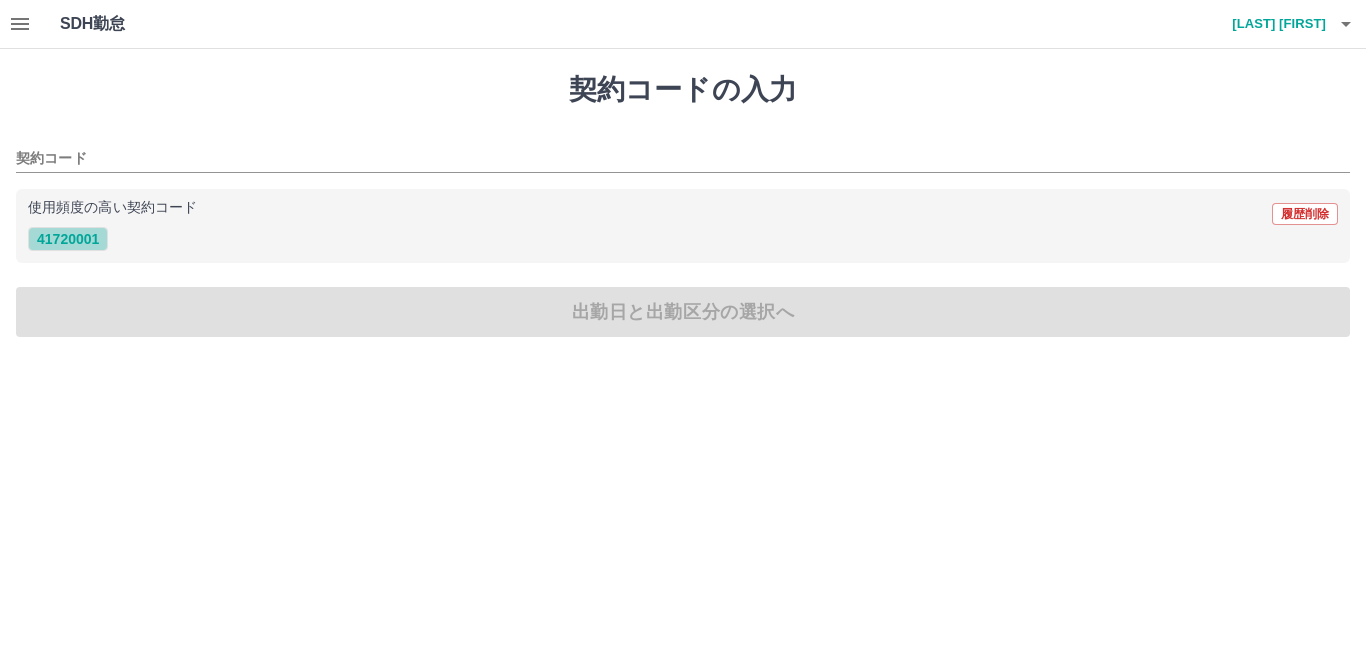 click on "41720001" at bounding box center (68, 239) 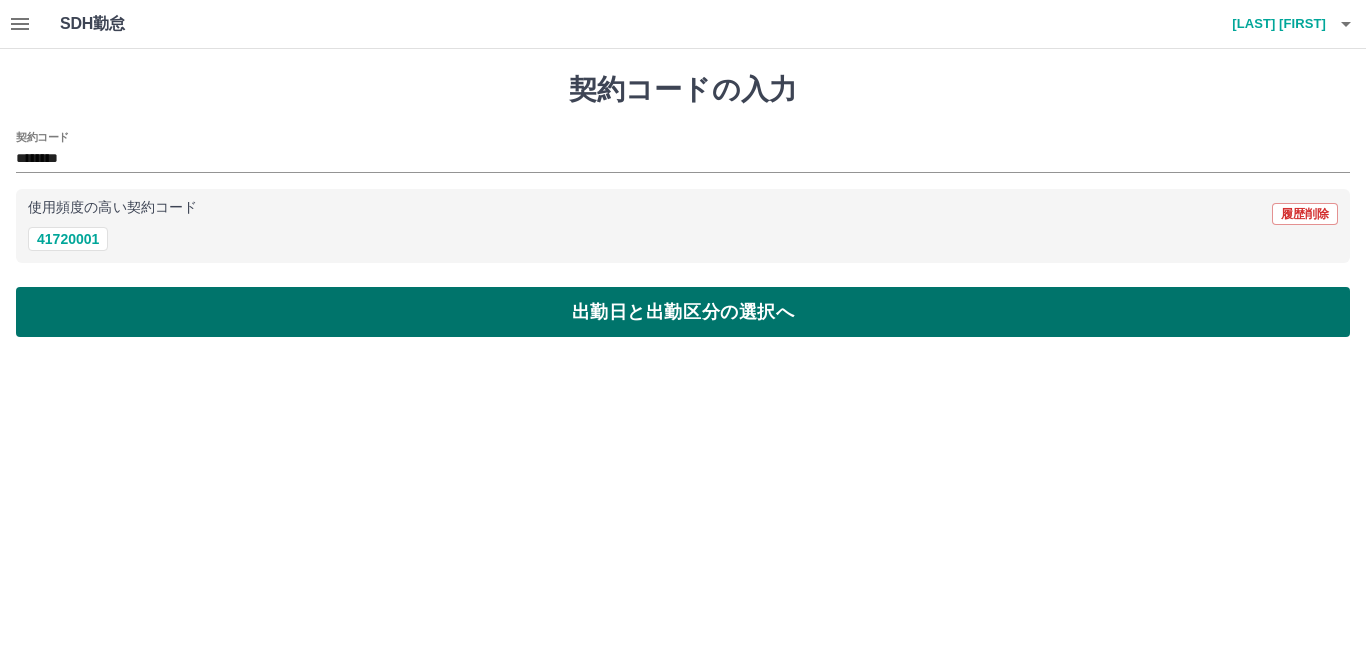 click on "出勤日と出勤区分の選択へ" at bounding box center (683, 312) 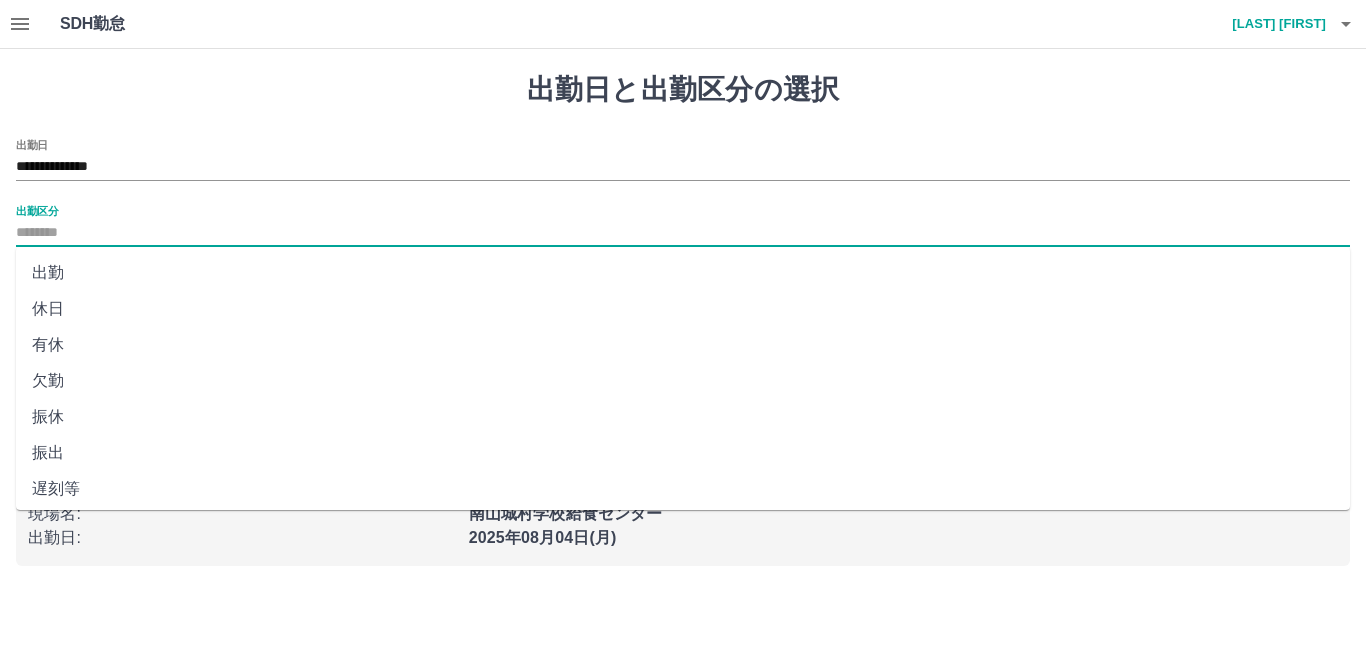 click on "出勤区分" at bounding box center (683, 233) 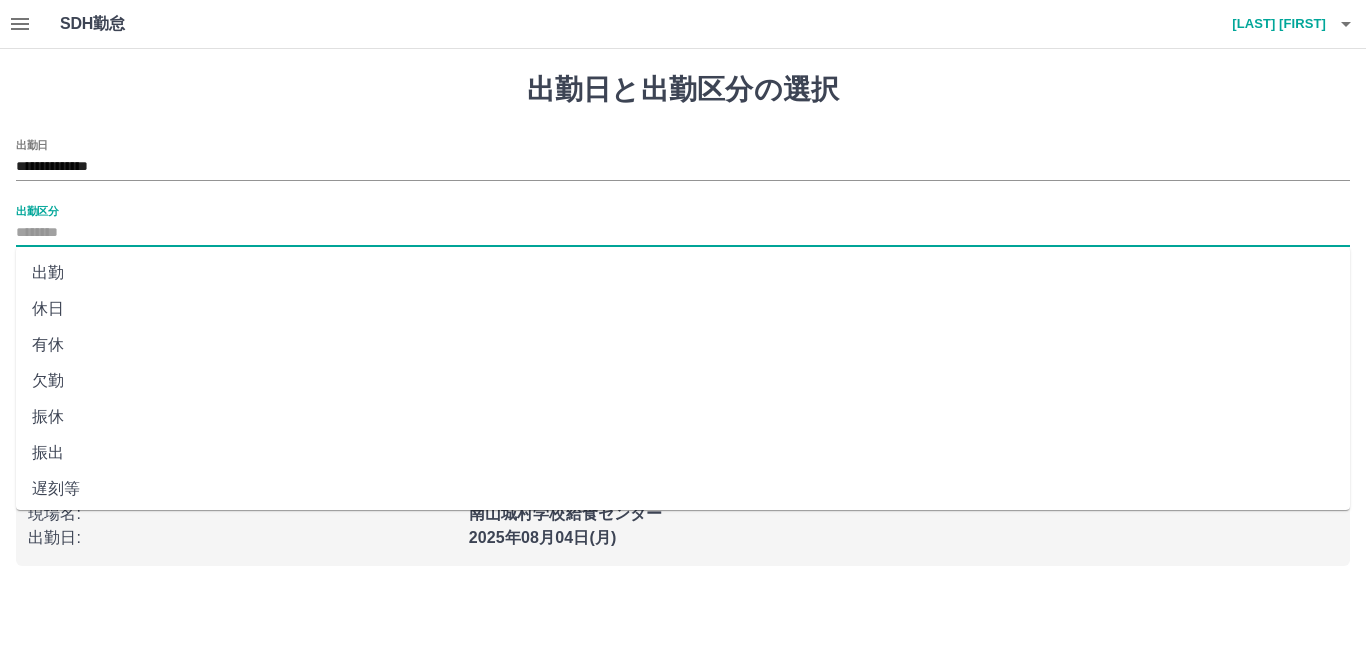 click on "休日" at bounding box center [683, 309] 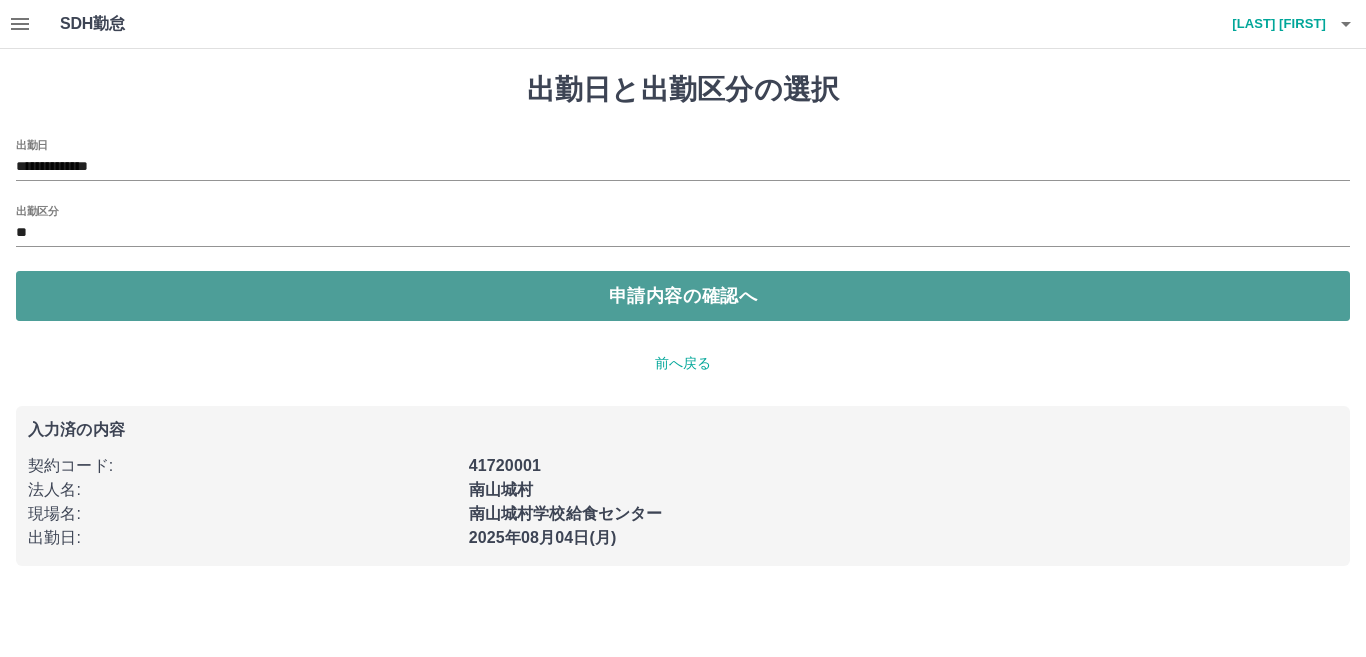 click on "申請内容の確認へ" at bounding box center [683, 296] 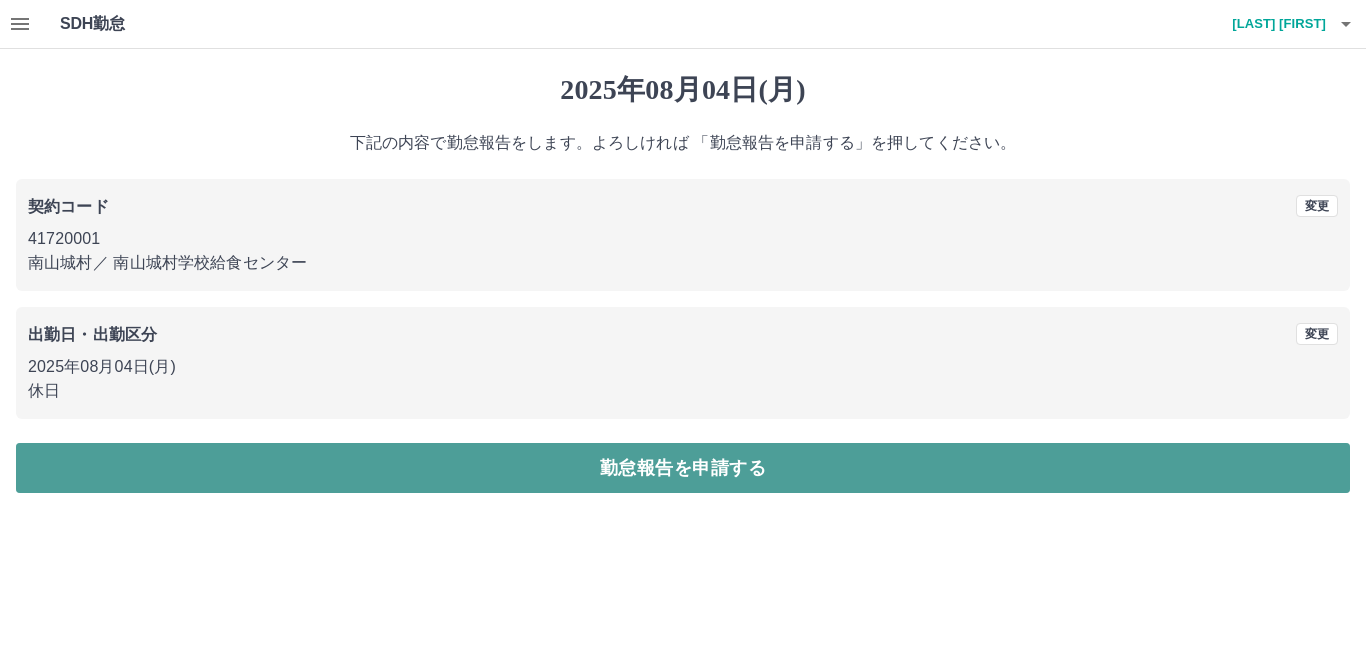 click on "勤怠報告を申請する" at bounding box center [683, 468] 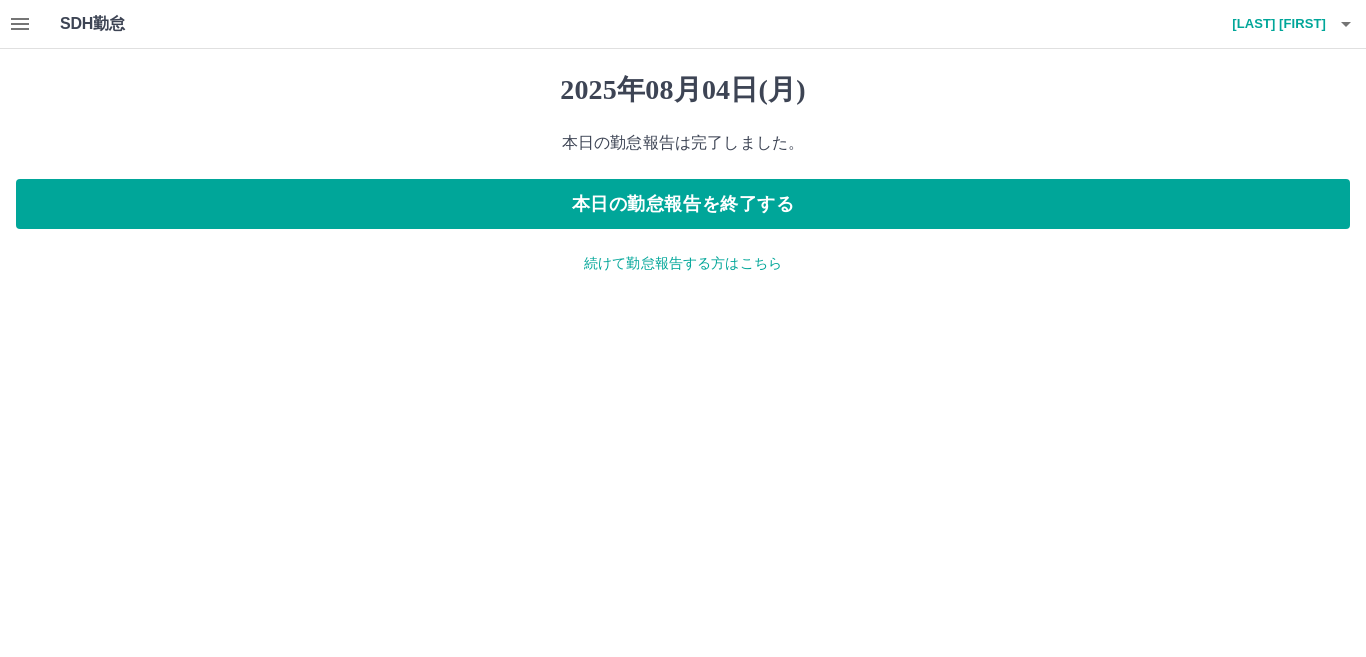 click on "続けて勤怠報告する方はこちら" at bounding box center (683, 263) 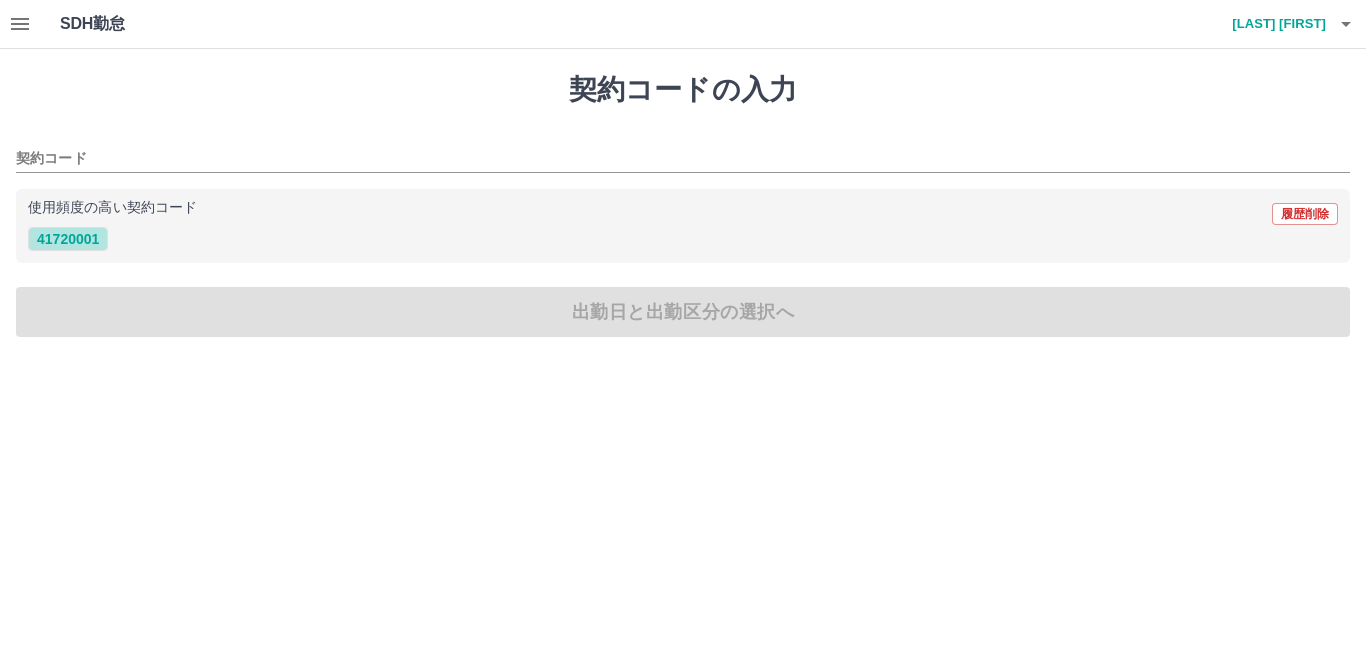 drag, startPoint x: 75, startPoint y: 237, endPoint x: 121, endPoint y: 269, distance: 56.0357 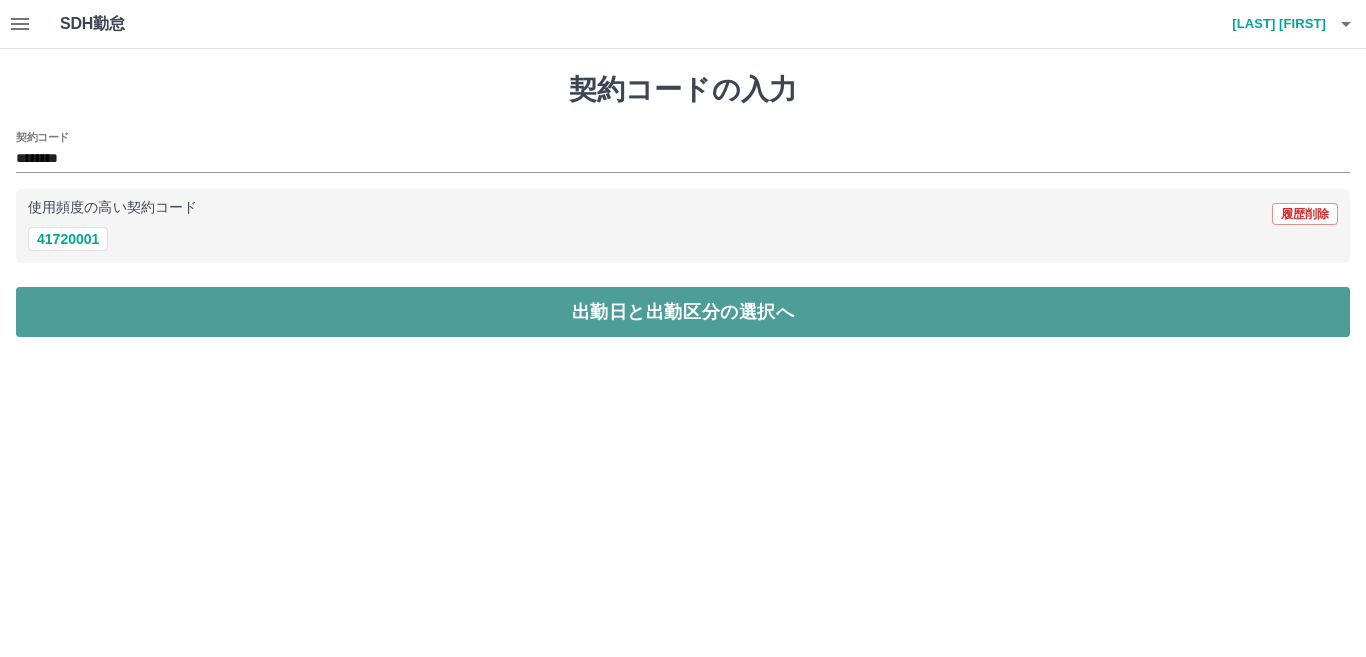 click on "出勤日と出勤区分の選択へ" at bounding box center [683, 312] 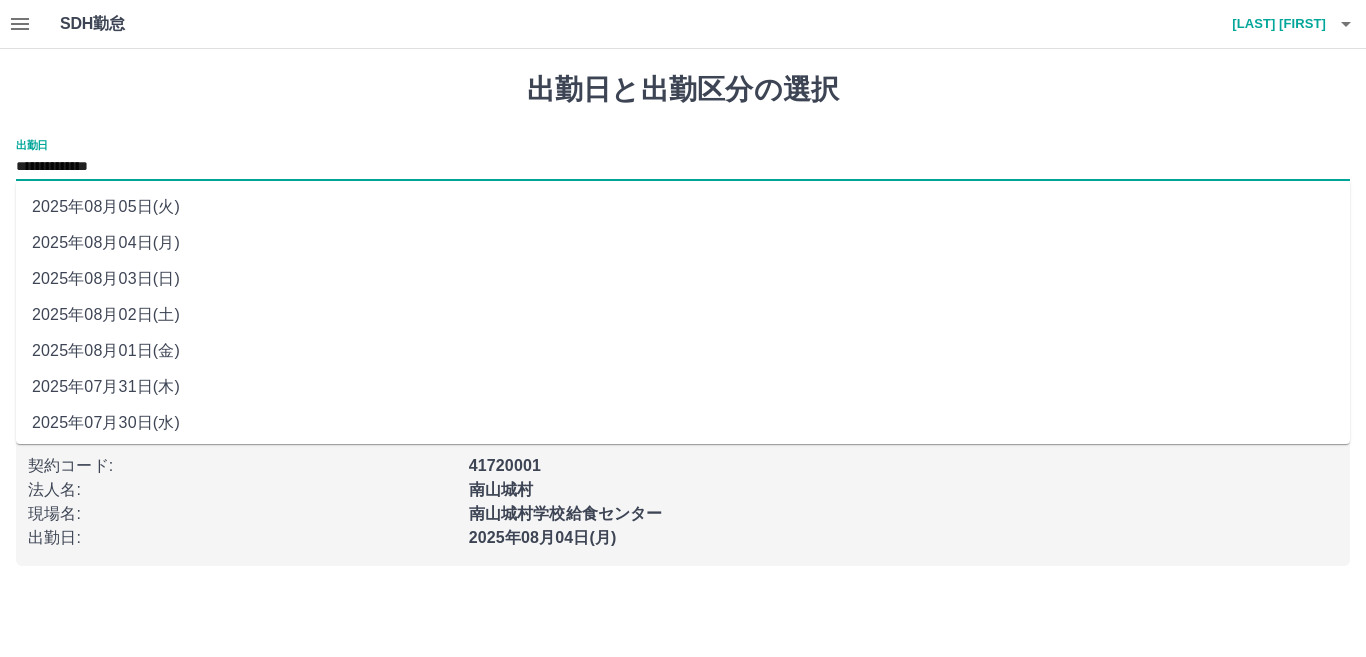 click on "**********" at bounding box center (683, 167) 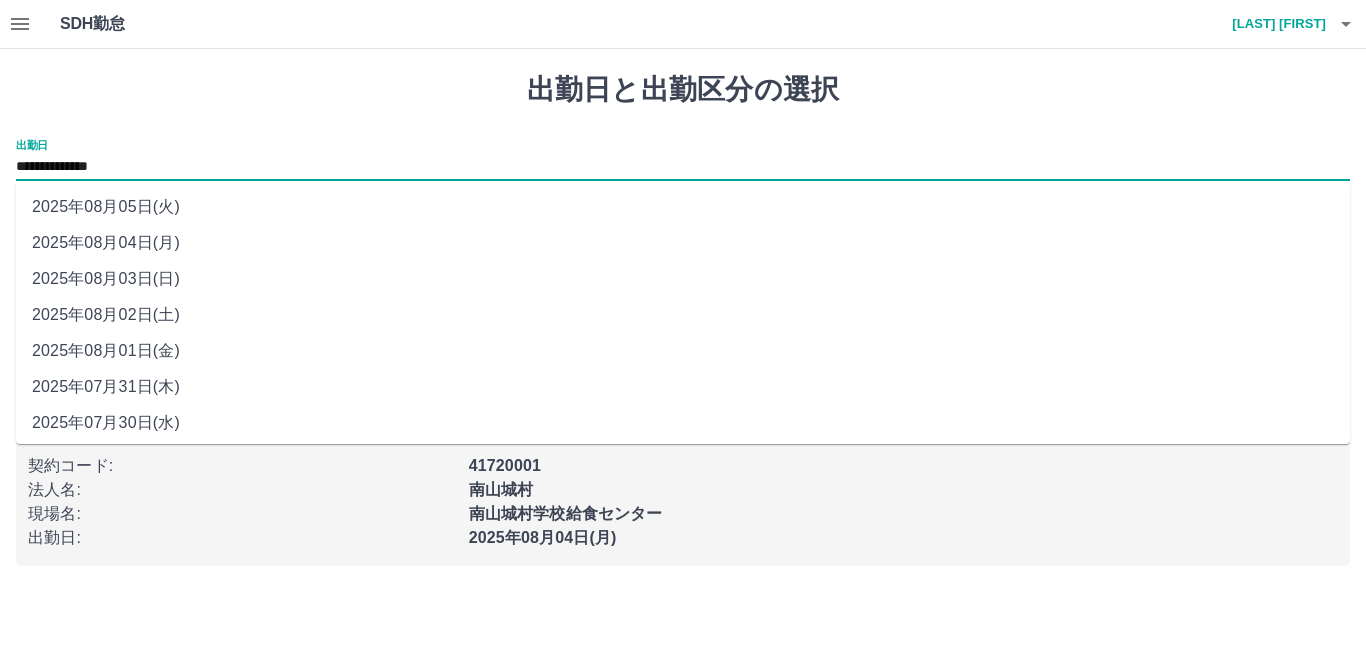 click on "2025年08月05日(火)" at bounding box center [683, 207] 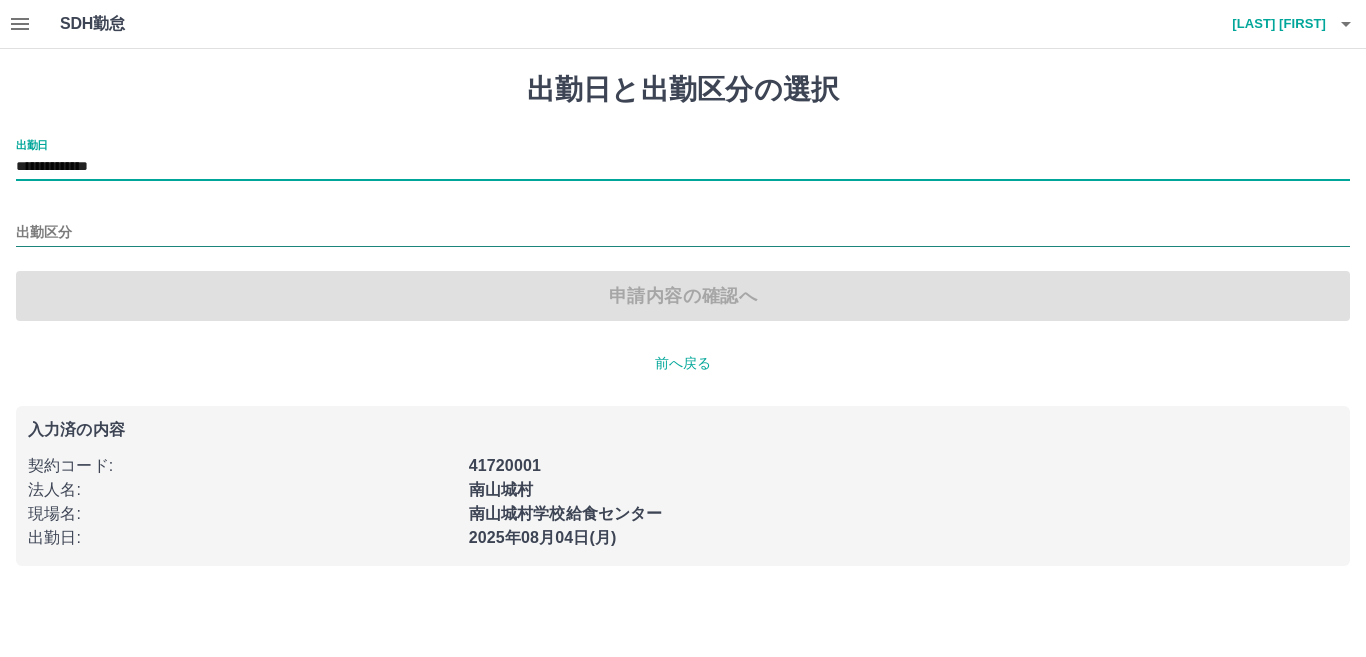 click on "出勤区分" at bounding box center [683, 233] 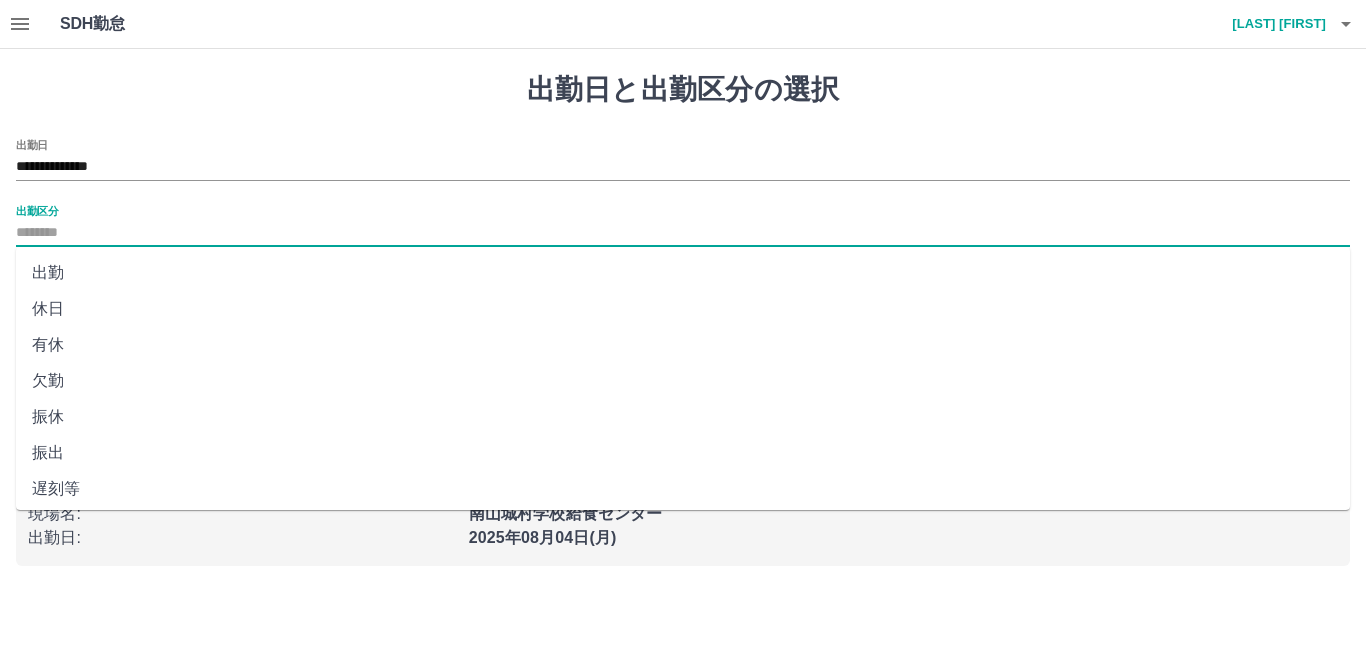click on "休日" at bounding box center [683, 309] 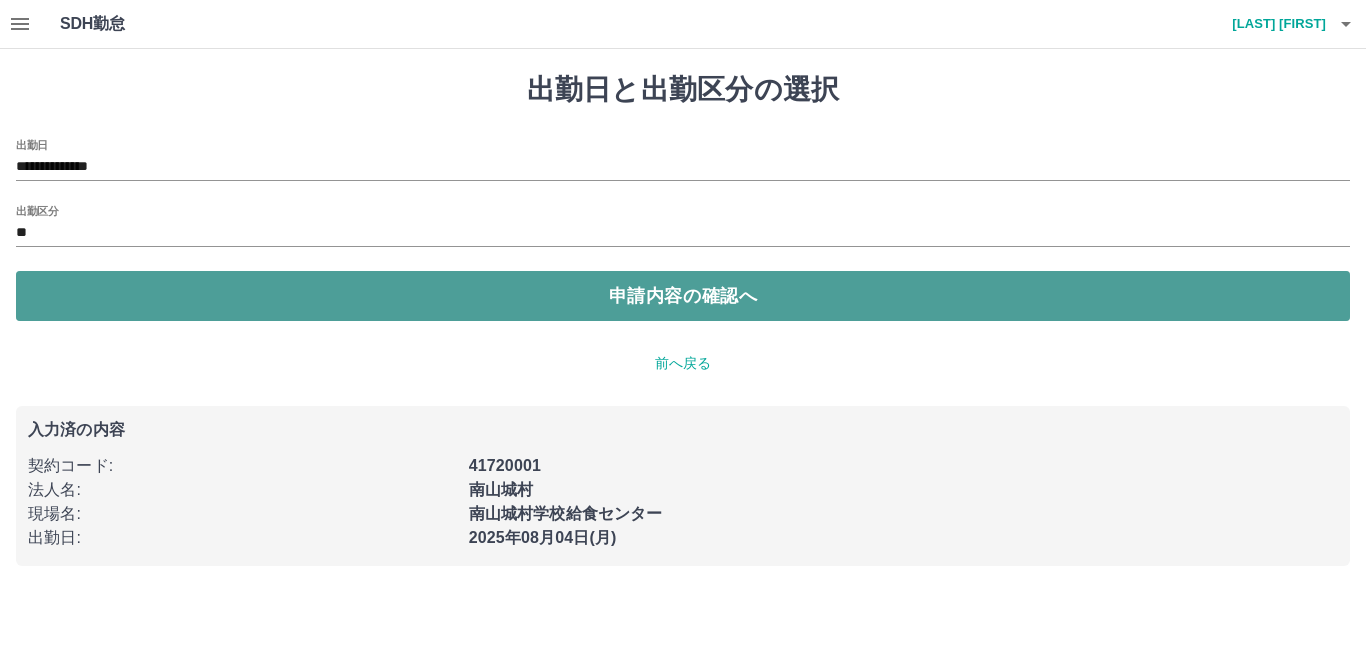 click on "申請内容の確認へ" at bounding box center [683, 296] 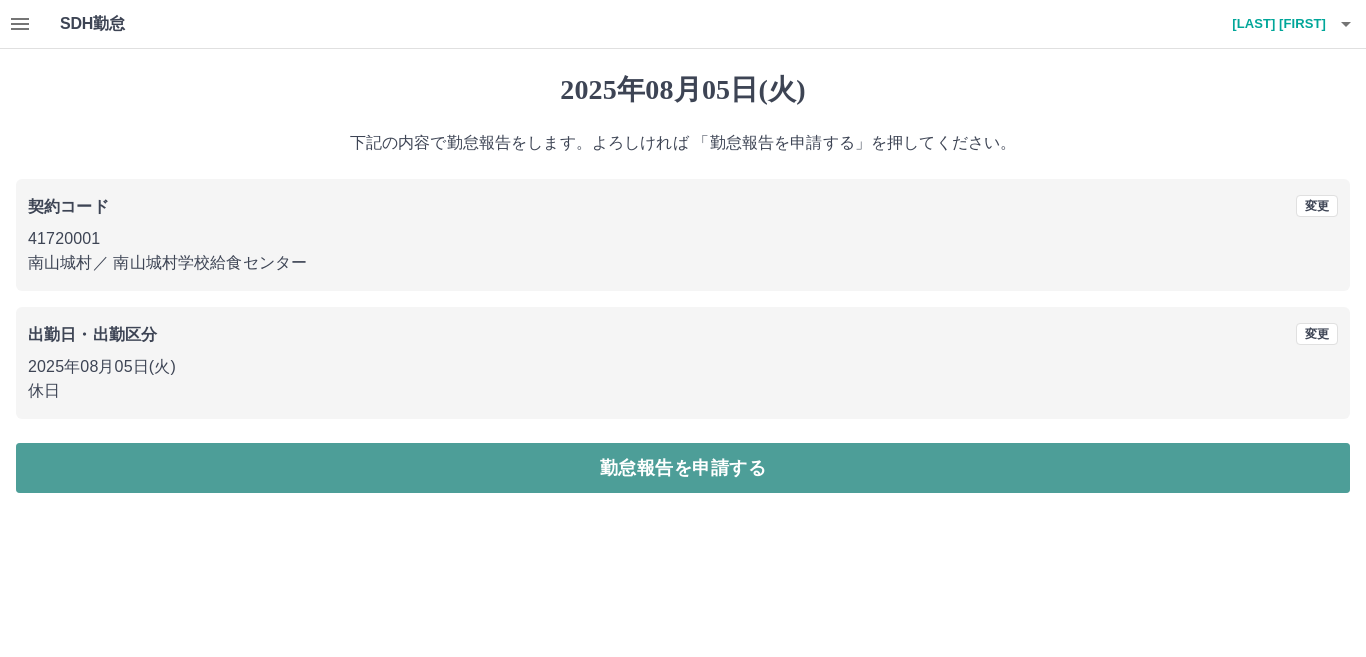 click on "勤怠報告を申請する" at bounding box center (683, 468) 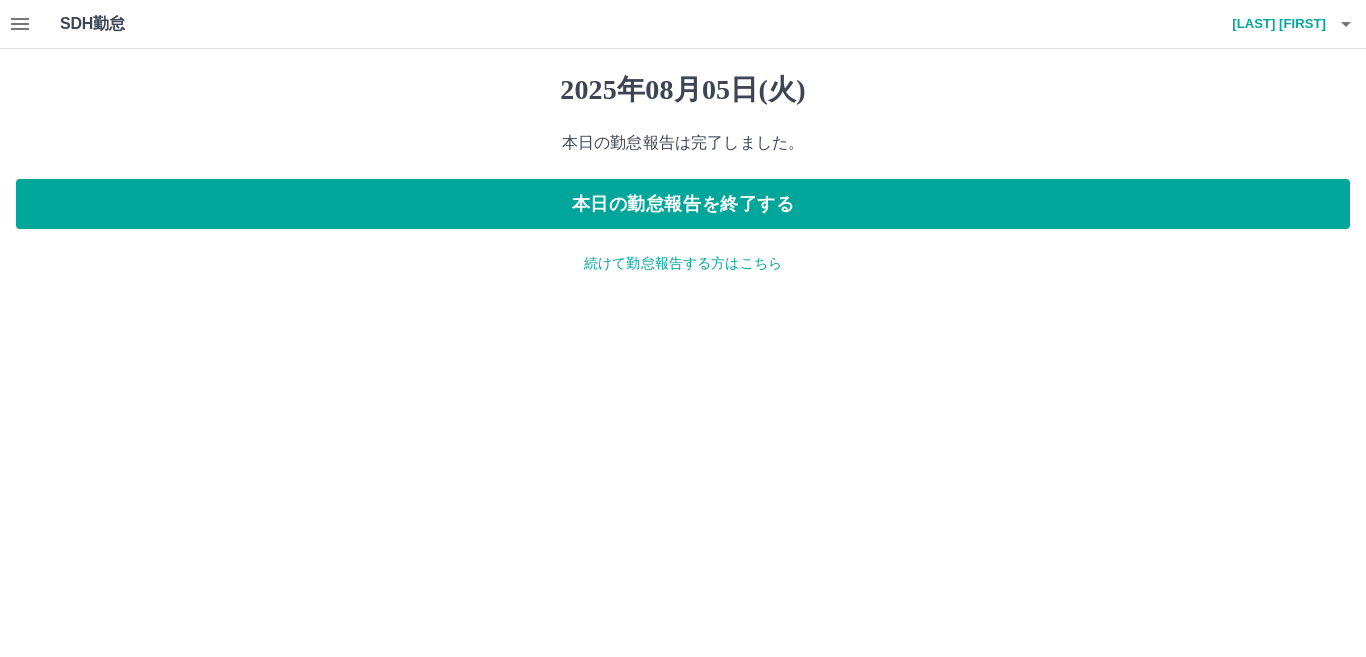 click on "続けて勤怠報告する方はこちら" at bounding box center (683, 263) 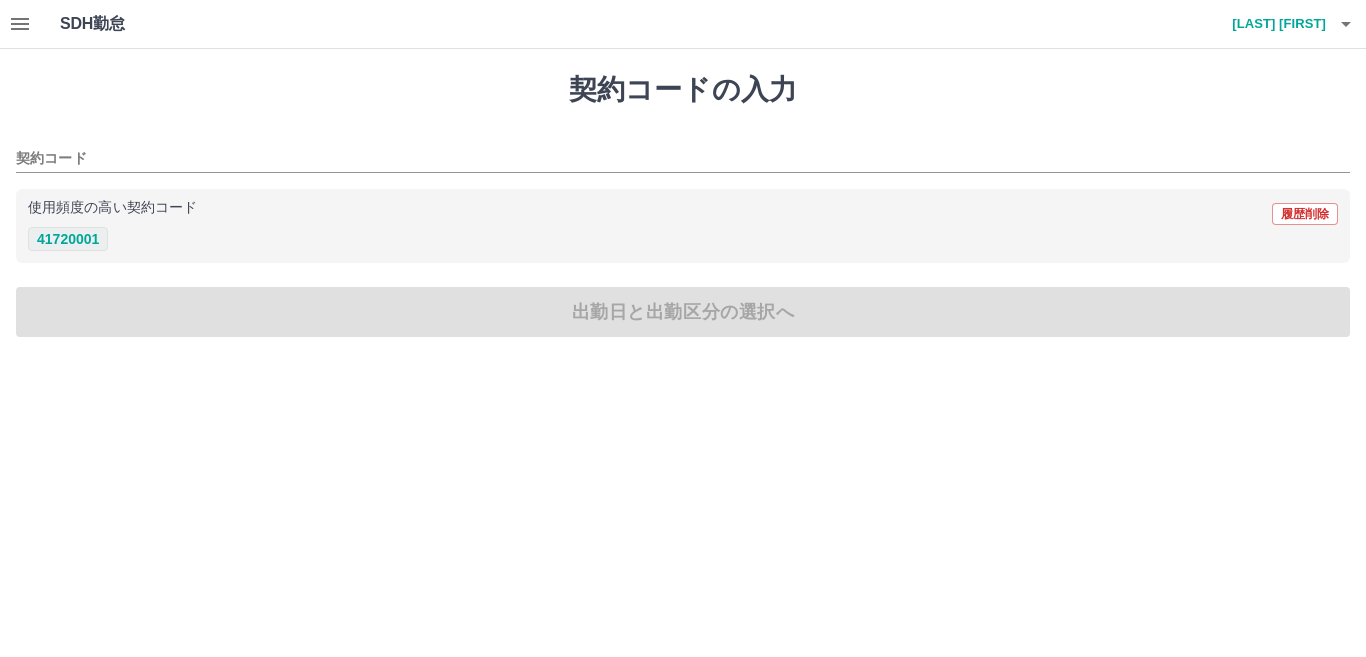 click on "41720001" at bounding box center [68, 239] 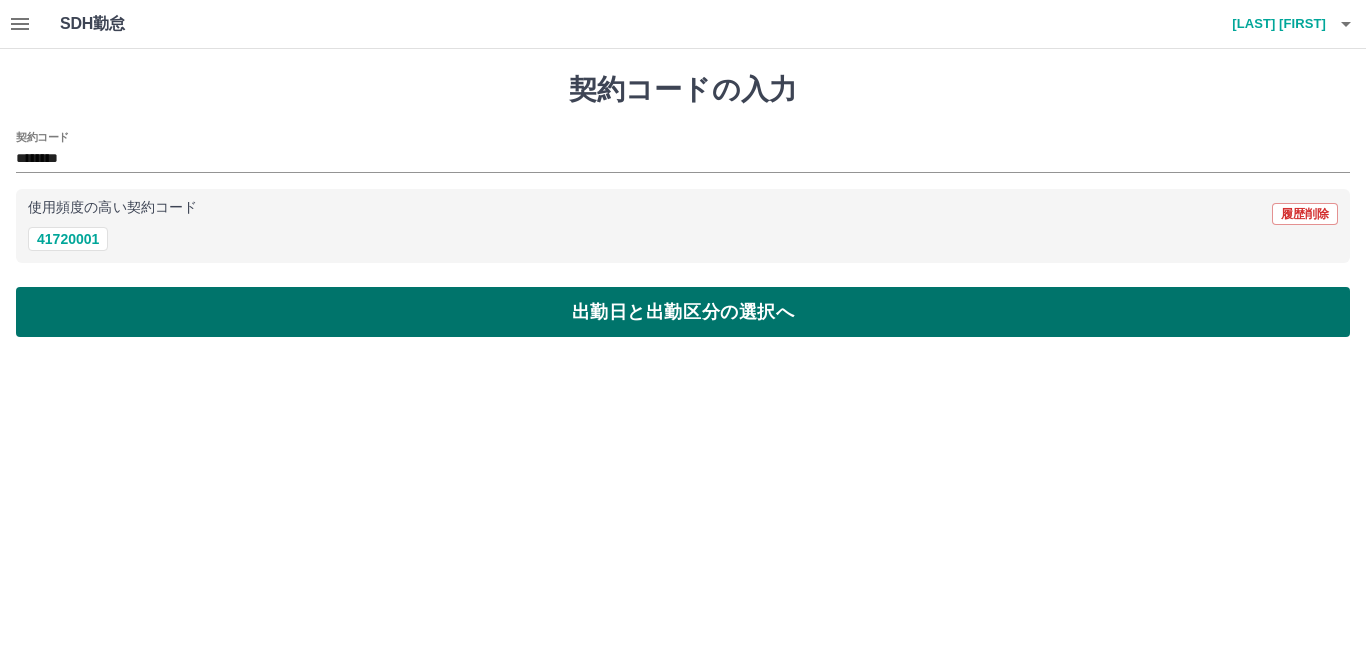 click on "出勤日と出勤区分の選択へ" at bounding box center (683, 312) 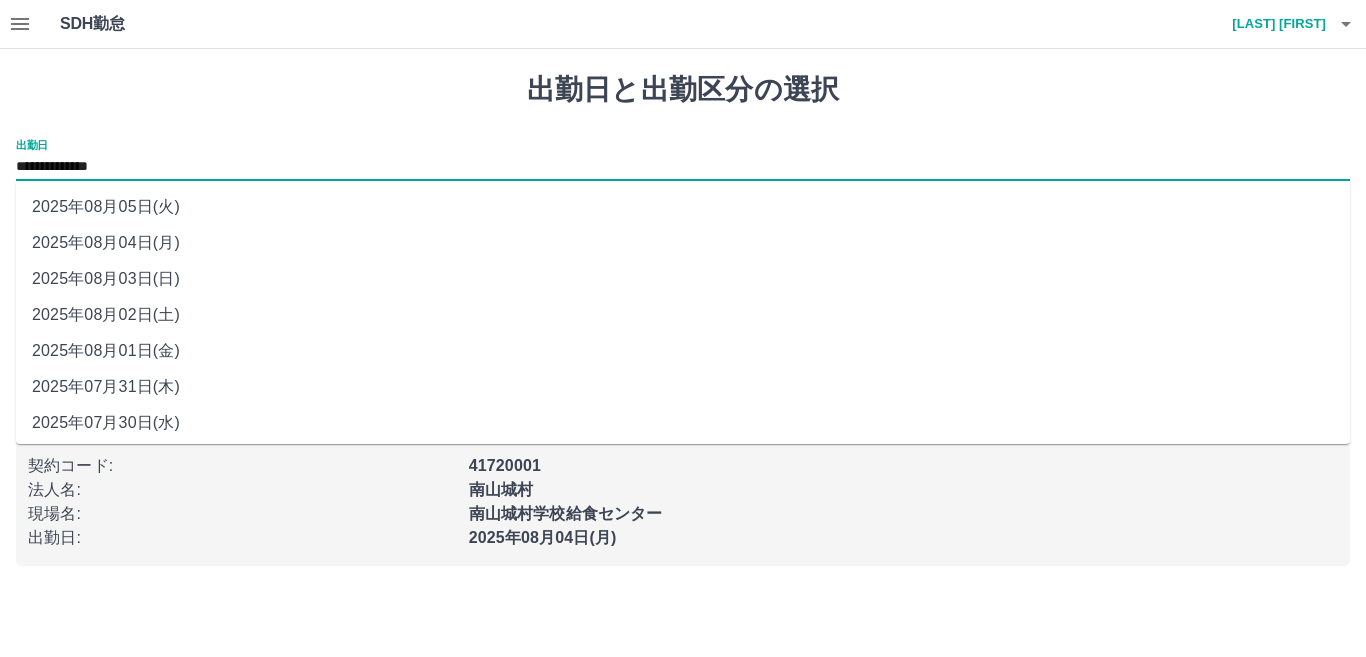 click on "**********" at bounding box center (683, 167) 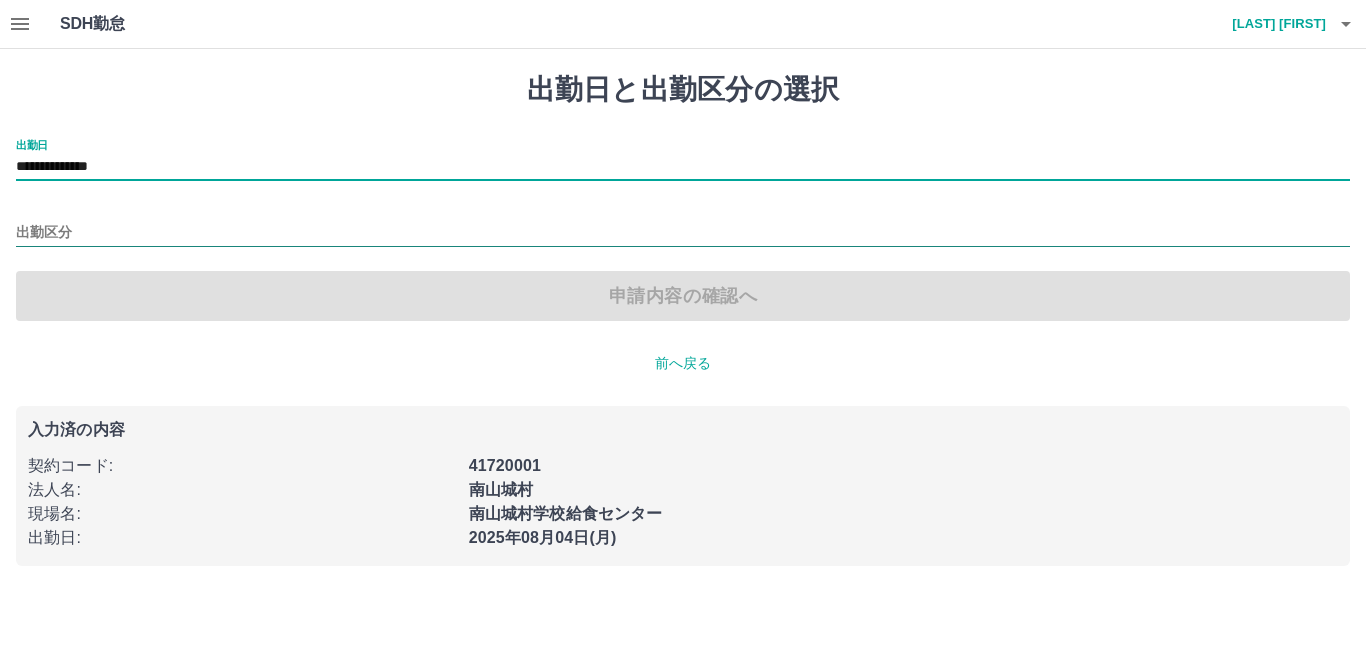 click on "出勤区分" at bounding box center [683, 233] 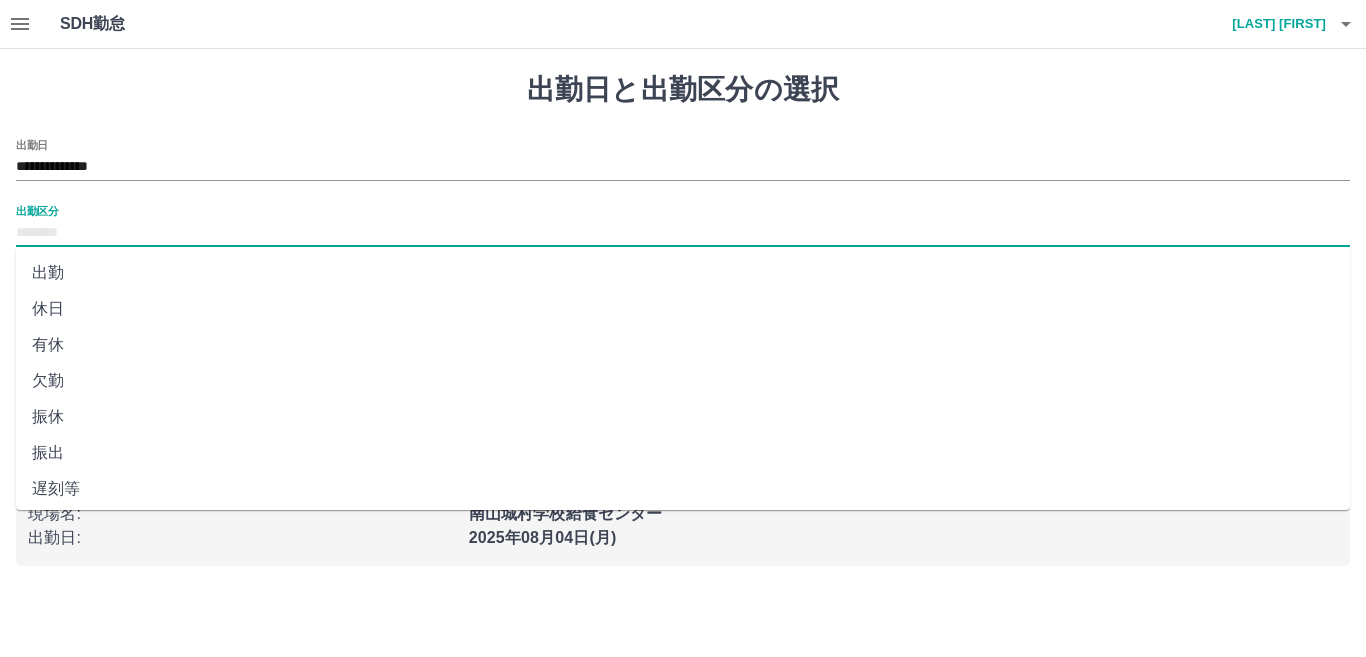 click on "休日" at bounding box center (683, 309) 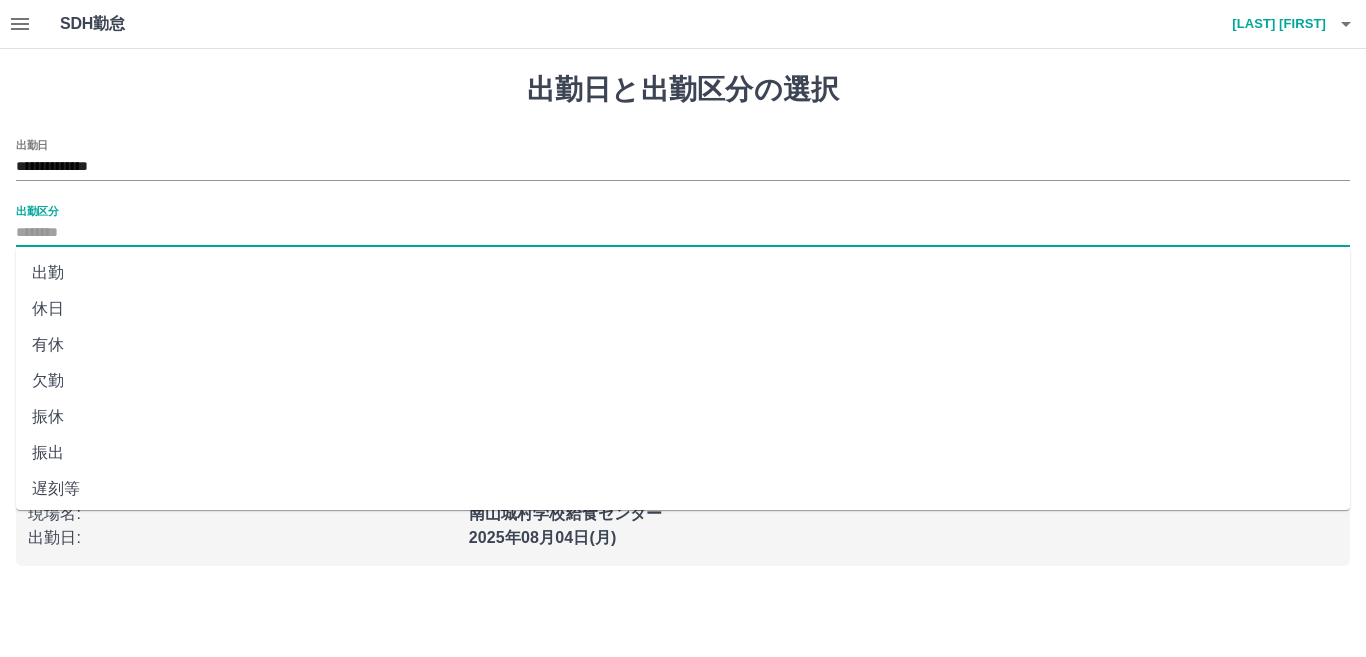 type on "**" 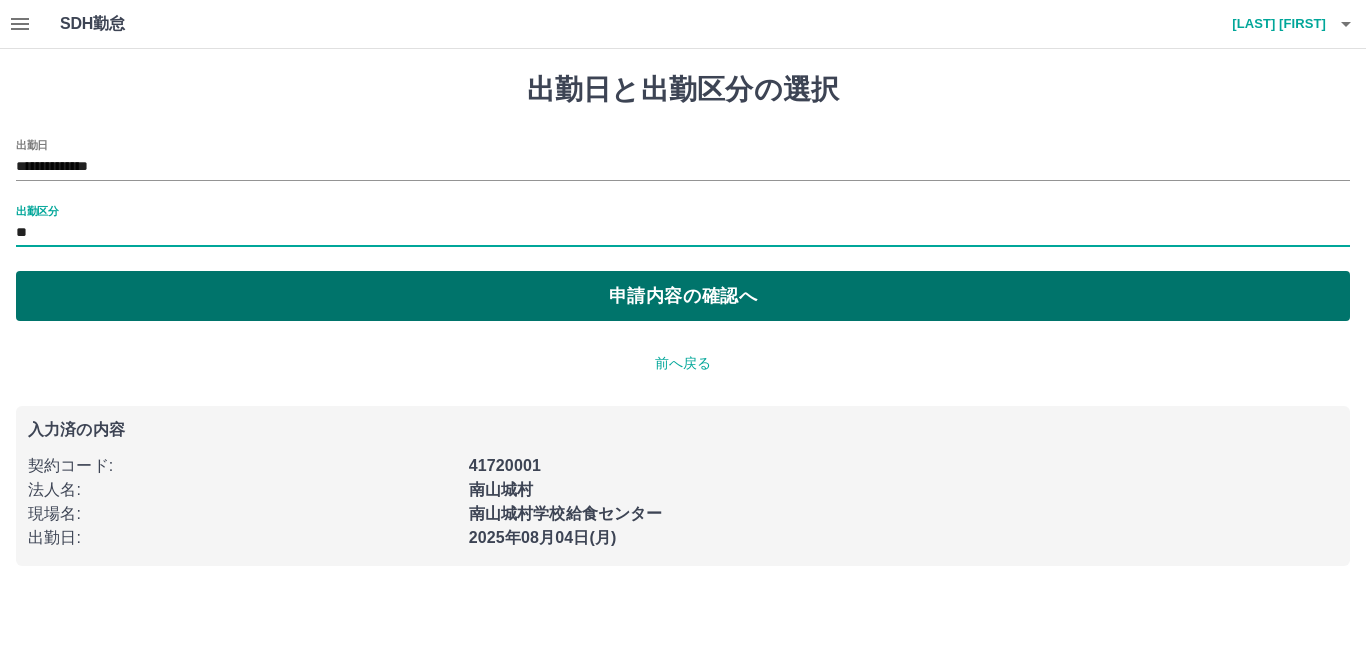 click on "申請内容の確認へ" at bounding box center [683, 296] 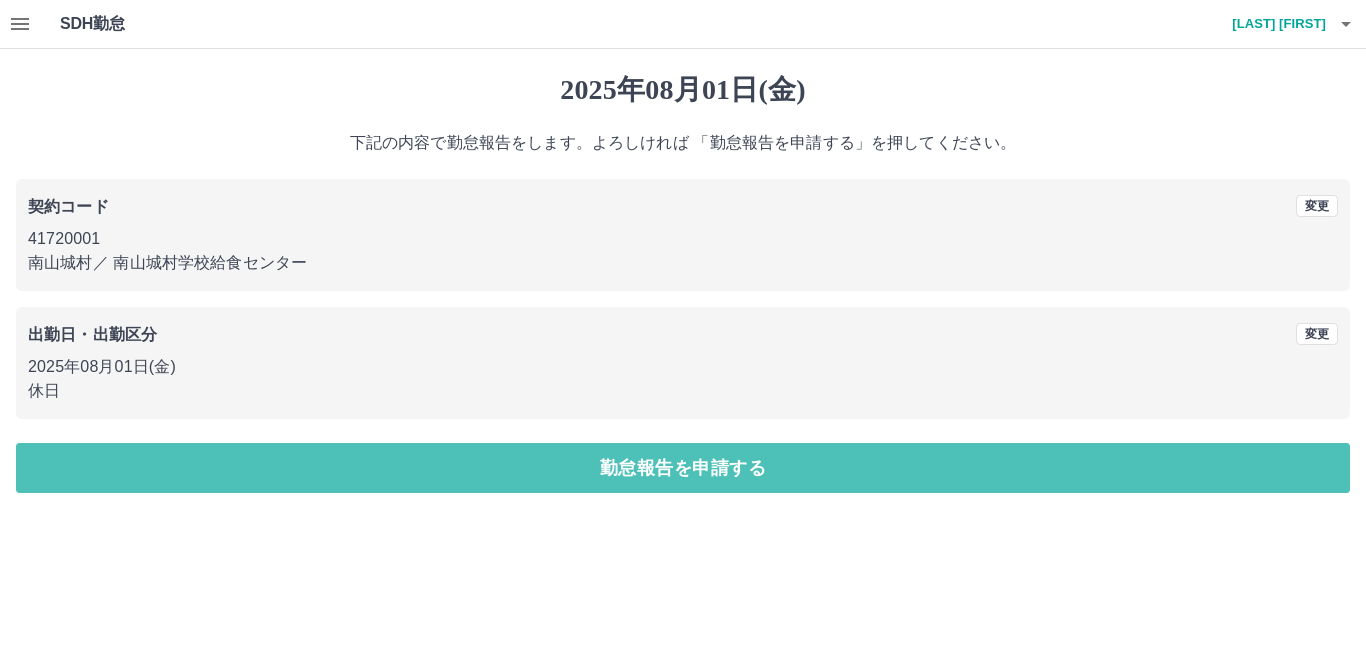 click on "勤怠報告を申請する" at bounding box center (683, 468) 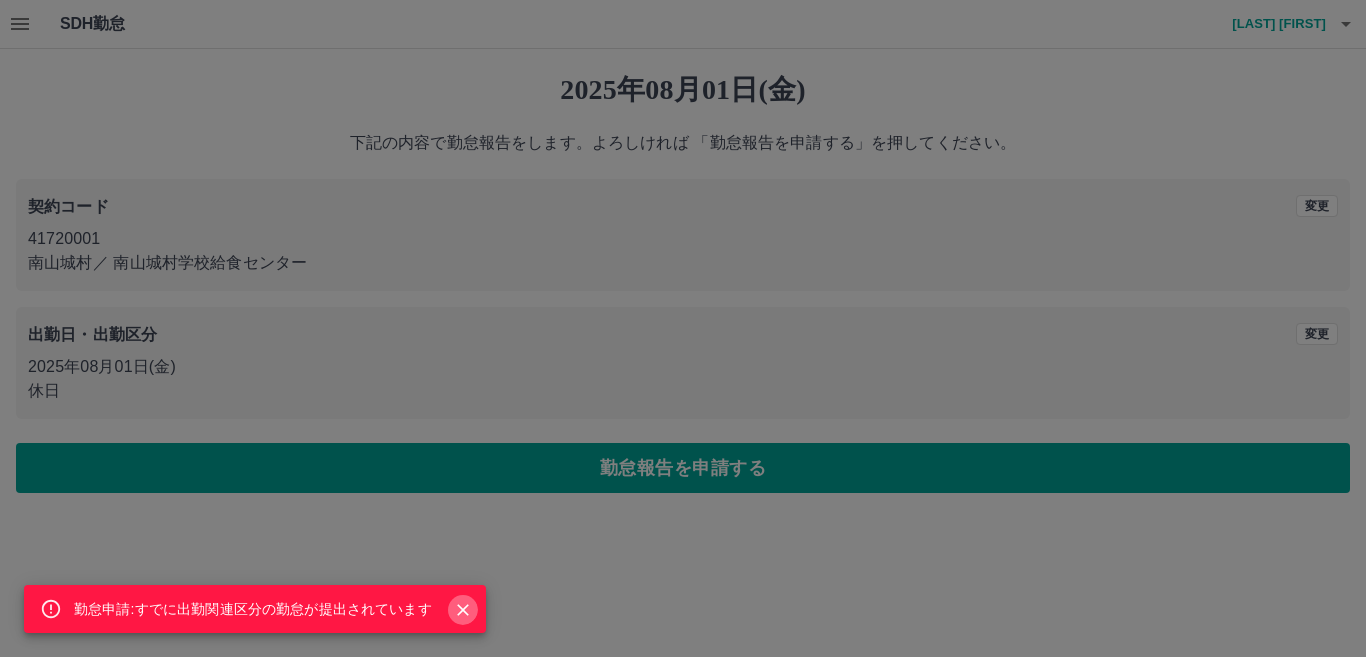 click 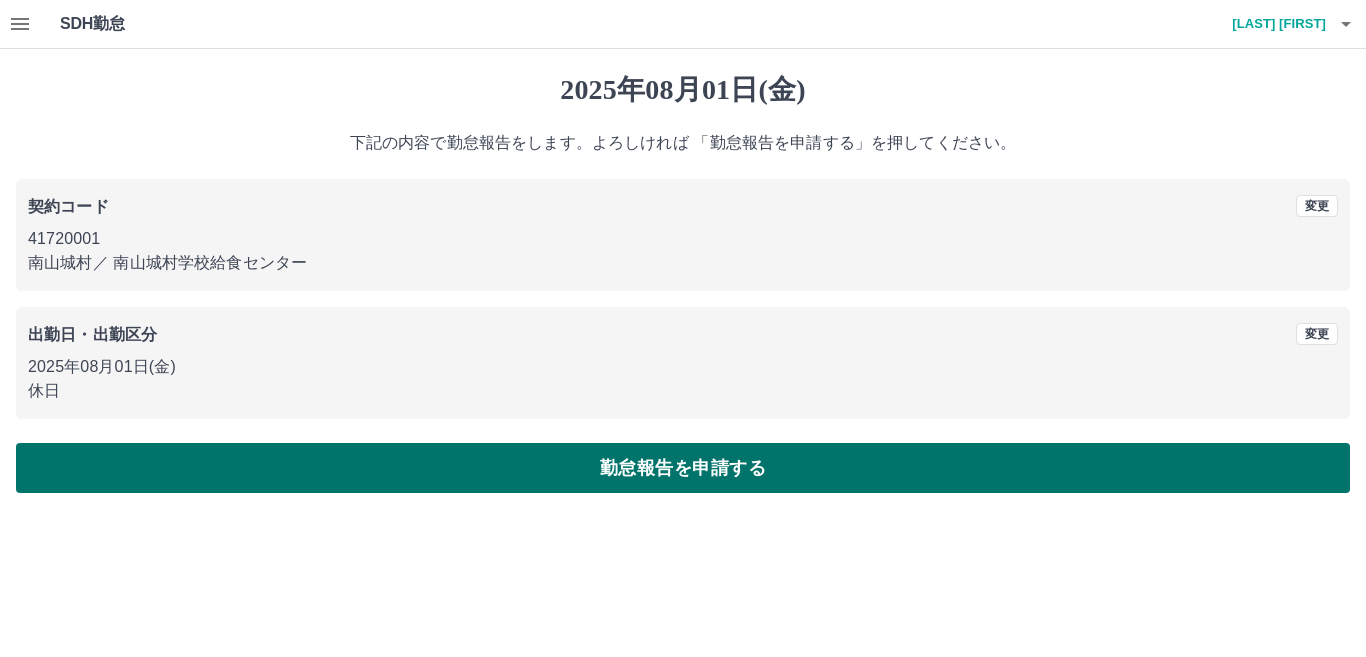 click on "勤怠報告を申請する" at bounding box center (683, 468) 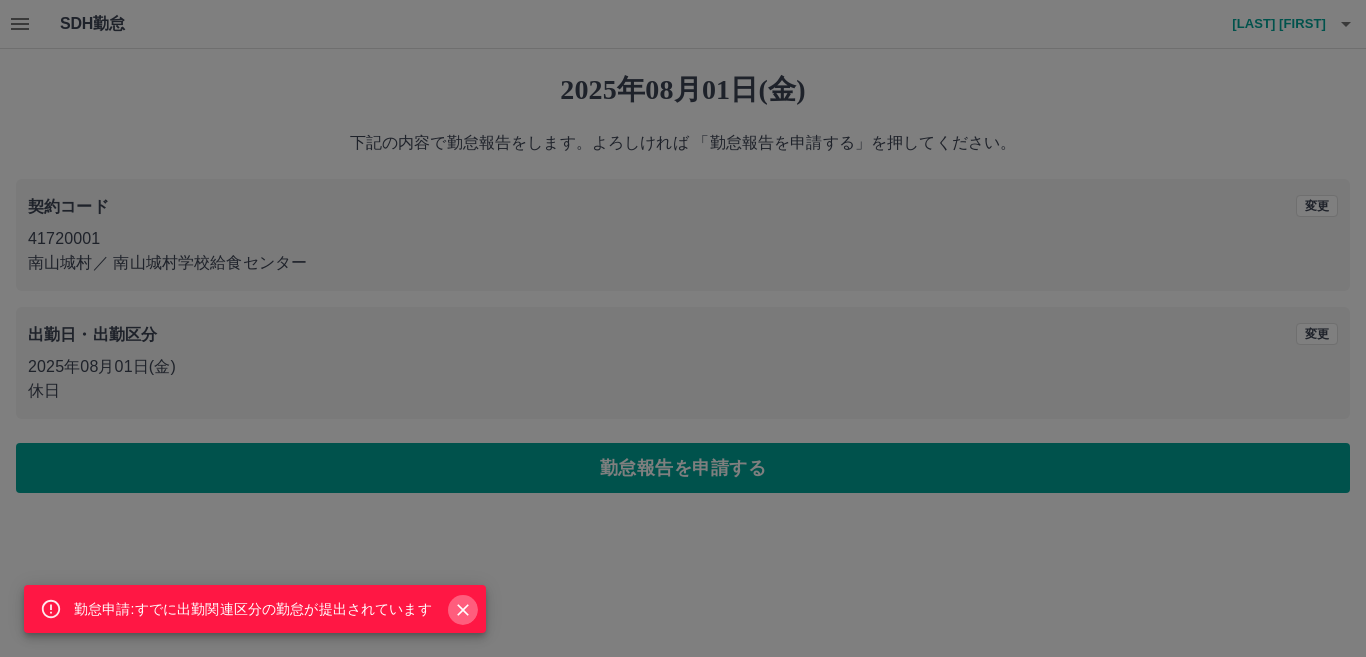 click 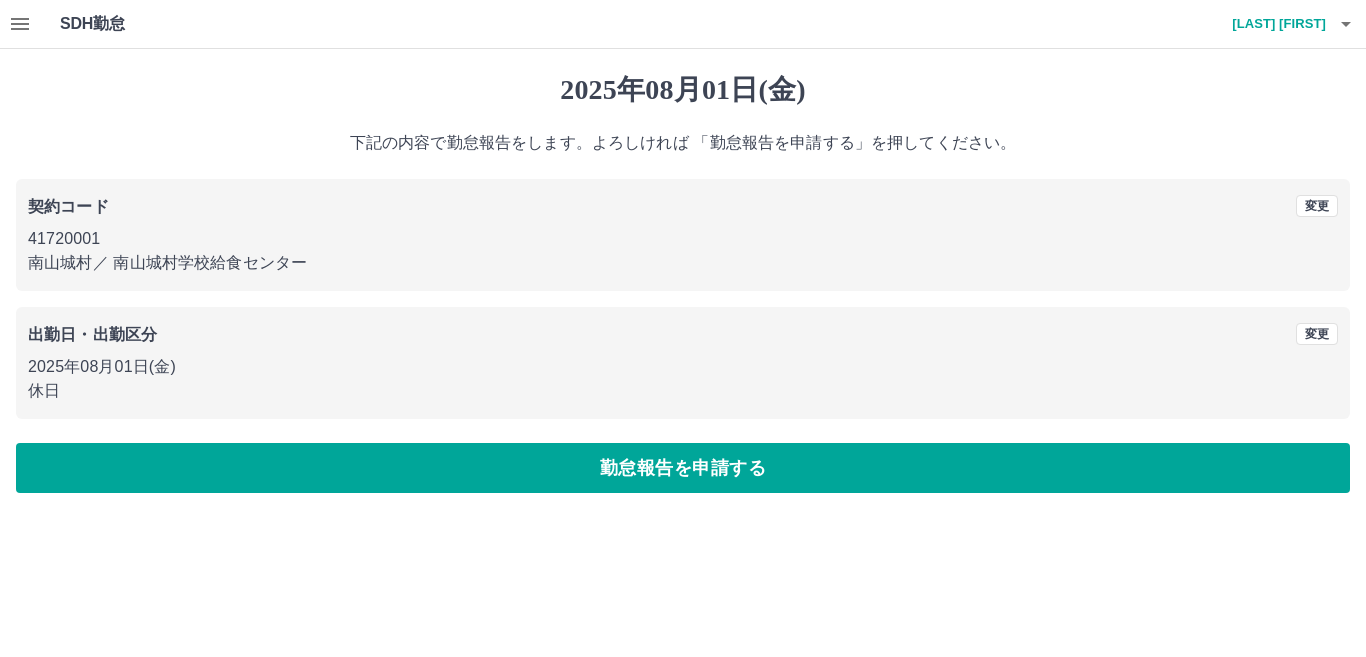 click 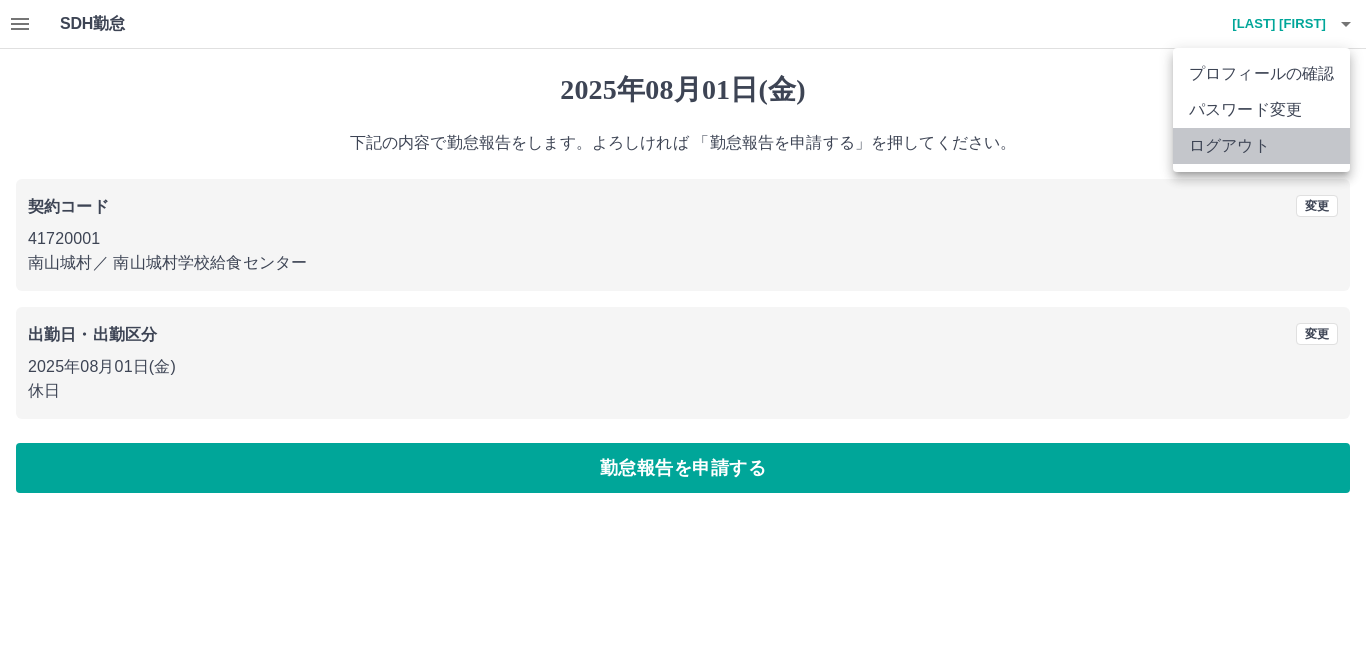 click on "ログアウト" at bounding box center (1261, 146) 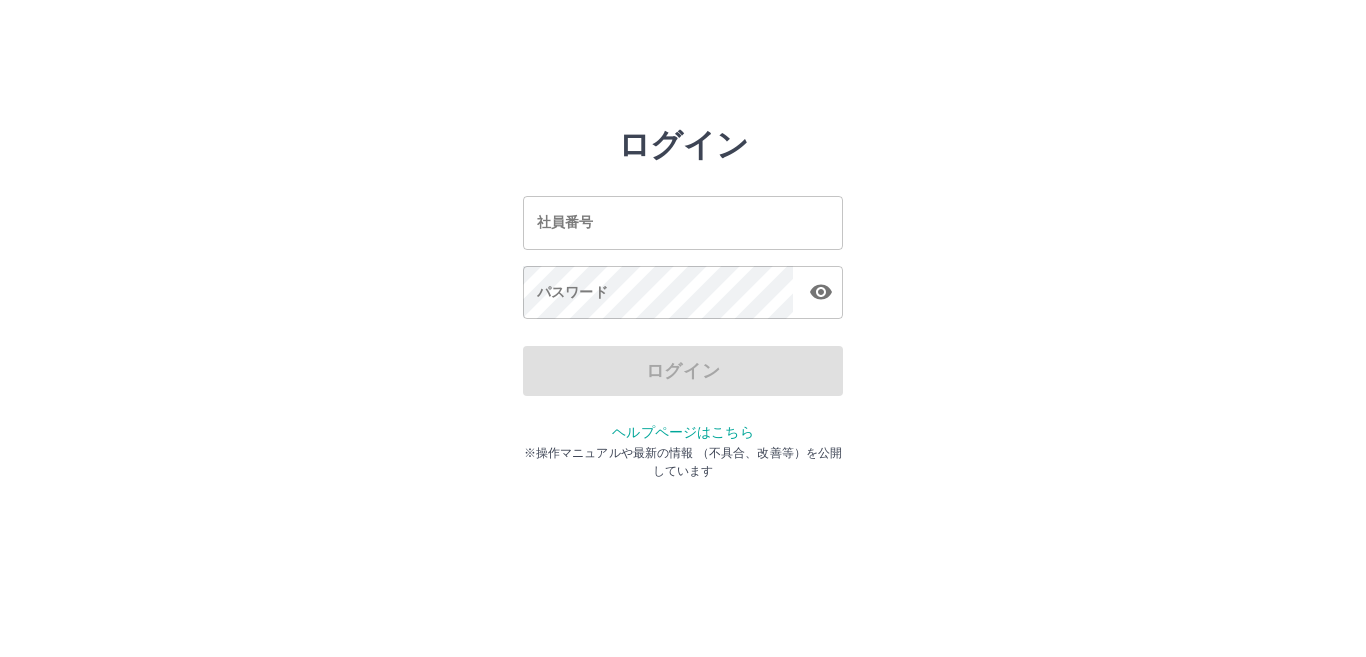 scroll, scrollTop: 0, scrollLeft: 0, axis: both 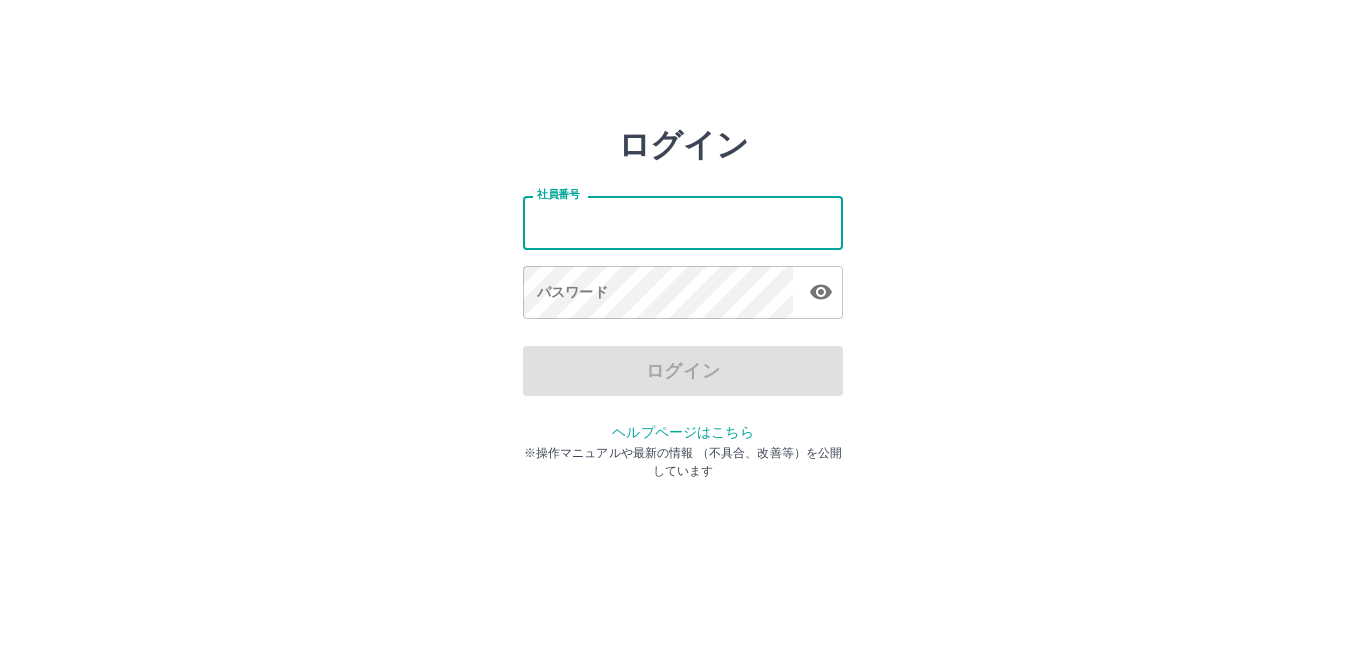 click on "社員番号" at bounding box center (683, 222) 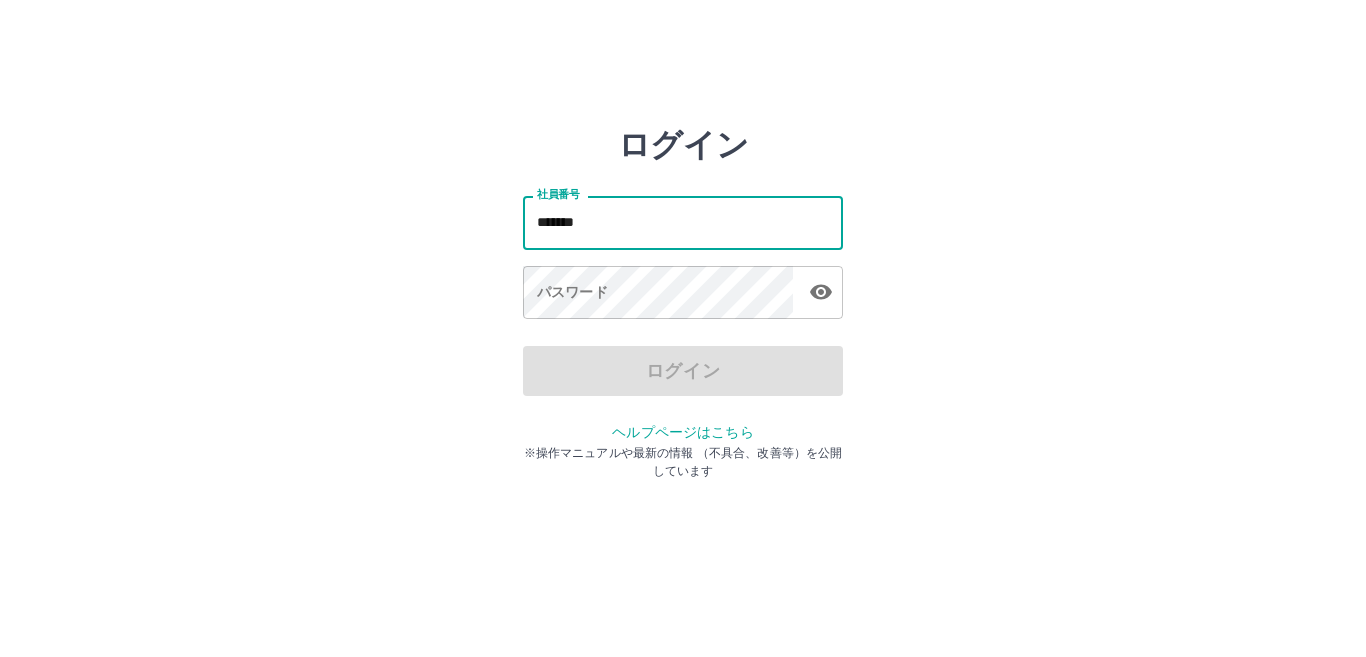 type on "*******" 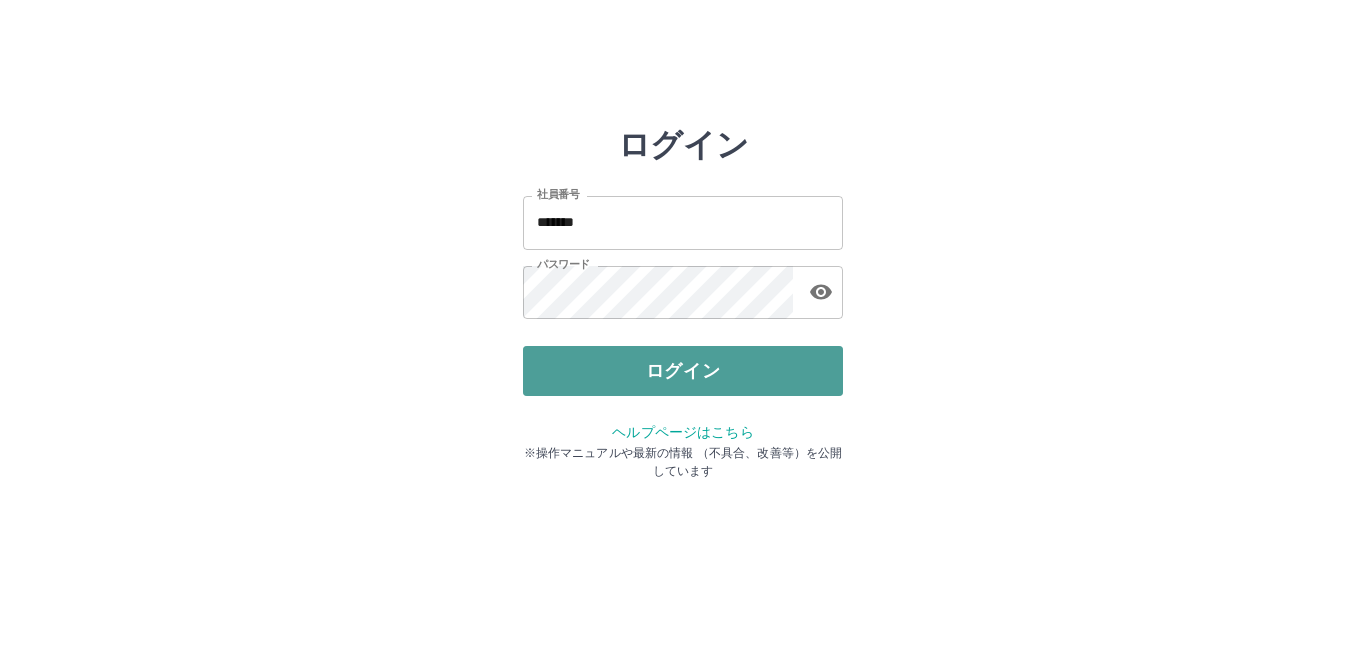 click on "ログイン" at bounding box center (683, 371) 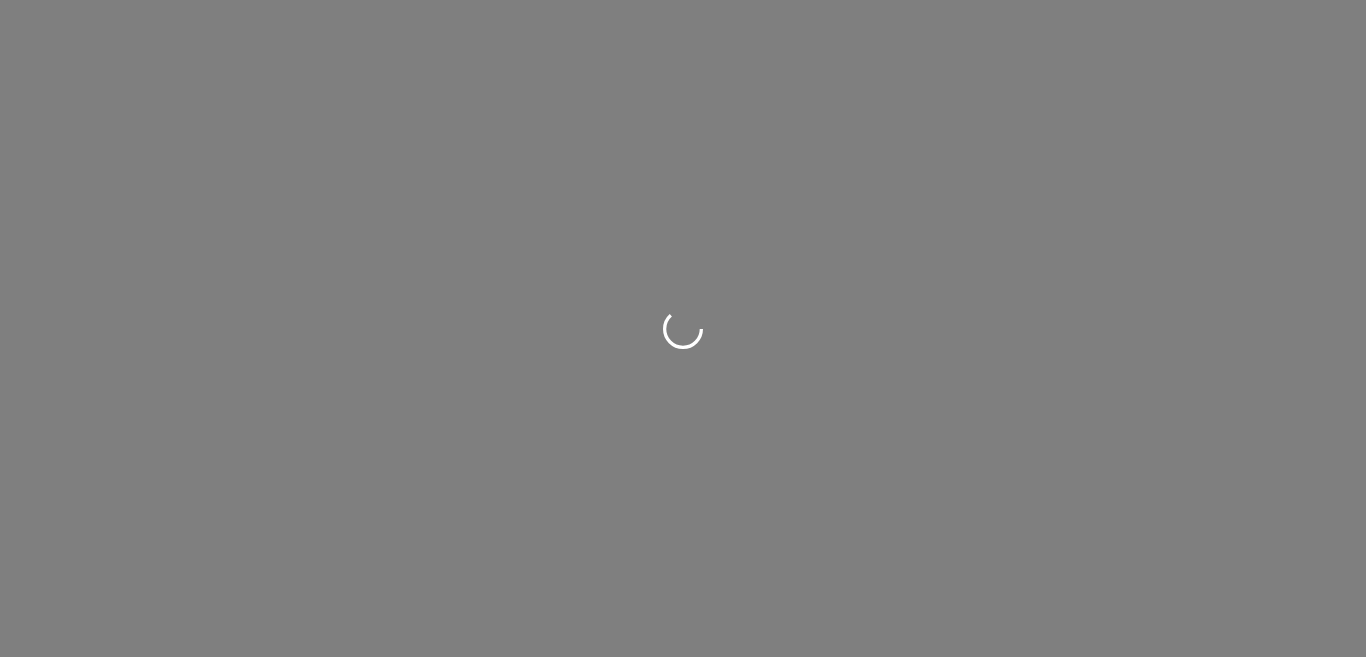 scroll, scrollTop: 0, scrollLeft: 0, axis: both 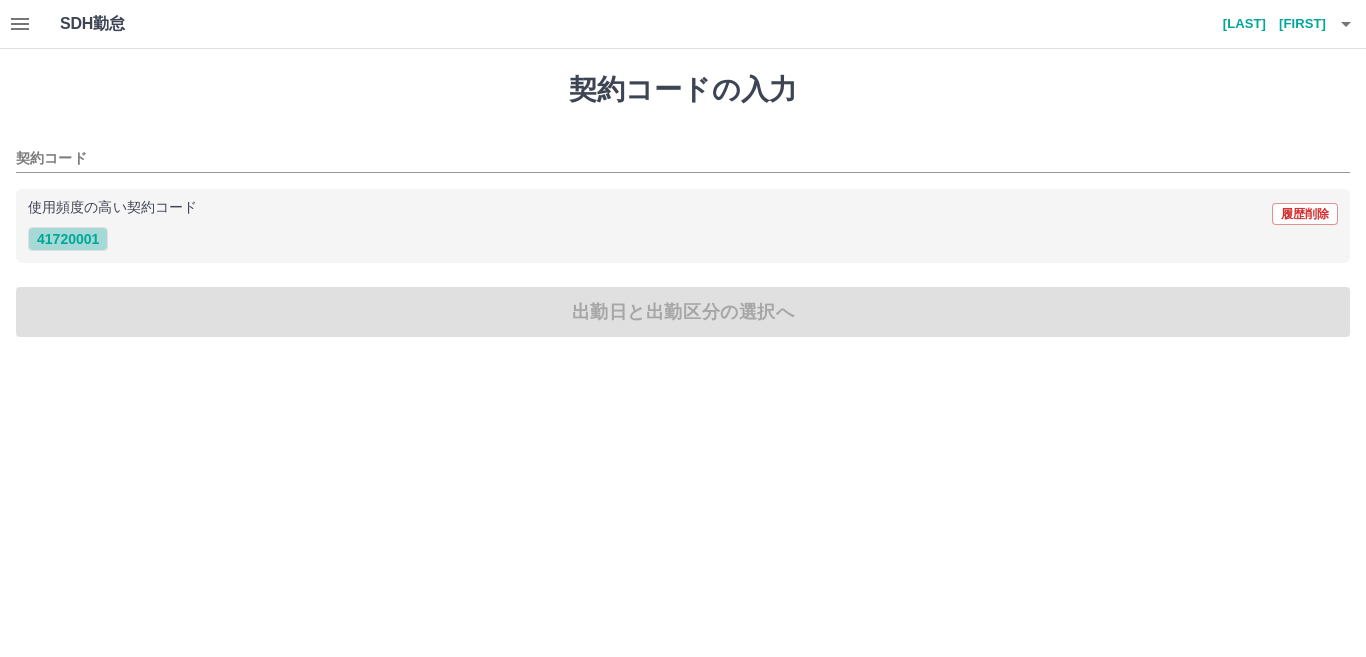 click on "41720001" at bounding box center (68, 239) 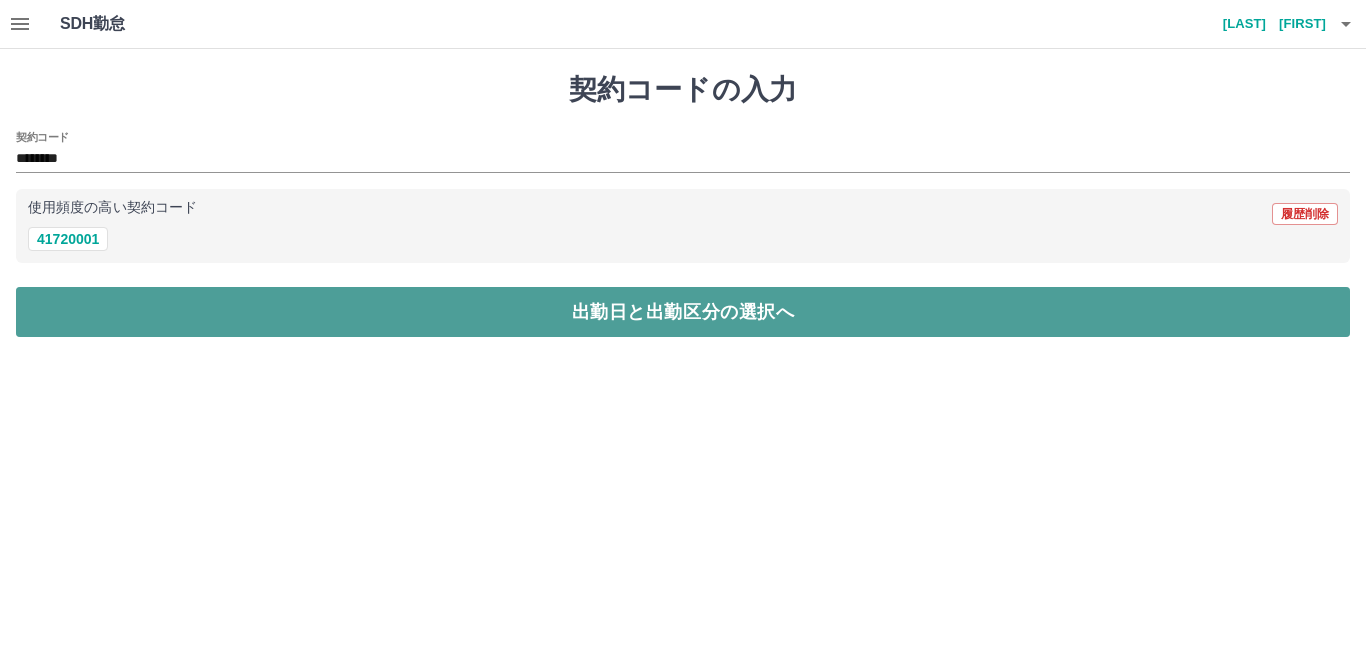 click on "出勤日と出勤区分の選択へ" at bounding box center [683, 312] 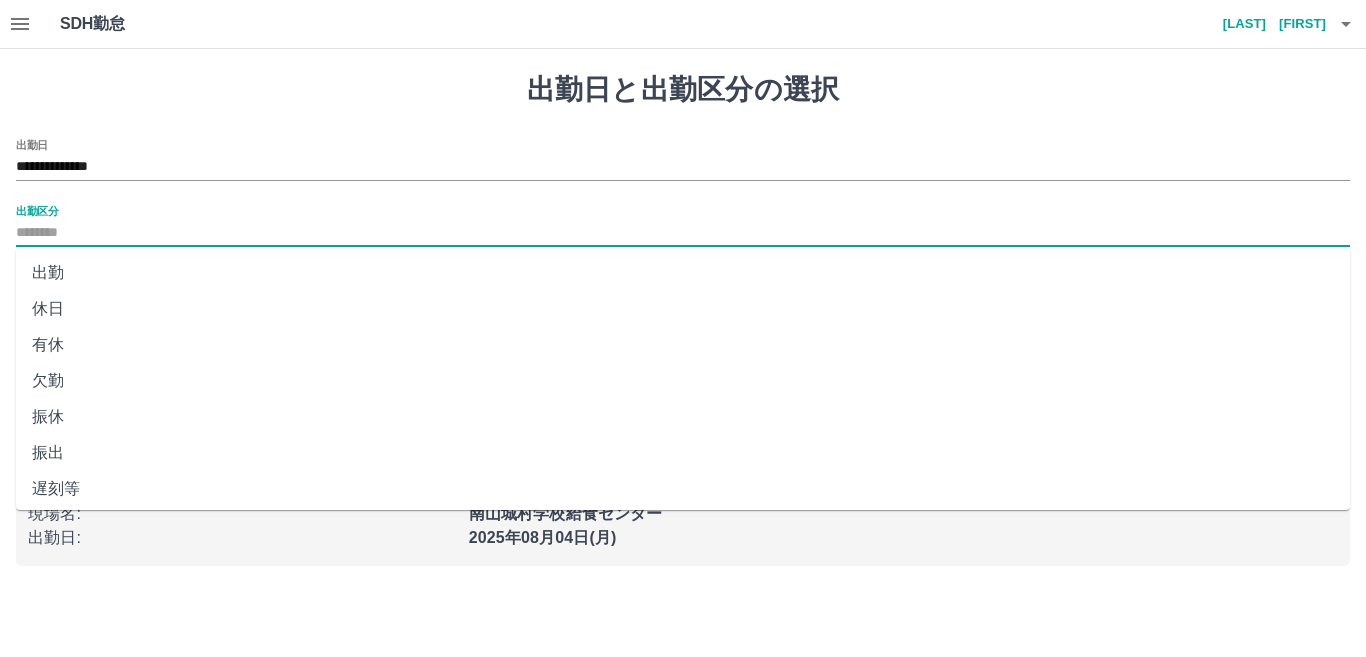 click on "出勤区分" at bounding box center (683, 233) 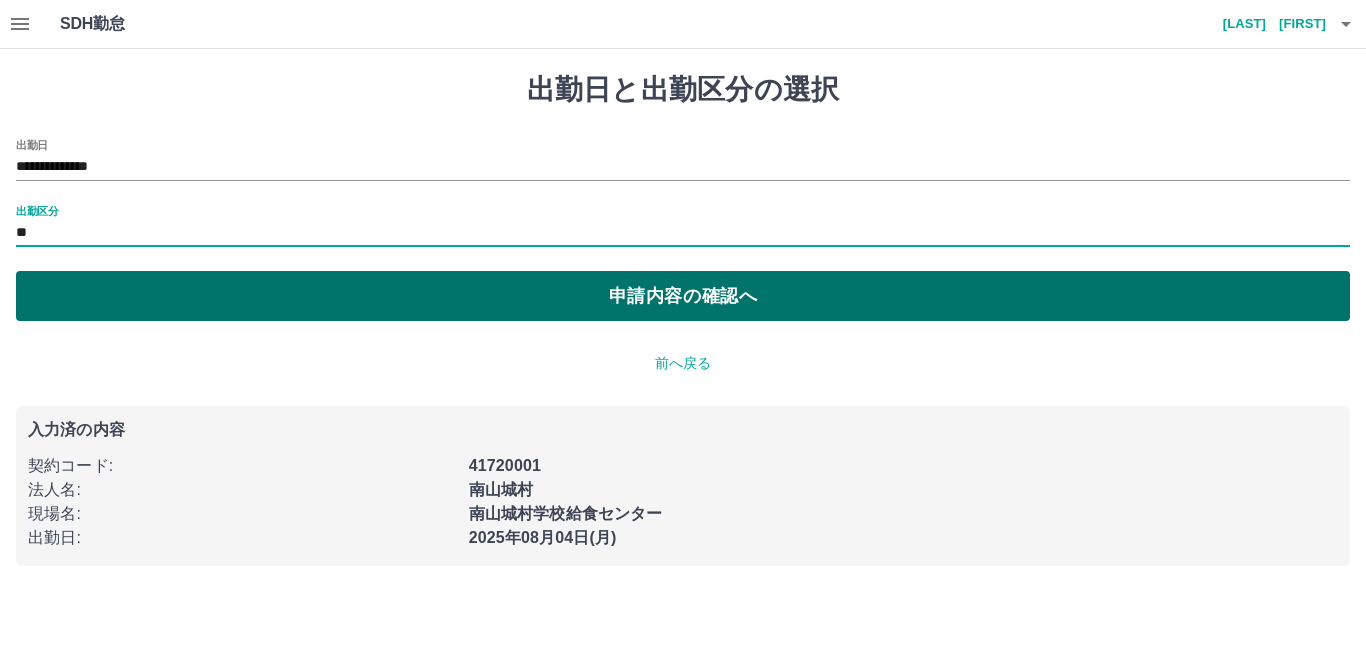 click on "申請内容の確認へ" at bounding box center (683, 296) 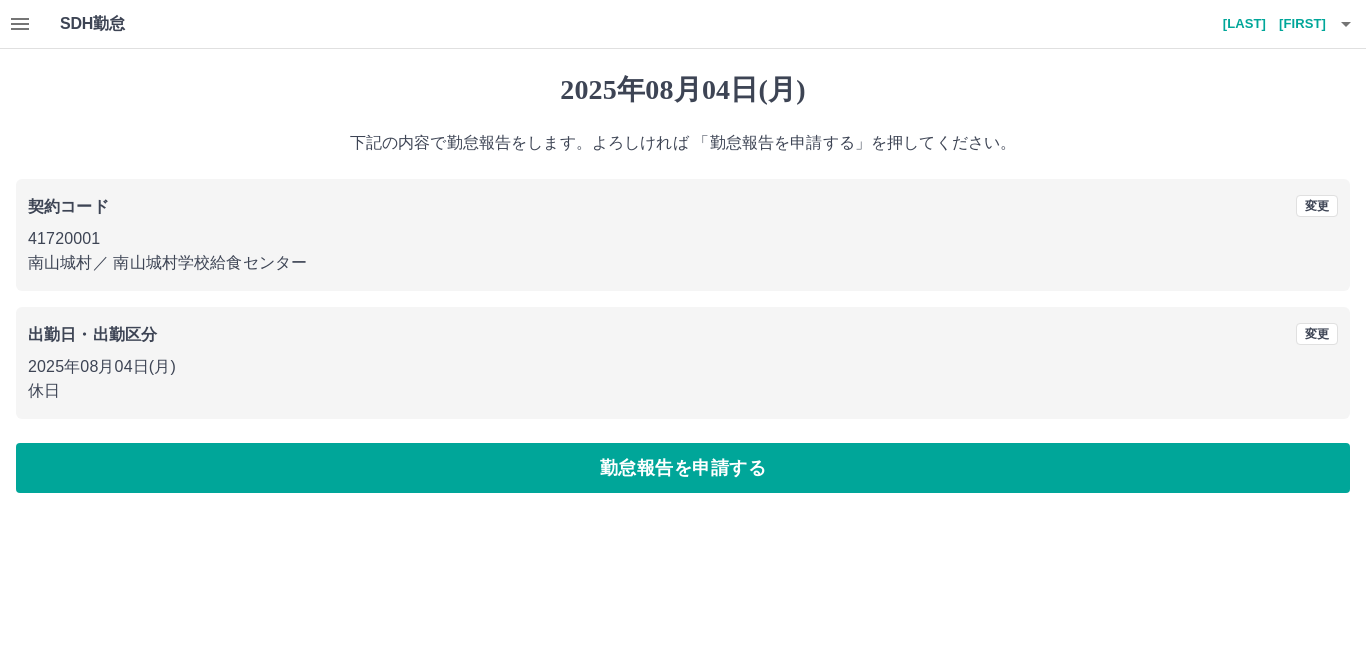 click on "2025年08月04日(月) 下記の内容で勤怠報告をします。よろしければ 「勤怠報告を申請する」を押してください。 契約コード 変更 41720001 南山城村  ／   南山城村学校給食センター 出勤日・出勤区分 変更 2025年08月04日(月) 休日 勤怠報告を申請する" at bounding box center (683, 283) 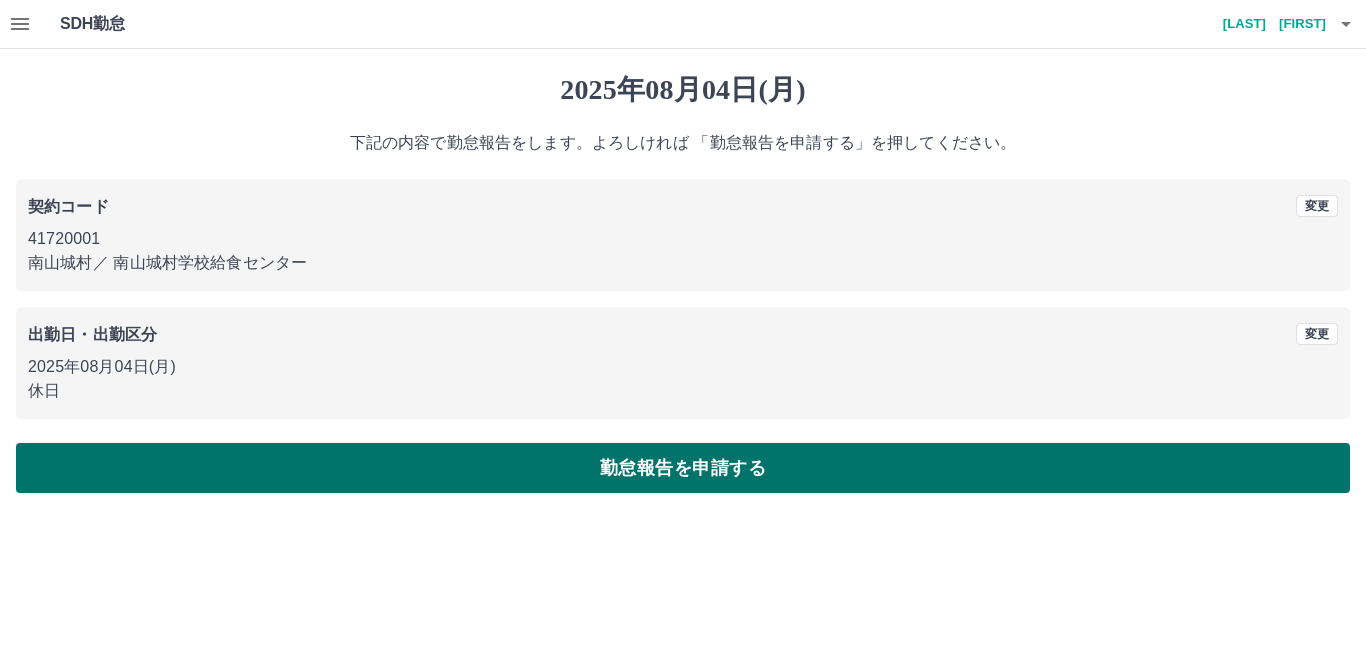 click on "勤怠報告を申請する" at bounding box center (683, 468) 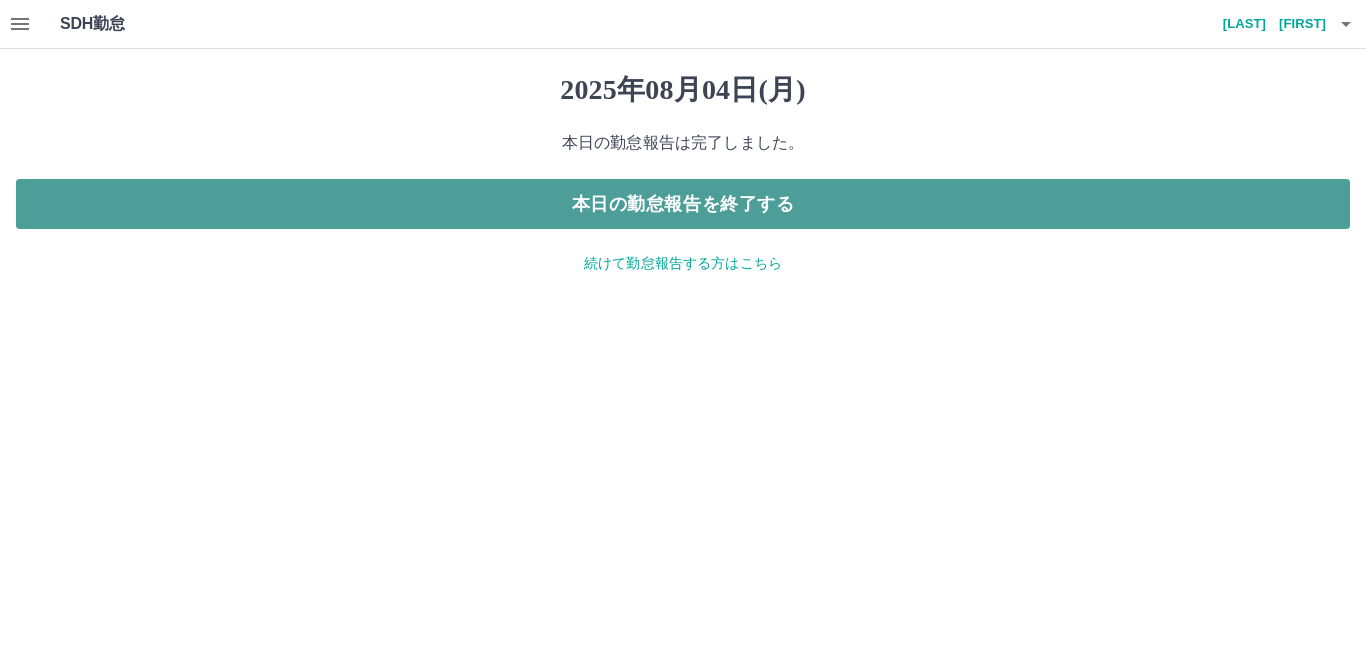 click on "本日の勤怠報告を終了する" at bounding box center (683, 204) 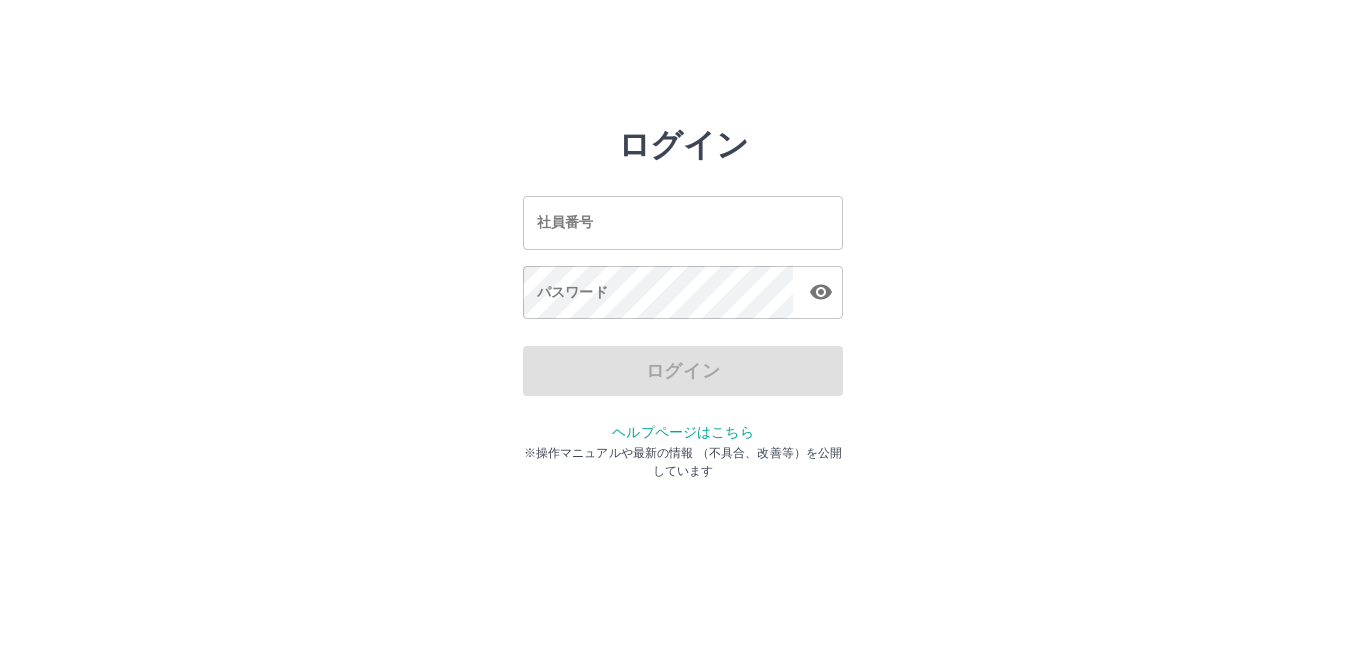 scroll, scrollTop: 0, scrollLeft: 0, axis: both 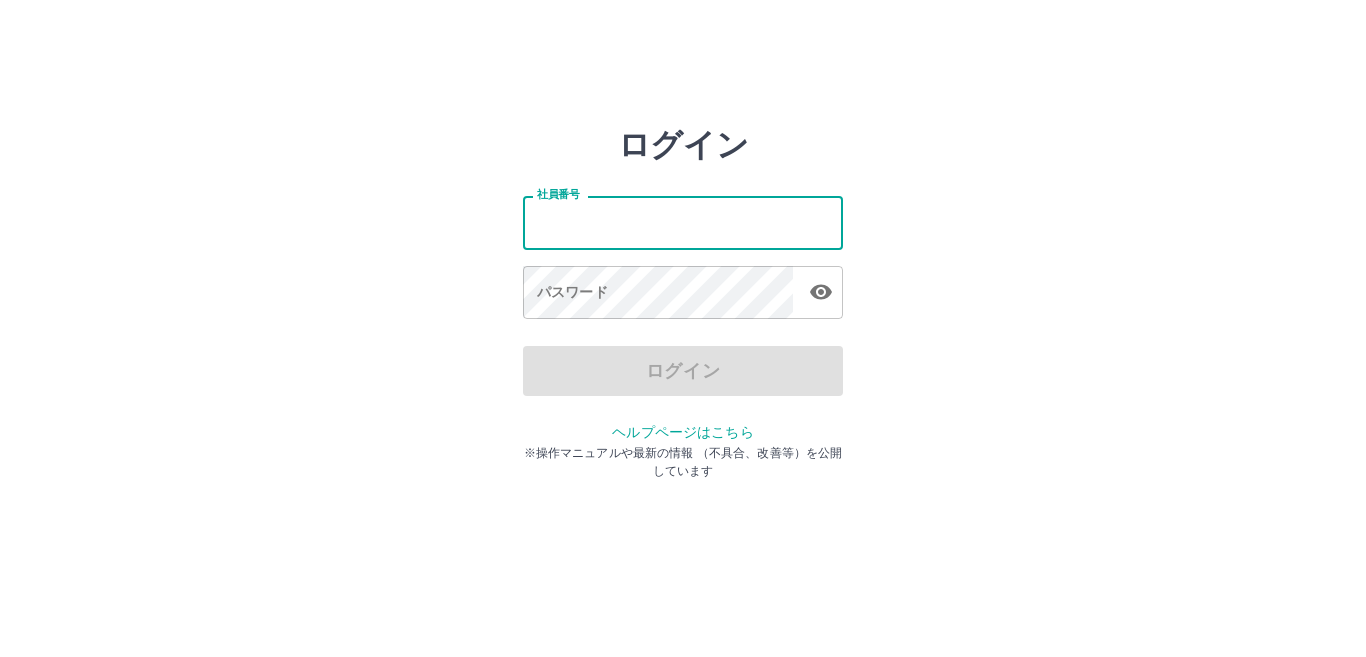click on "社員番号" at bounding box center (683, 222) 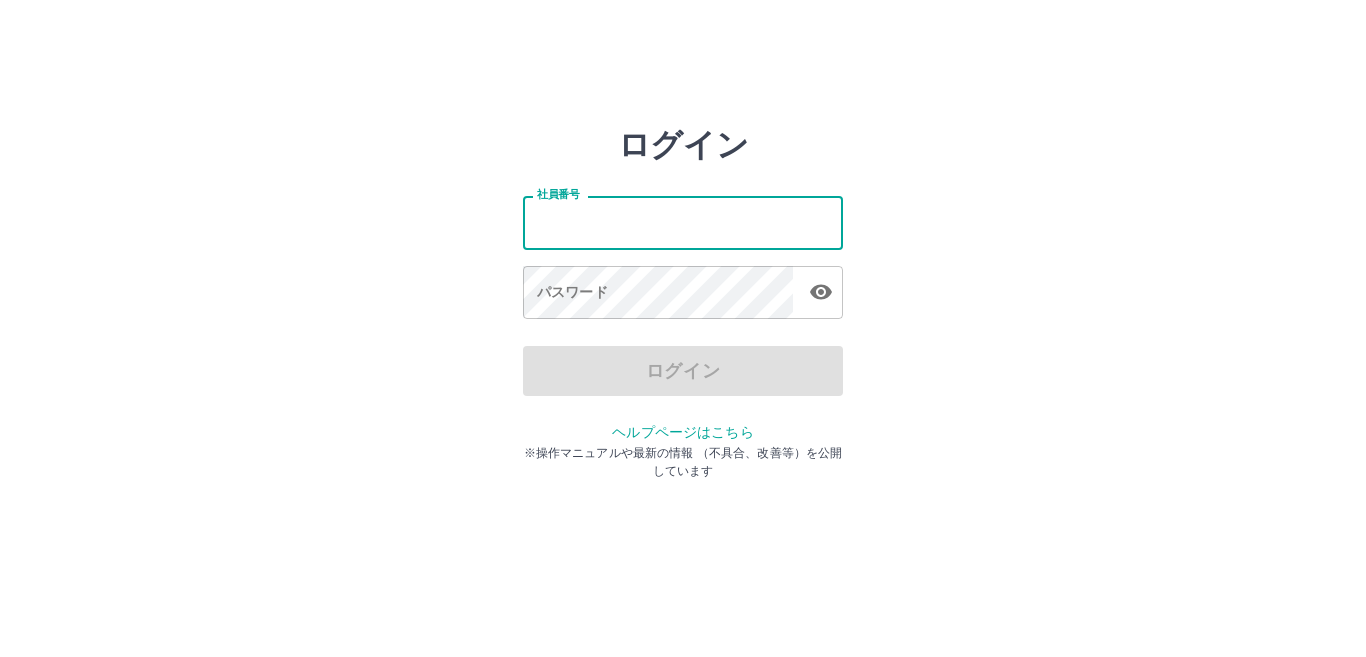 drag, startPoint x: 716, startPoint y: 203, endPoint x: 706, endPoint y: 220, distance: 19.723083 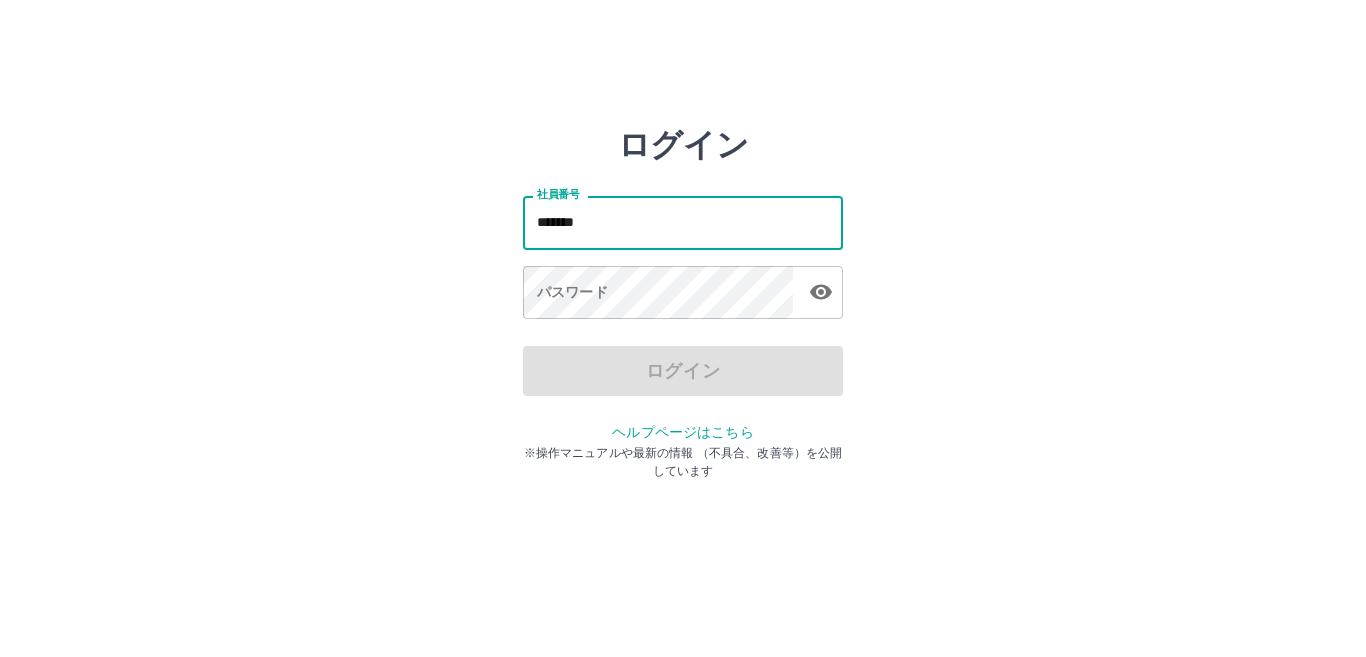 type on "*******" 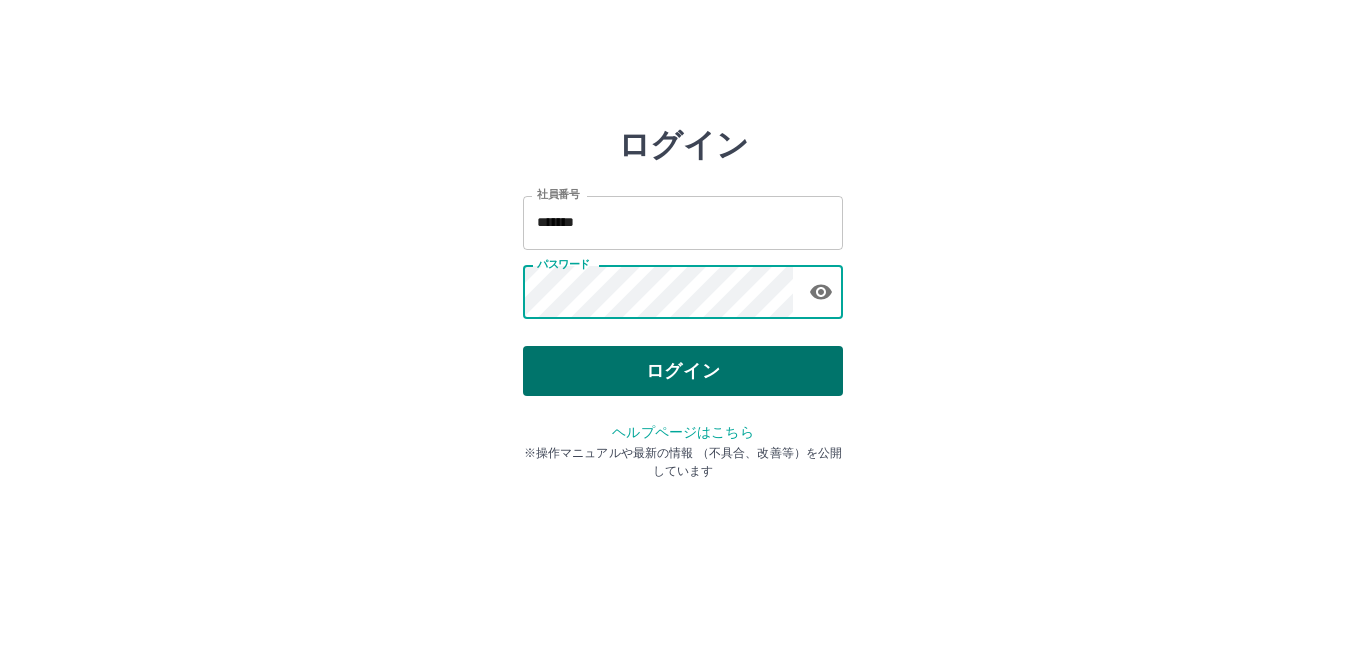 click on "ログイン" at bounding box center [683, 371] 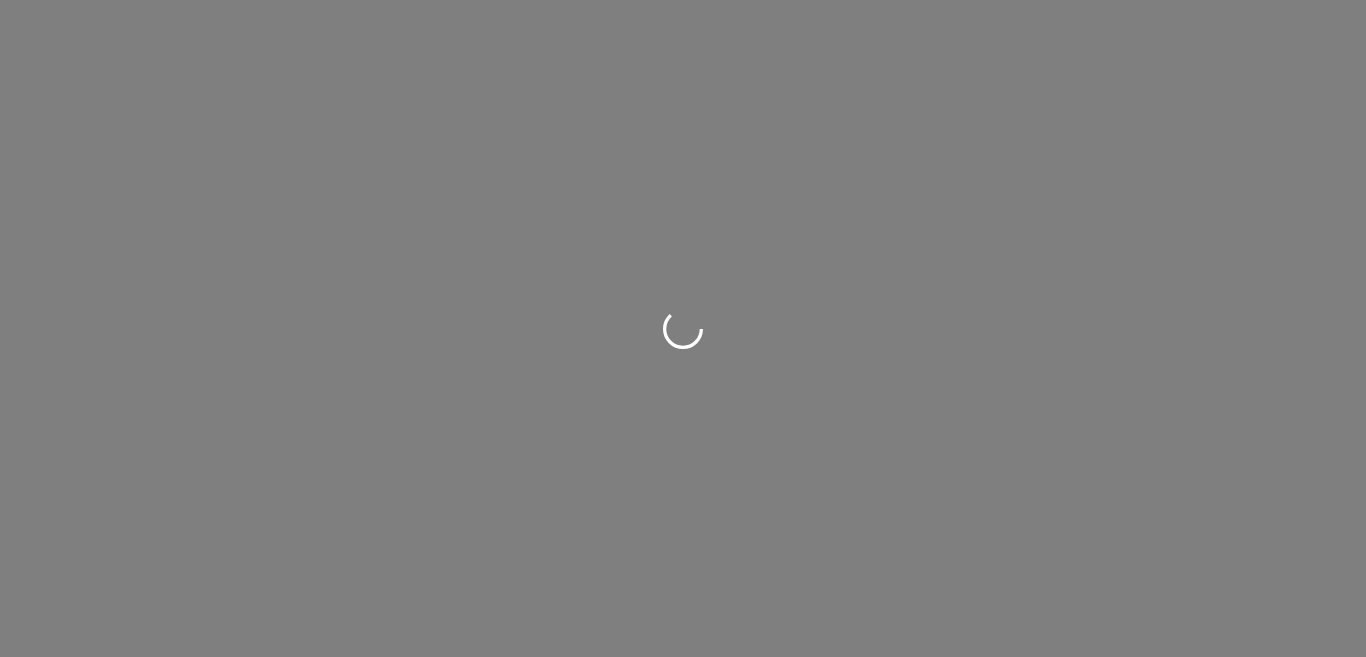 scroll, scrollTop: 0, scrollLeft: 0, axis: both 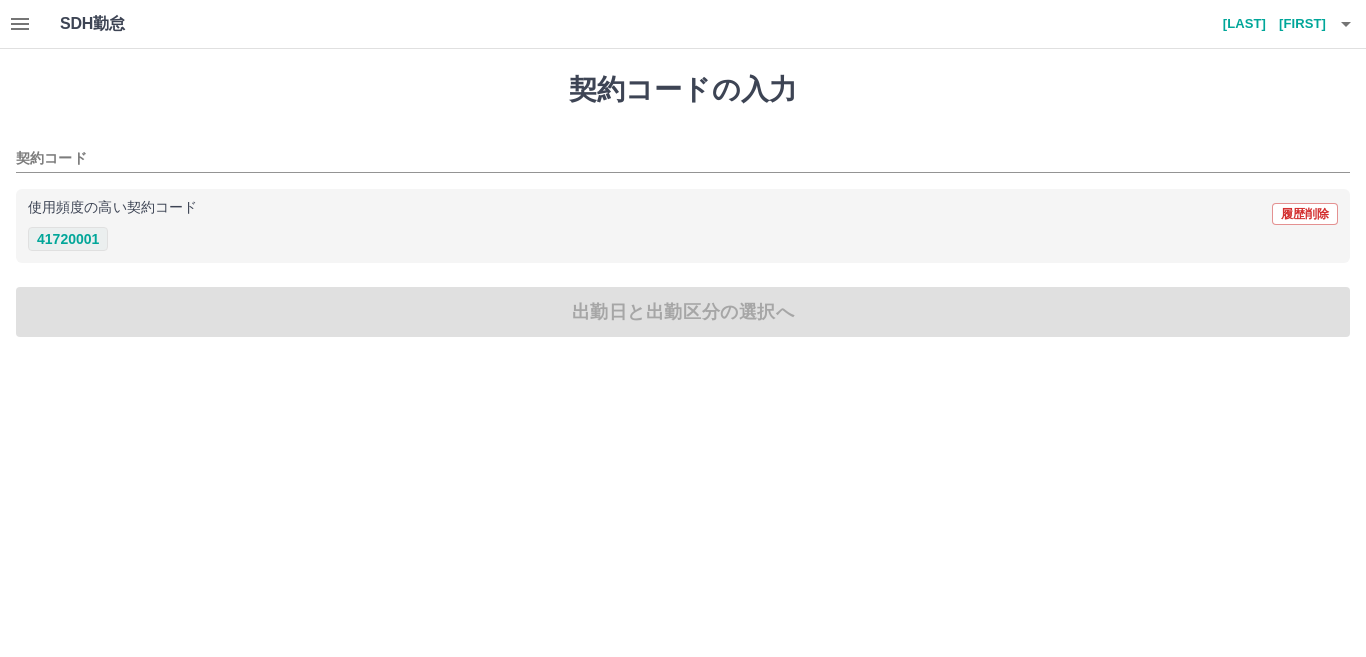 click on "41720001" at bounding box center (68, 239) 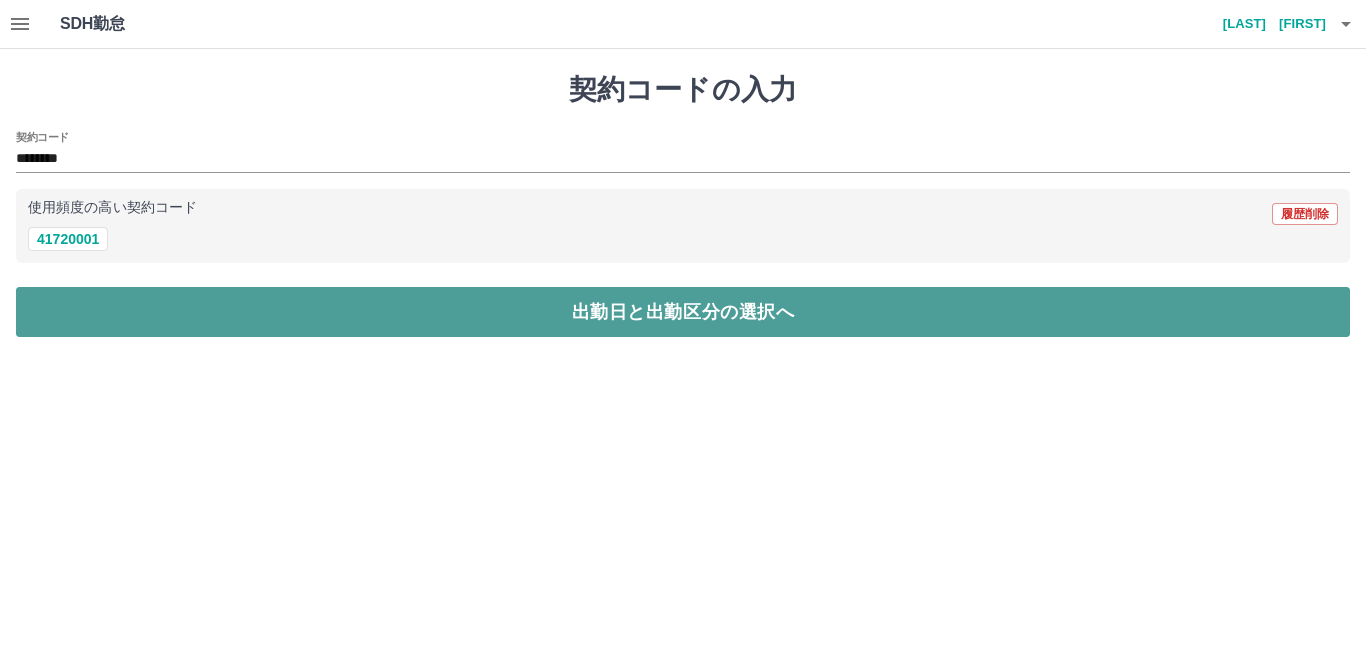 click on "出勤日と出勤区分の選択へ" at bounding box center [683, 312] 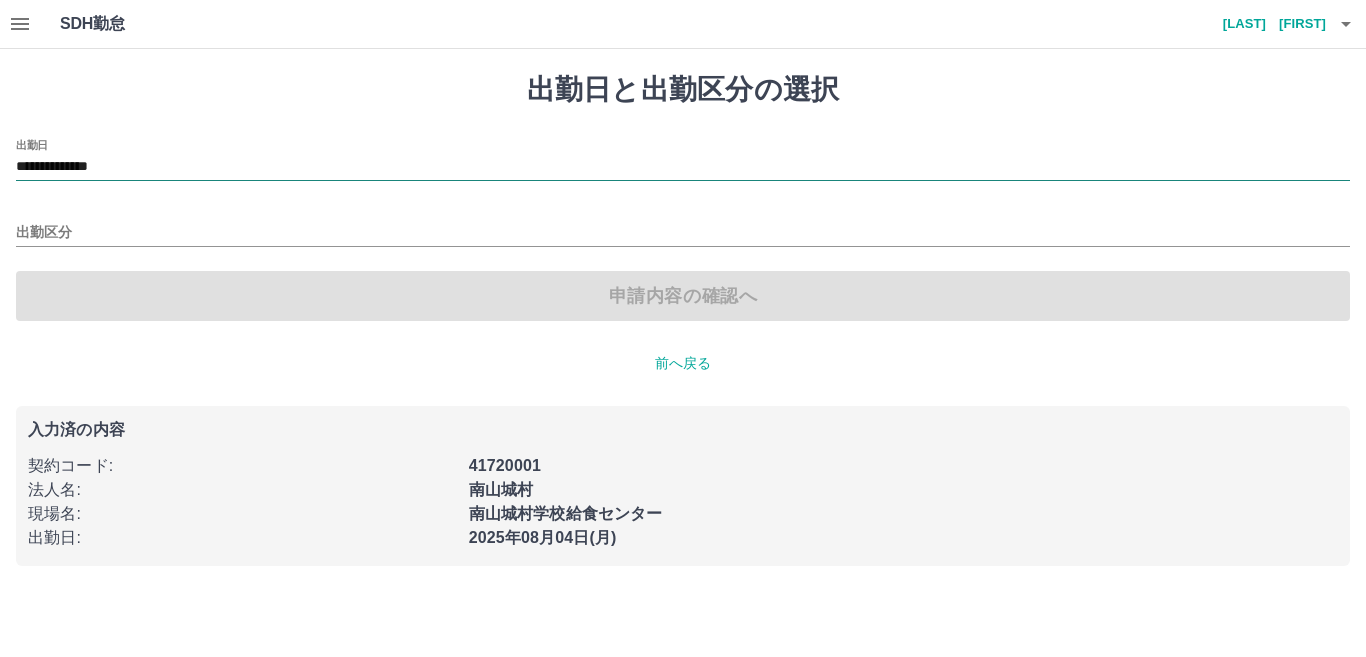 click on "**********" at bounding box center (683, 167) 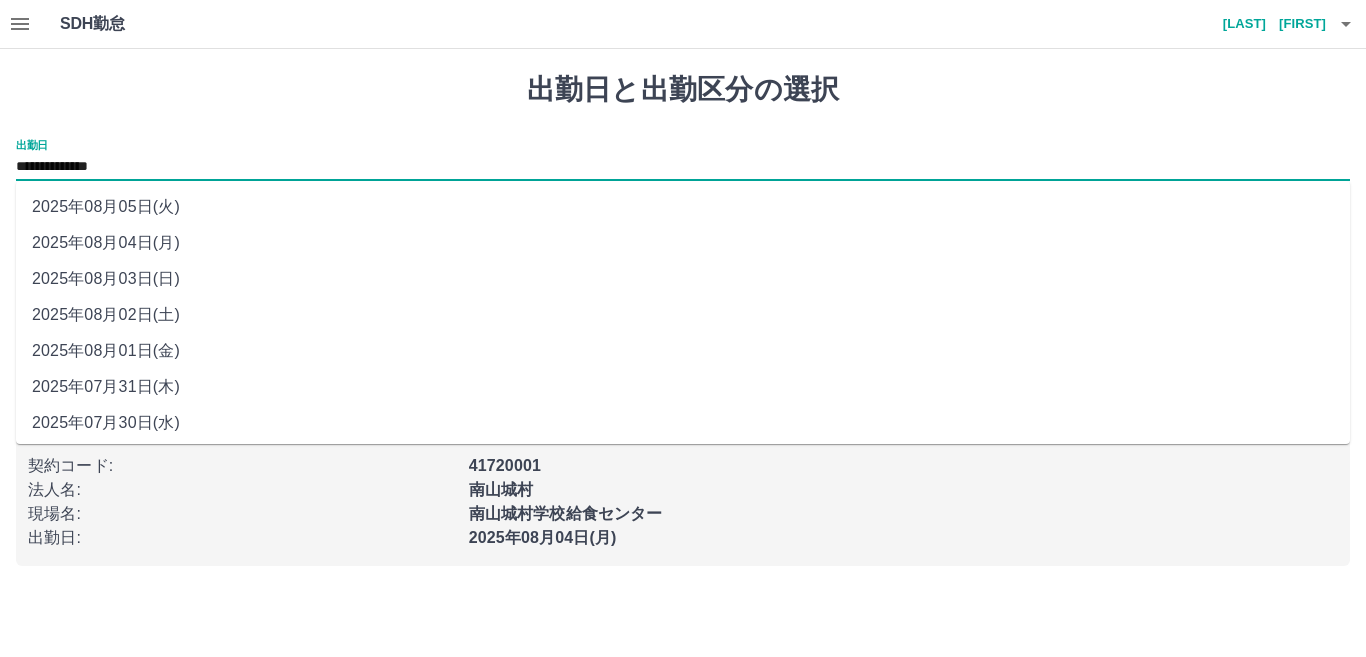 click on "2025年08月05日(火)" at bounding box center [683, 207] 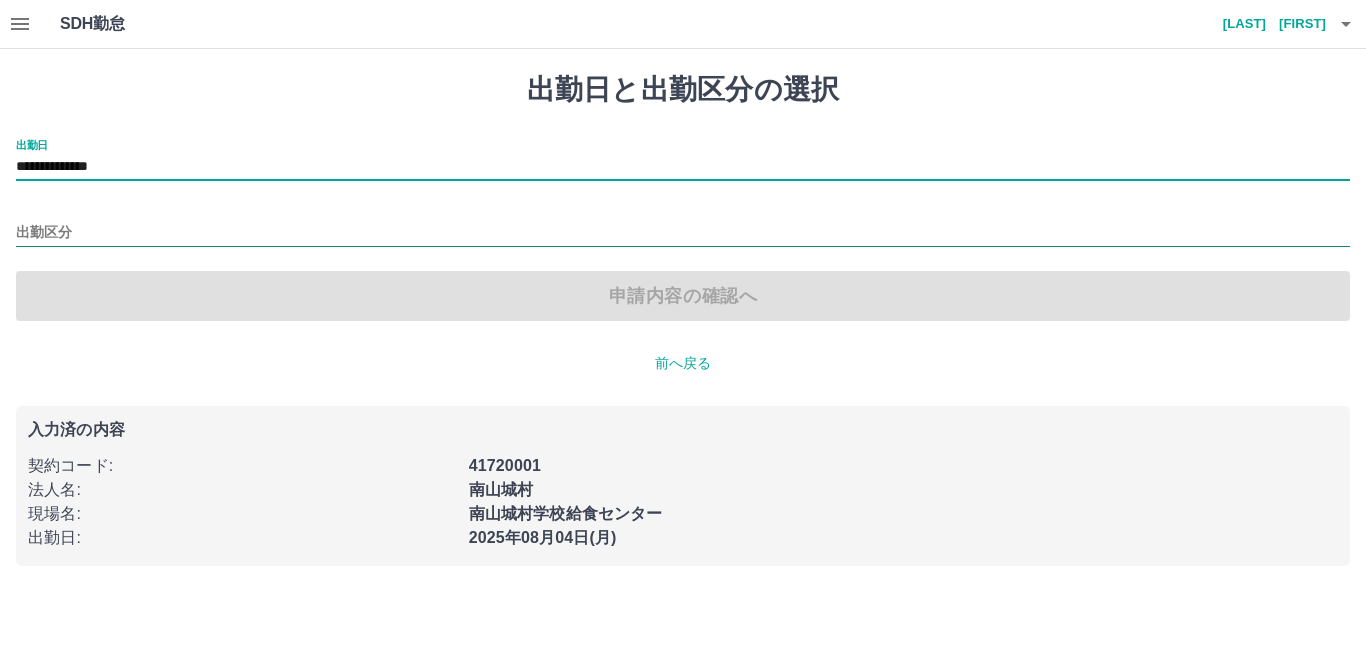 click on "出勤区分" at bounding box center (683, 233) 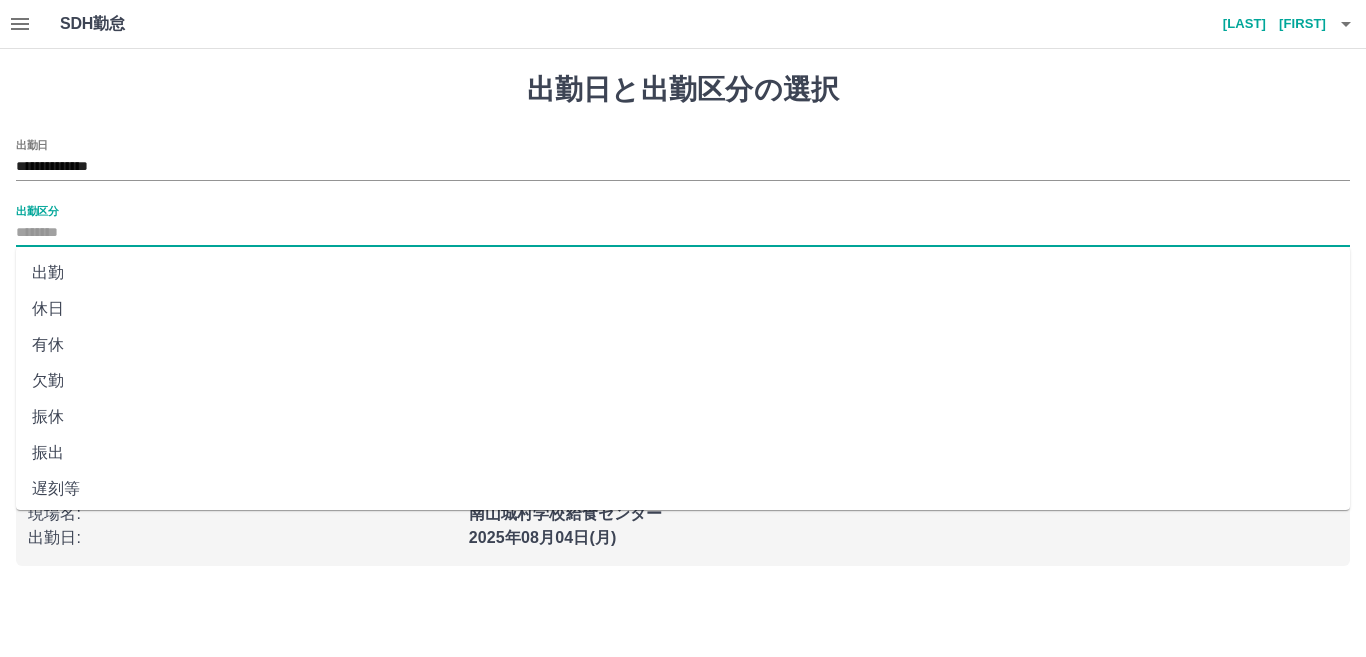 click on "出勤" at bounding box center [683, 273] 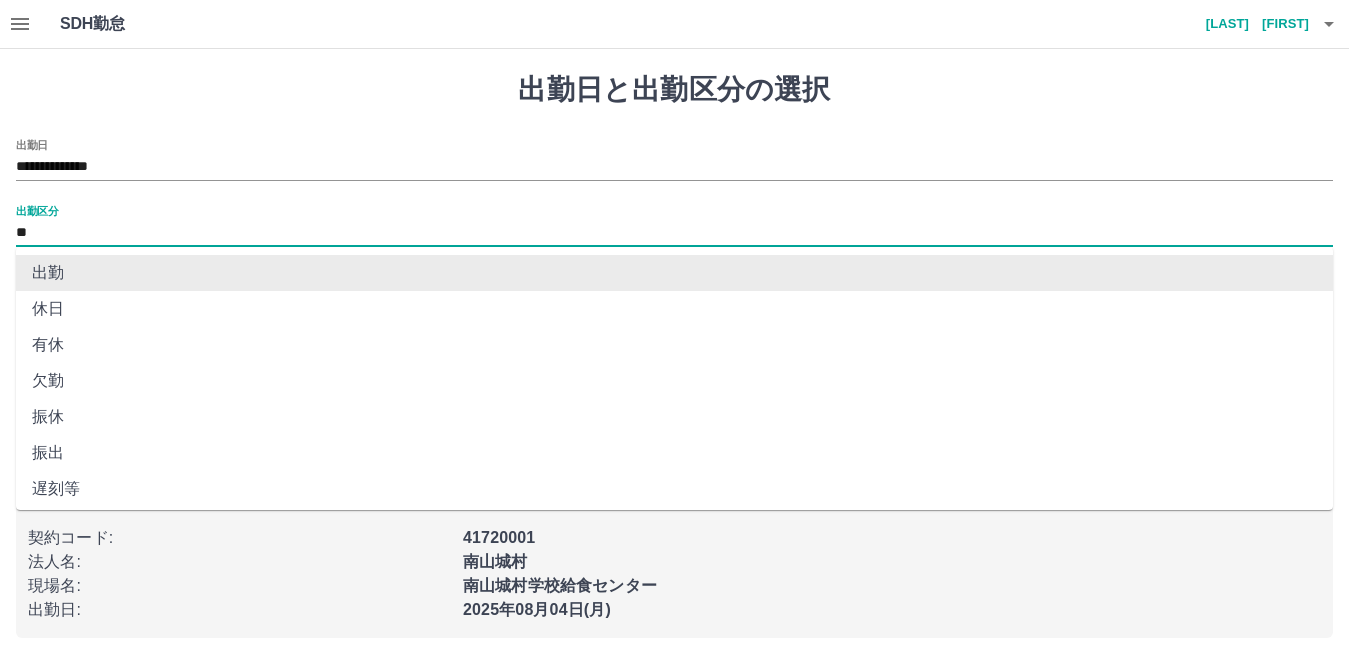 click on "**" at bounding box center (674, 233) 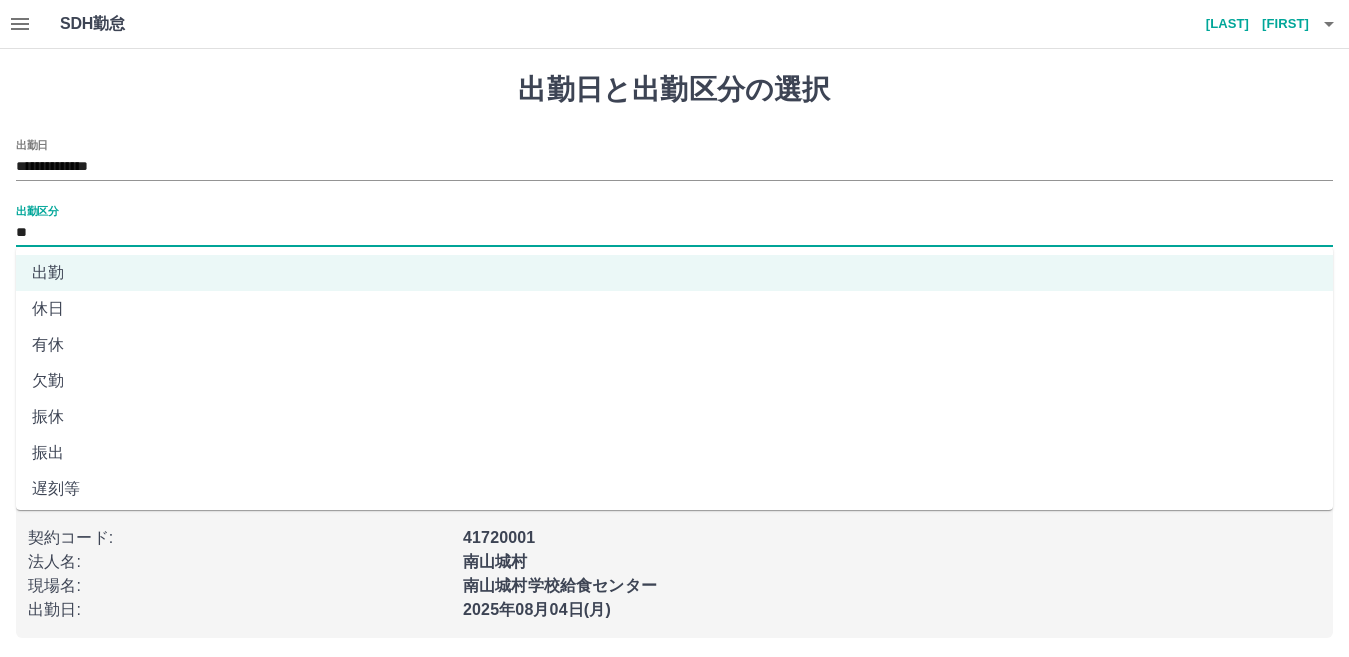 click on "休日" at bounding box center [674, 309] 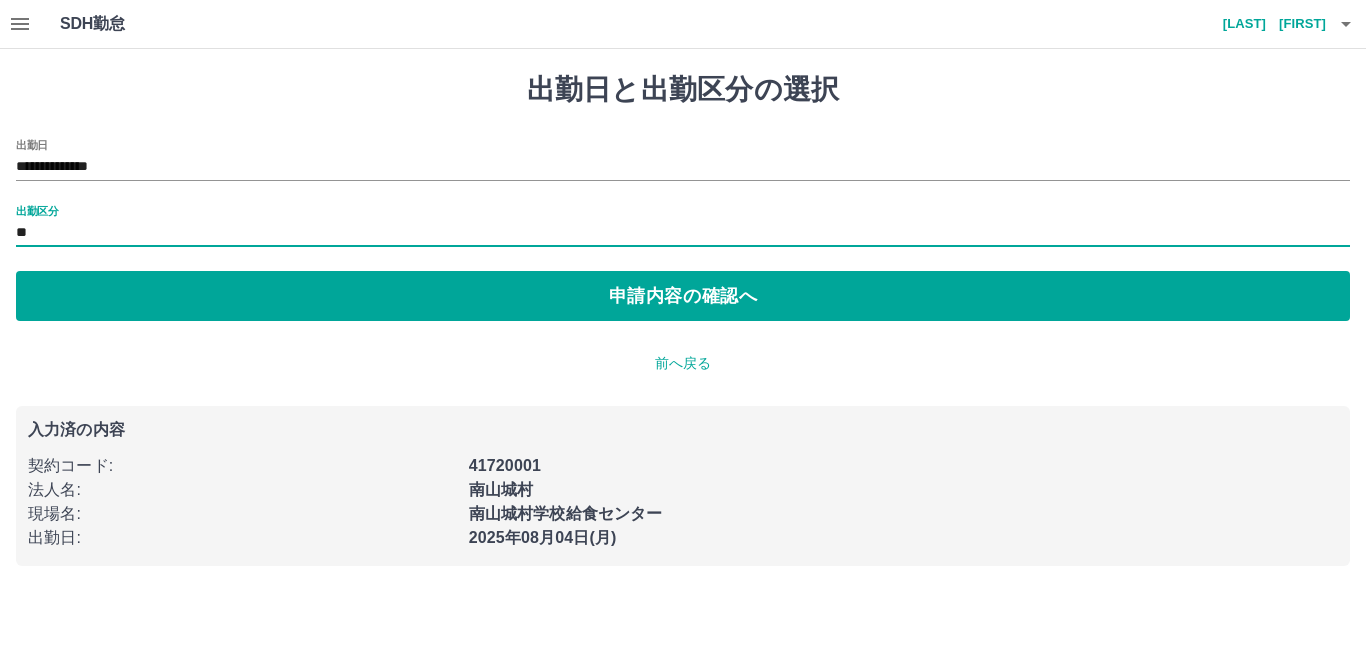 click on "**********" at bounding box center (683, 319) 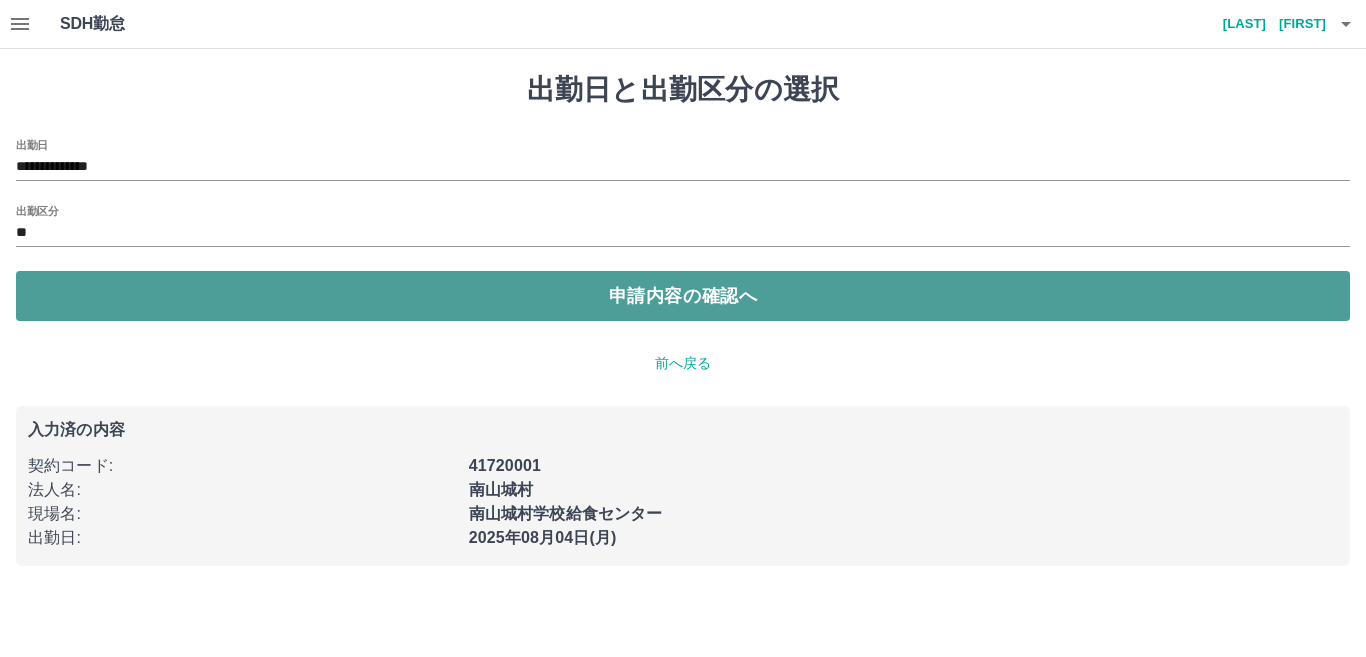 click on "申請内容の確認へ" at bounding box center (683, 296) 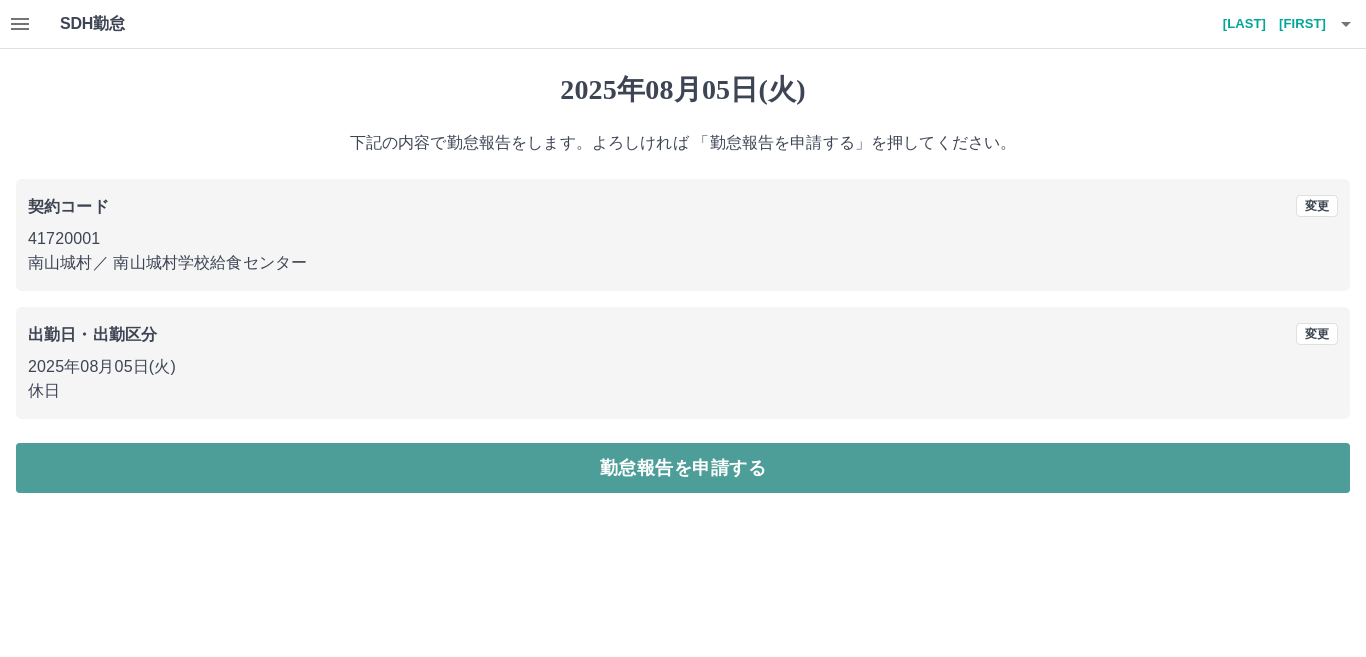 click on "勤怠報告を申請する" at bounding box center [683, 468] 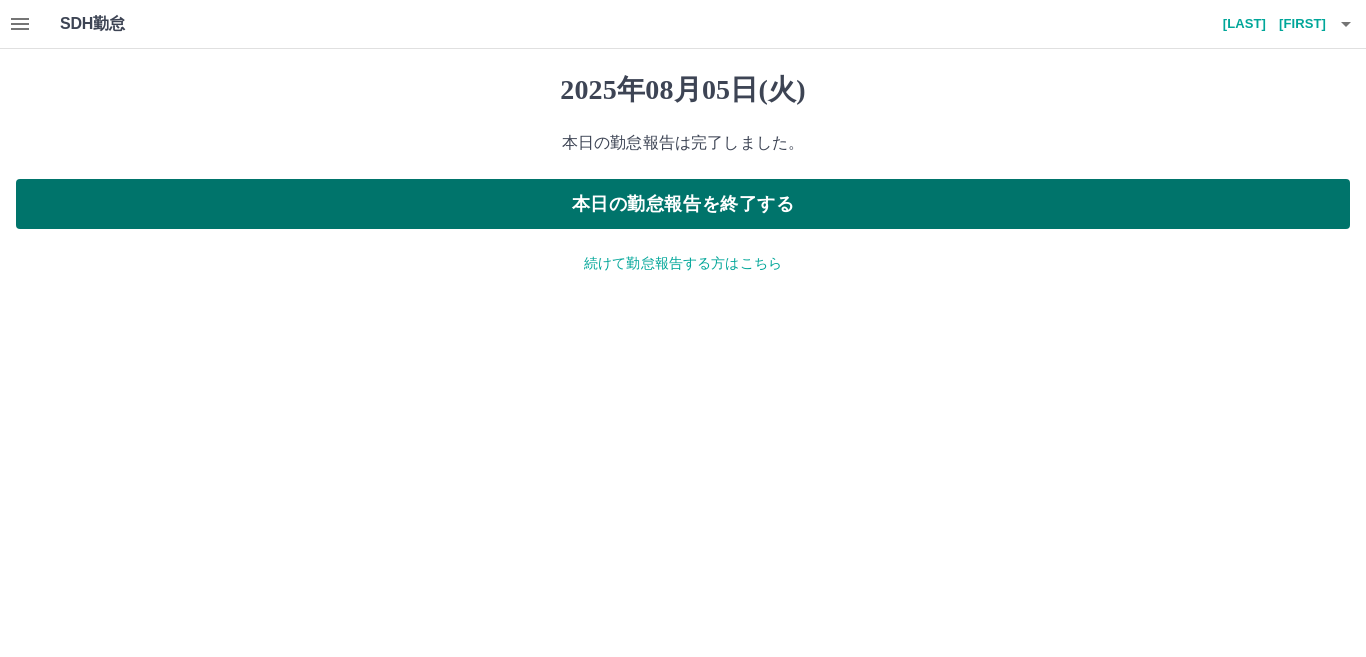 click on "本日の勤怠報告を終了する" at bounding box center [683, 204] 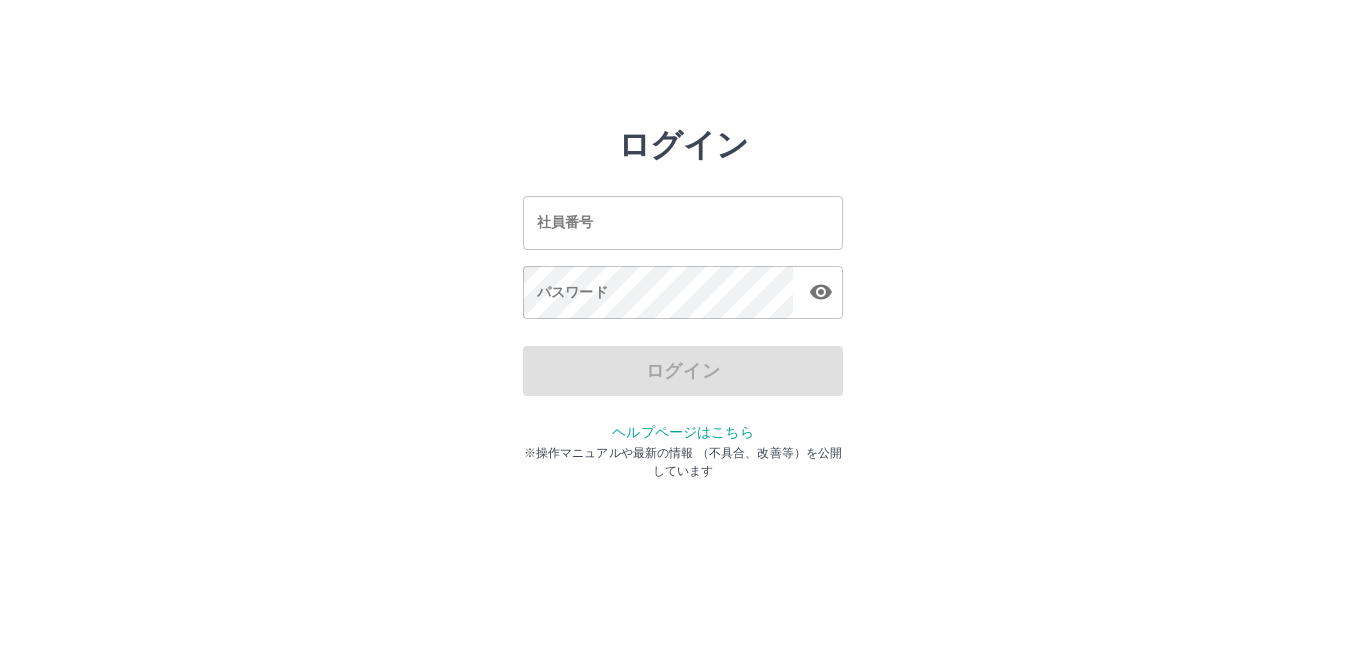 scroll, scrollTop: 0, scrollLeft: 0, axis: both 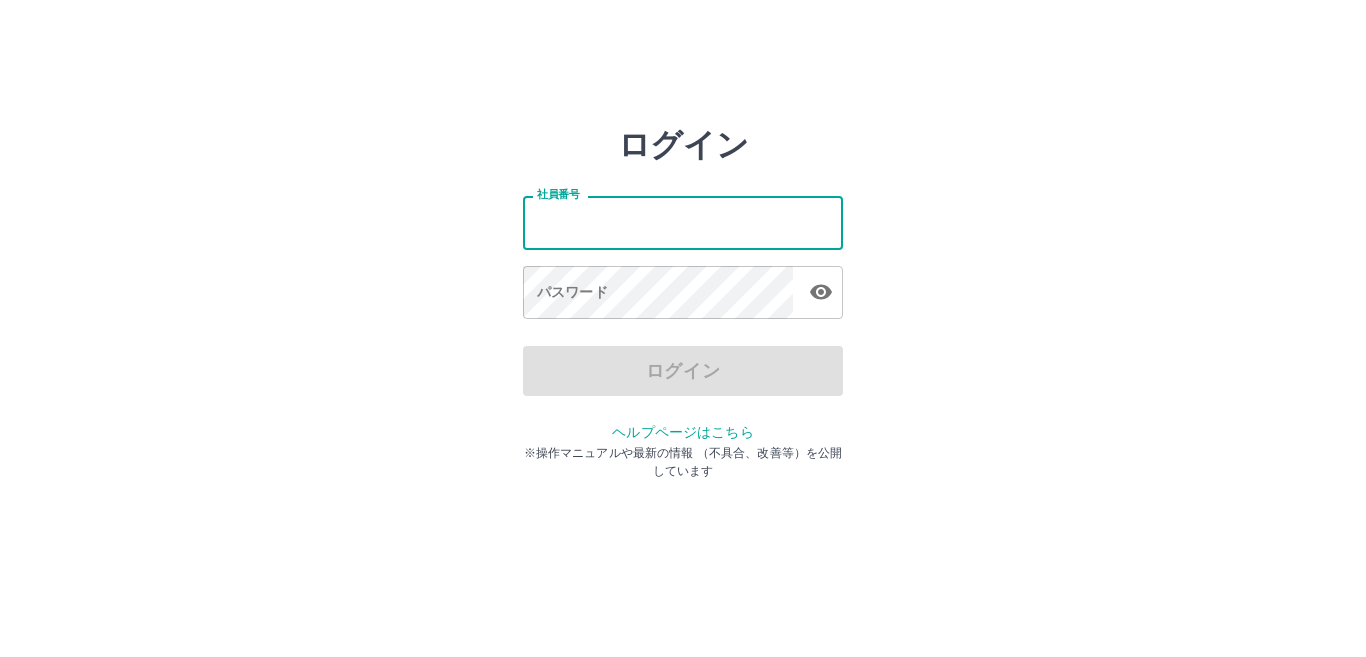 type on "*******" 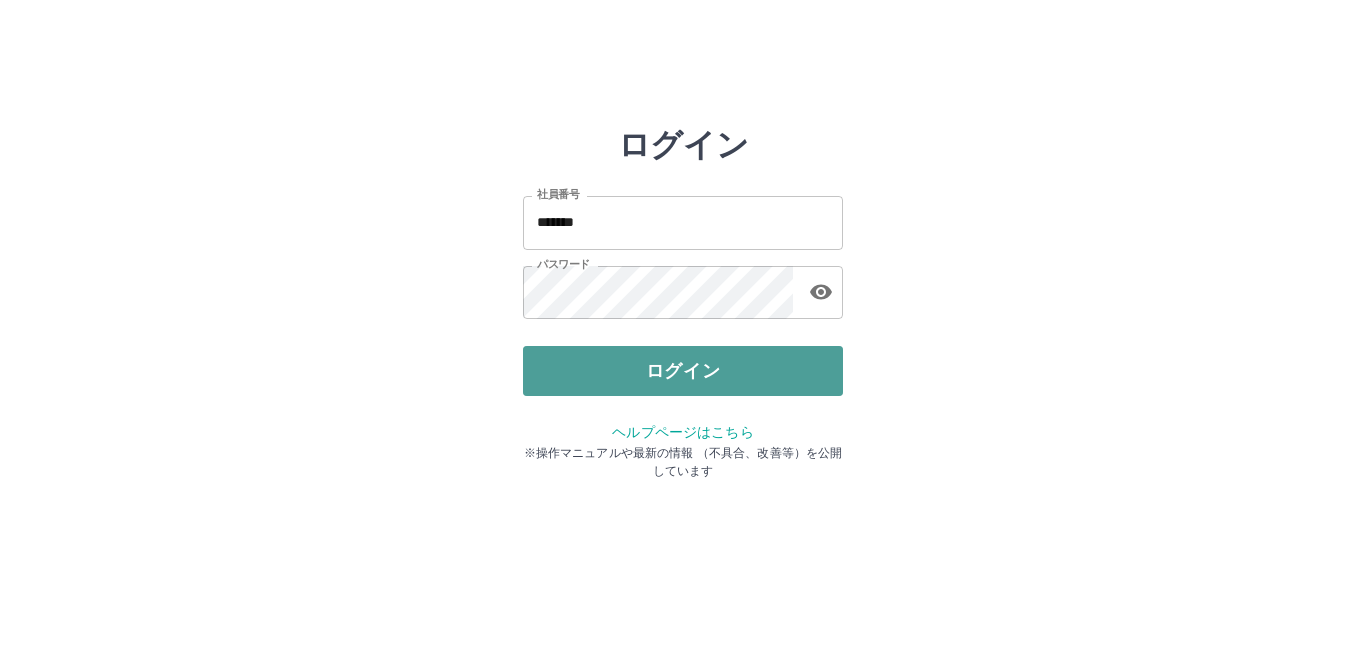 click on "ログイン" at bounding box center [683, 371] 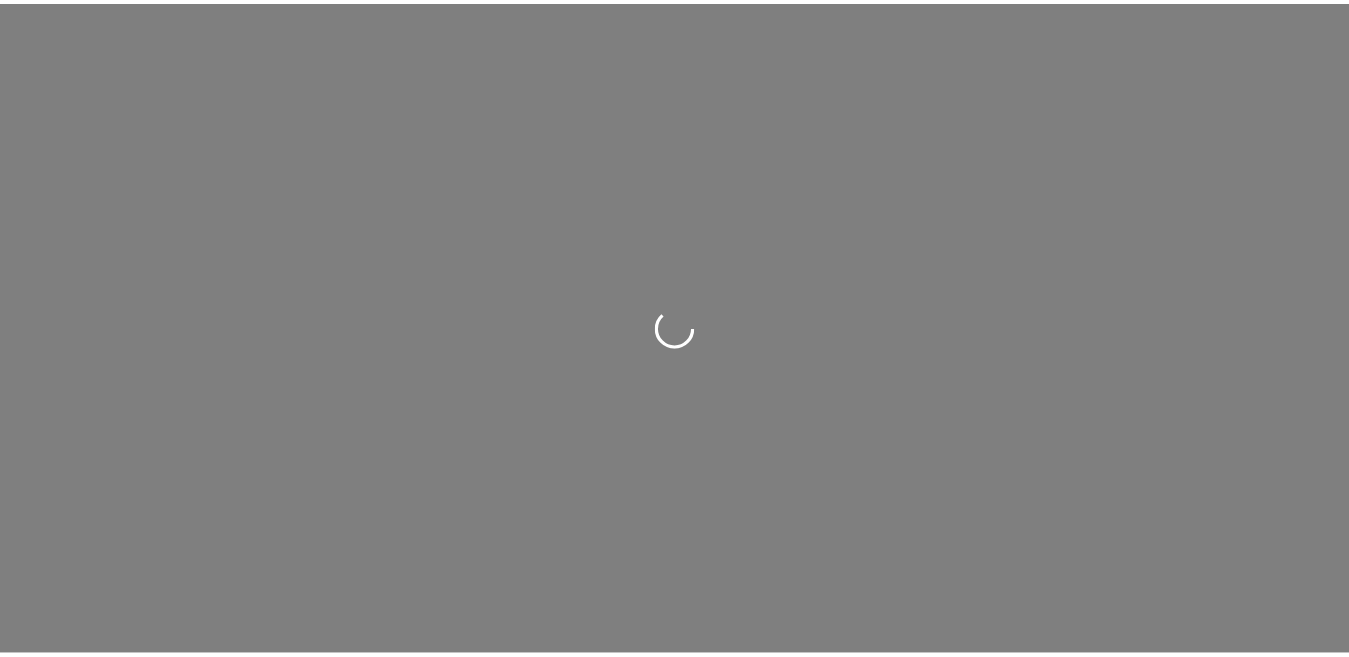scroll, scrollTop: 0, scrollLeft: 0, axis: both 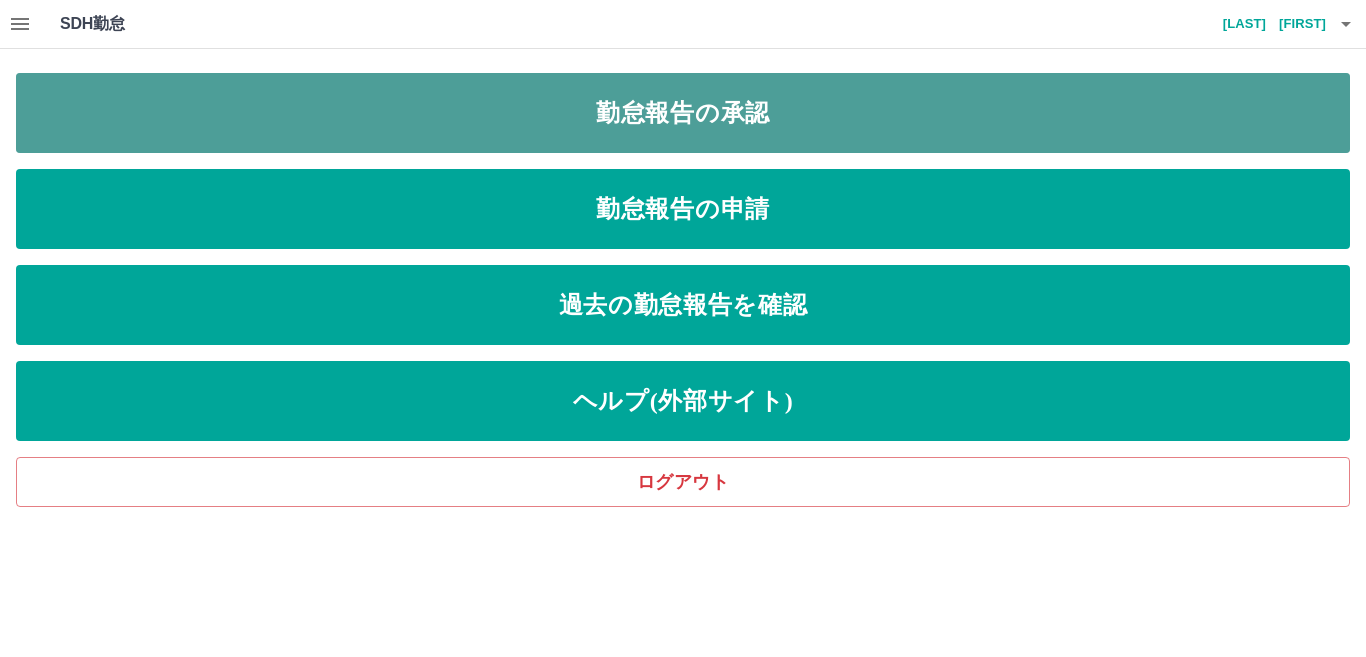 click on "勤怠報告の承認" at bounding box center [683, 113] 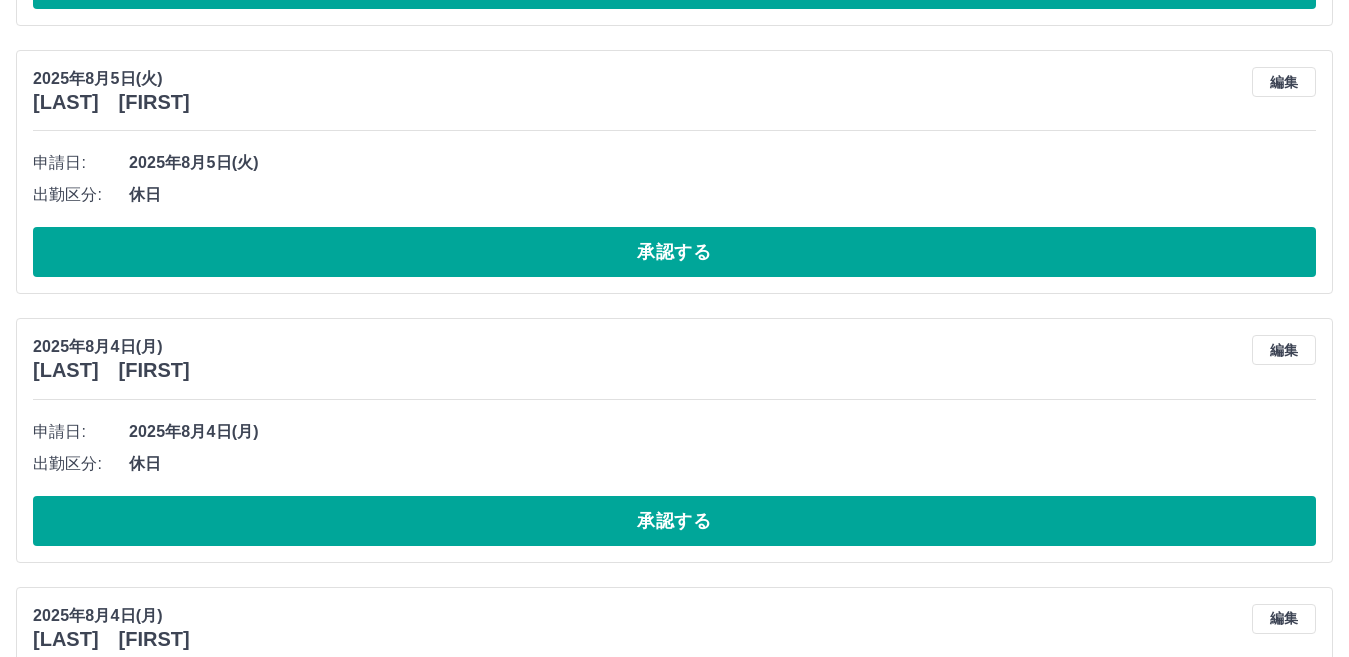 scroll, scrollTop: 500, scrollLeft: 0, axis: vertical 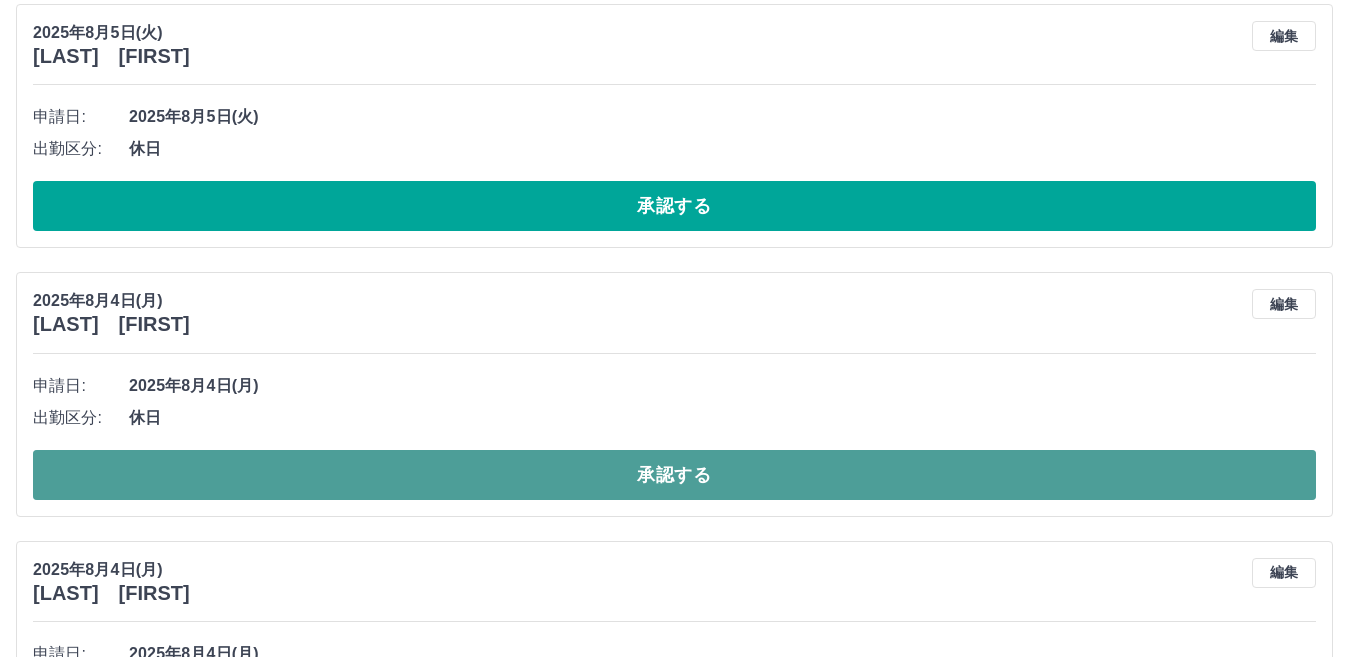 click on "承認する" at bounding box center (674, 475) 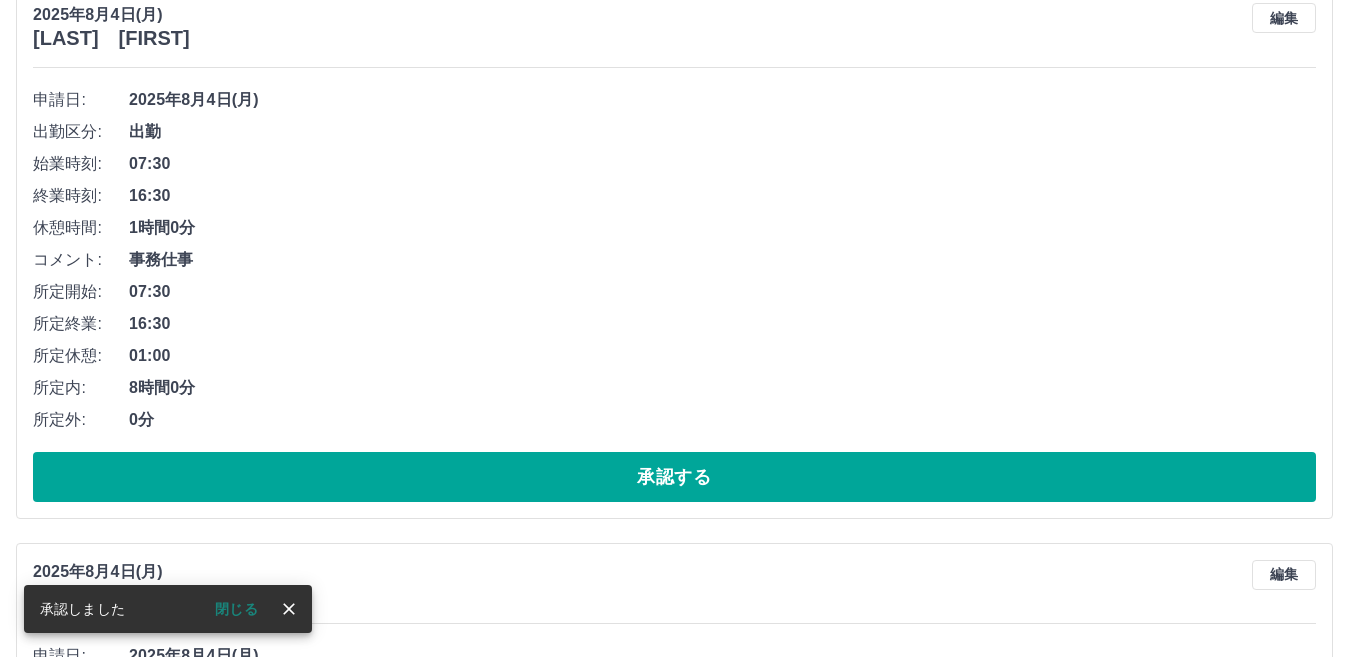 scroll, scrollTop: 800, scrollLeft: 0, axis: vertical 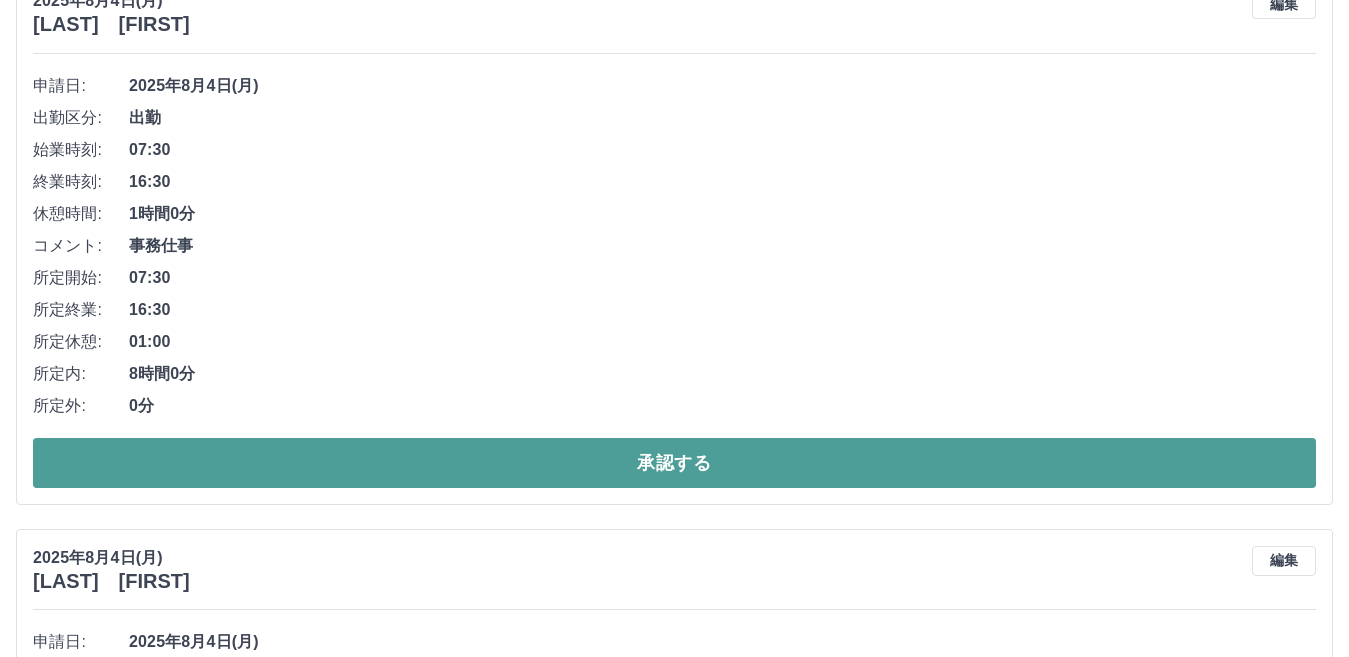 click on "承認する" at bounding box center (674, 463) 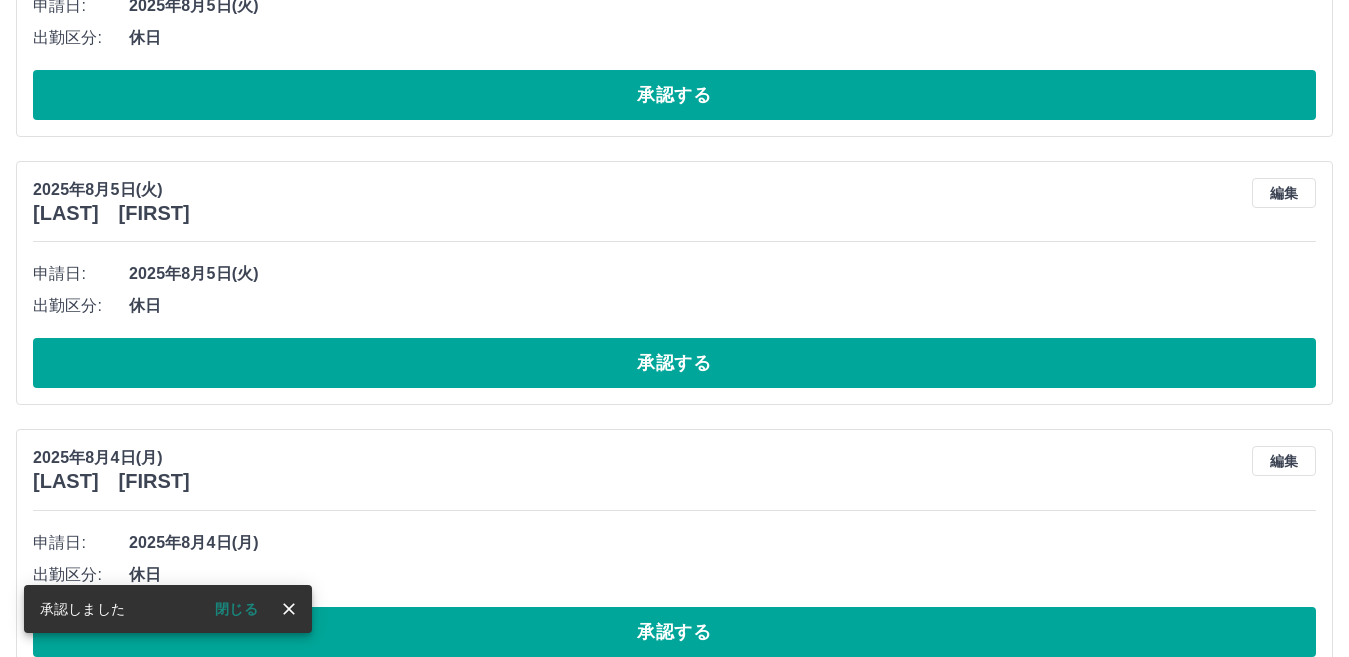 scroll, scrollTop: 443, scrollLeft: 0, axis: vertical 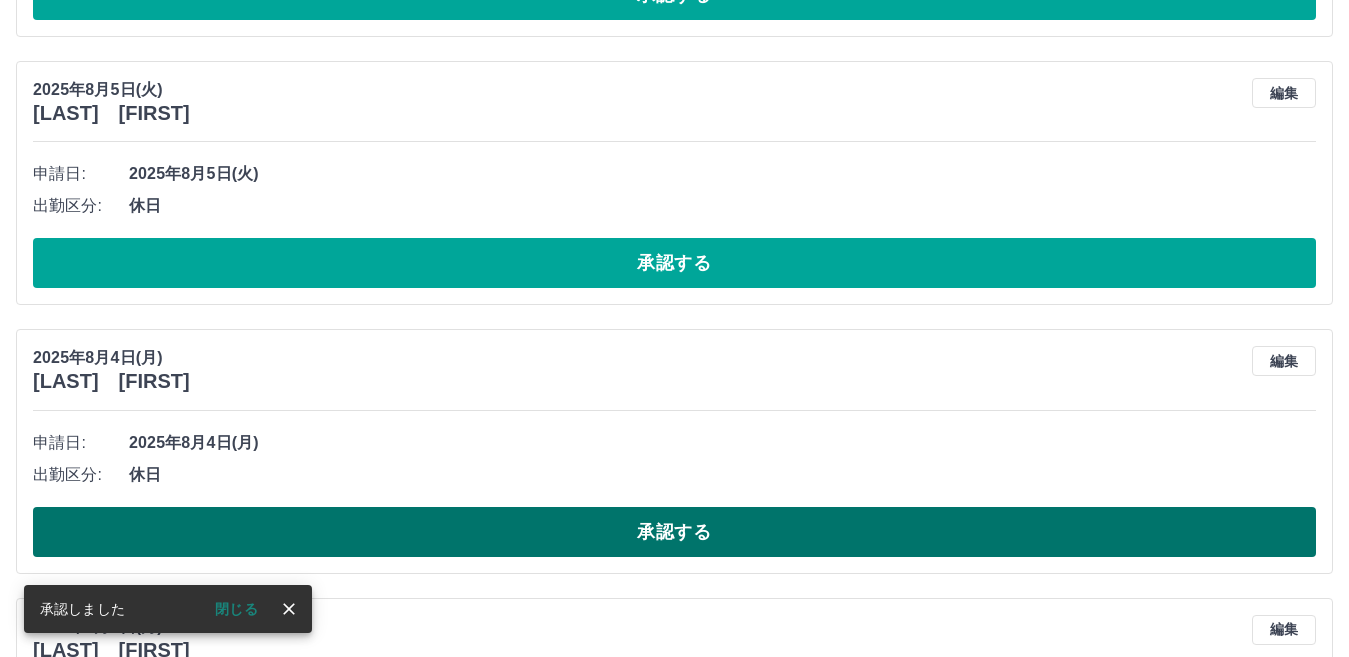 click on "承認する" at bounding box center (674, 532) 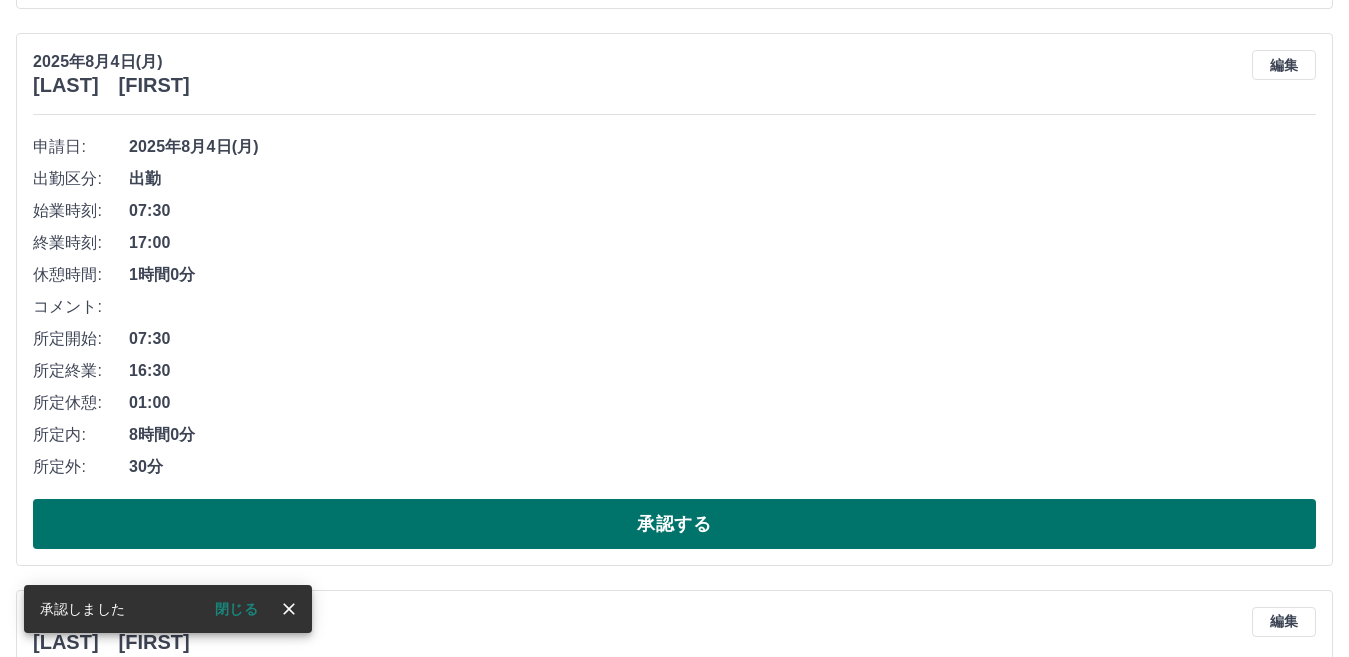 scroll, scrollTop: 743, scrollLeft: 0, axis: vertical 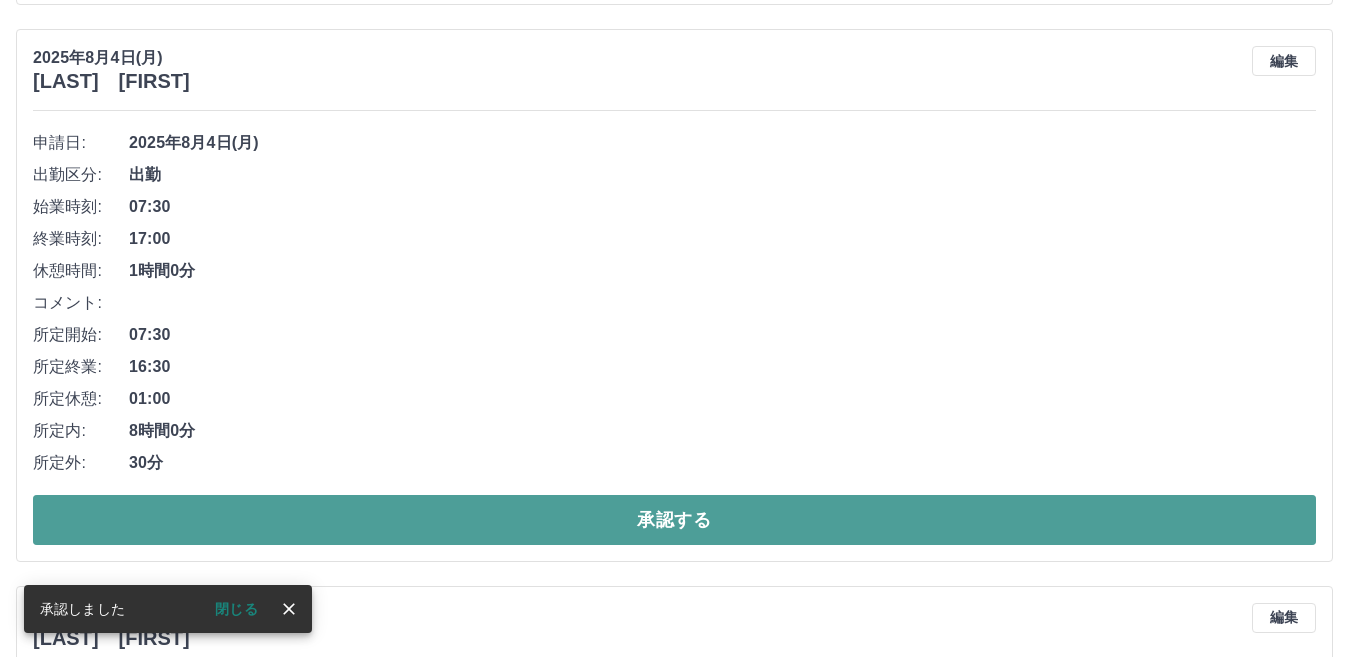 click on "承認する" at bounding box center [674, 520] 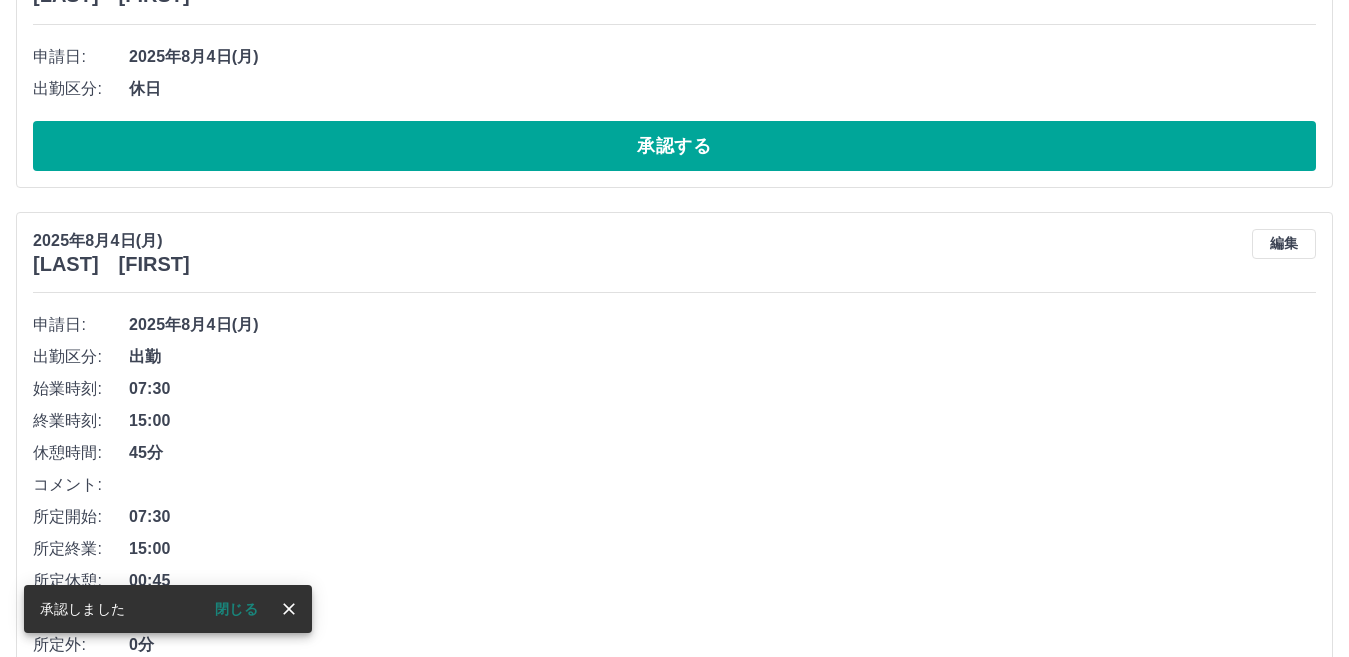 scroll, scrollTop: 943, scrollLeft: 0, axis: vertical 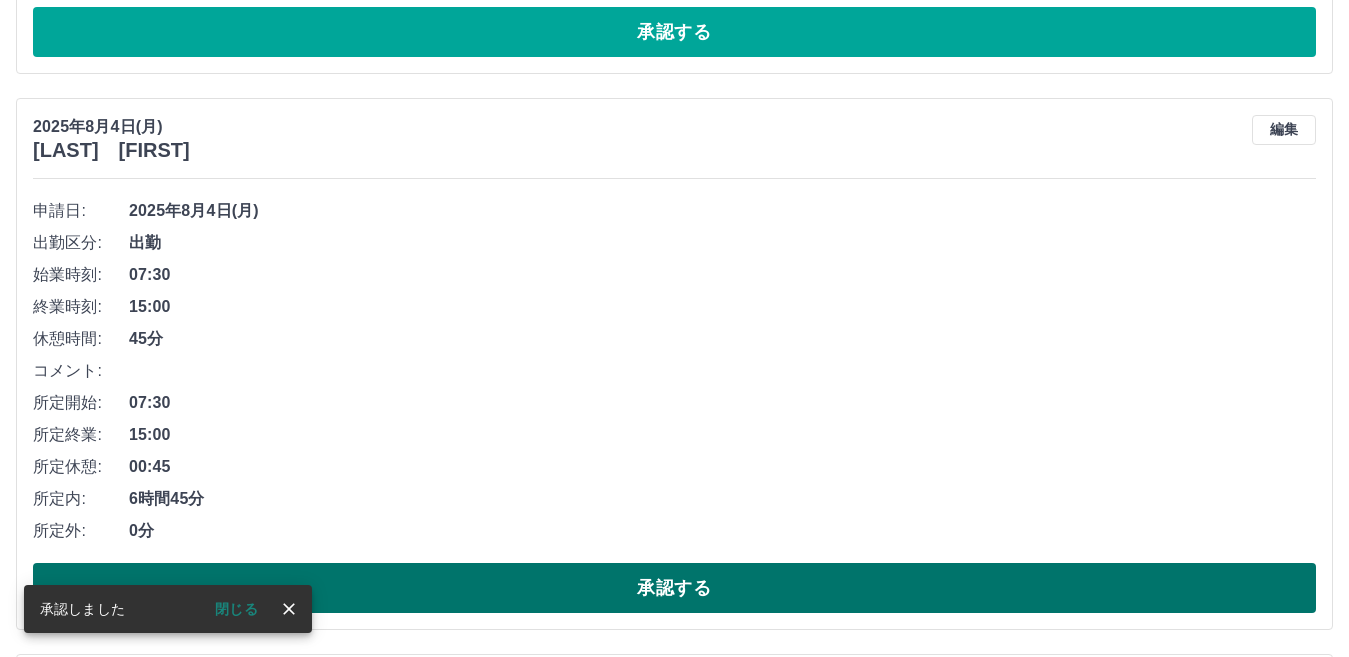 click on "承認する" at bounding box center (674, 588) 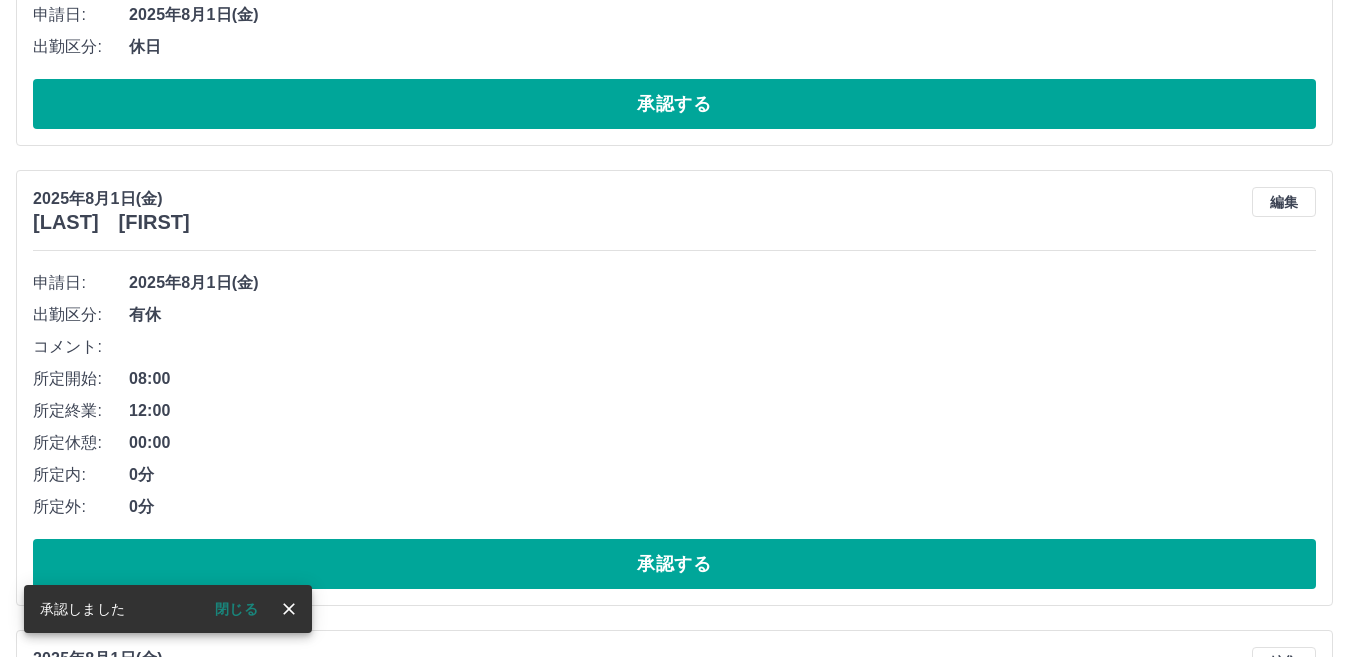 scroll, scrollTop: 1243, scrollLeft: 0, axis: vertical 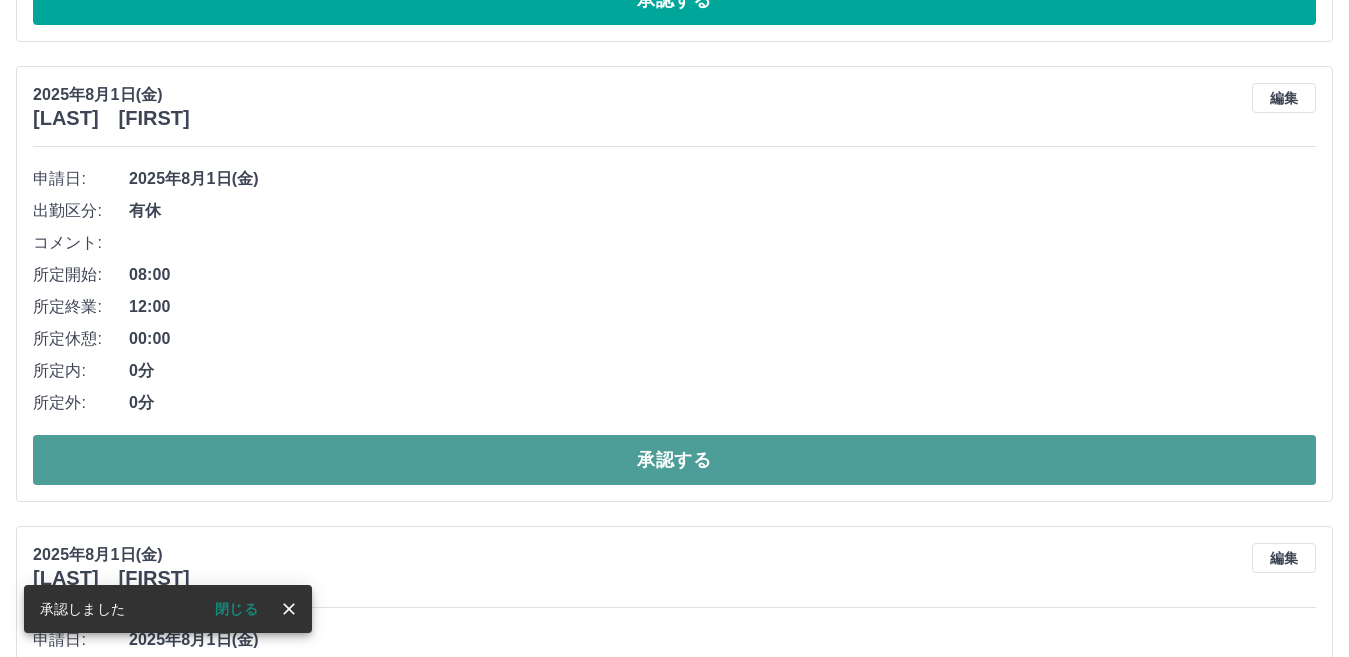 click on "承認する" at bounding box center [674, 460] 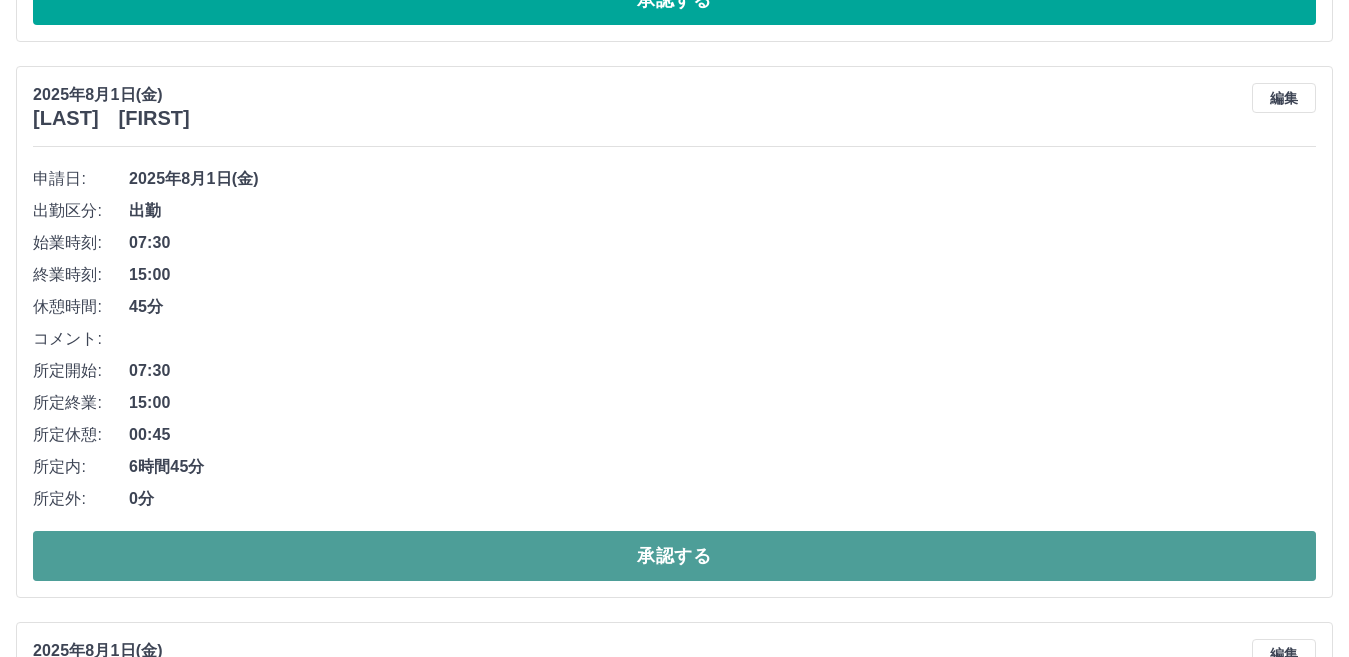 click on "承認する" at bounding box center [674, 556] 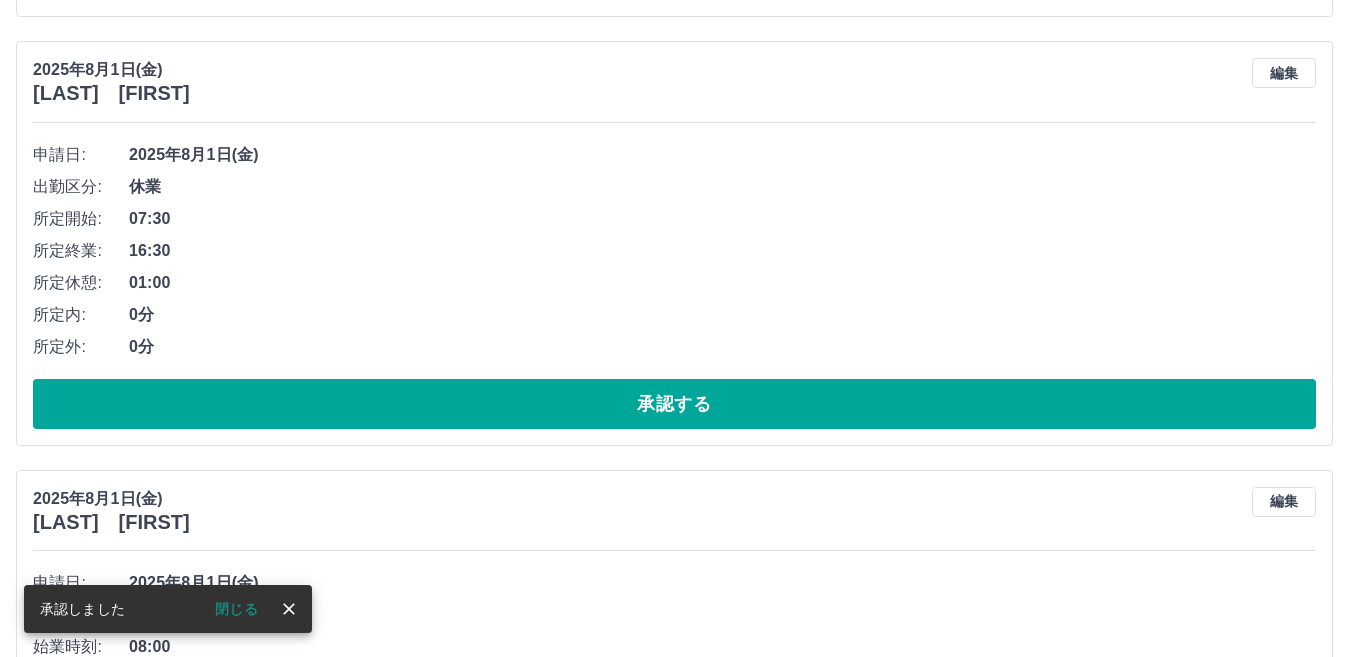 scroll, scrollTop: 1543, scrollLeft: 0, axis: vertical 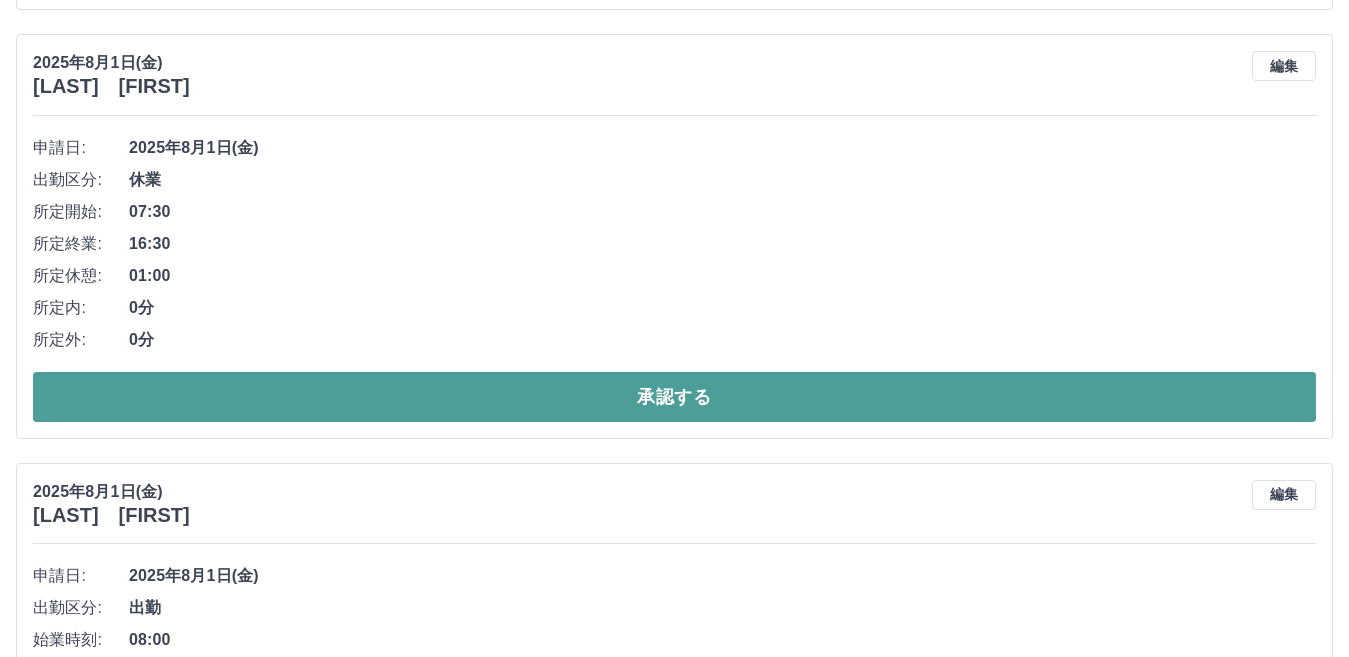 click on "承認する" at bounding box center (674, 397) 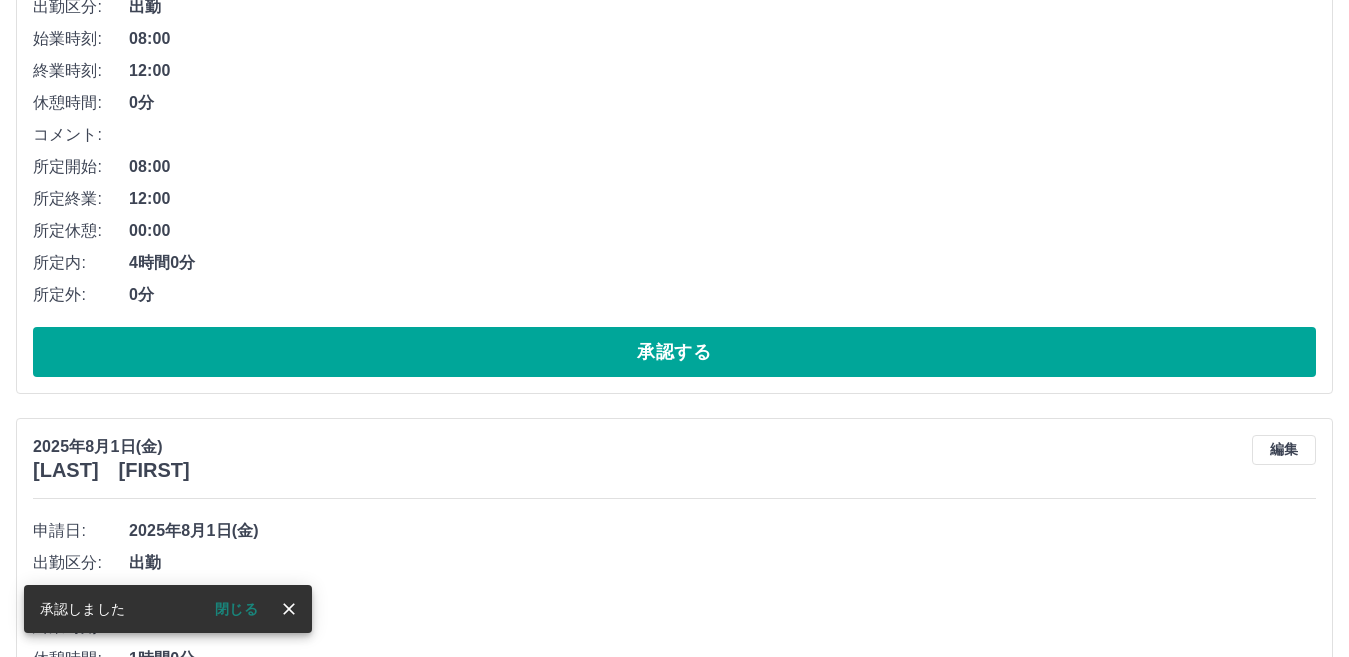 scroll, scrollTop: 1743, scrollLeft: 0, axis: vertical 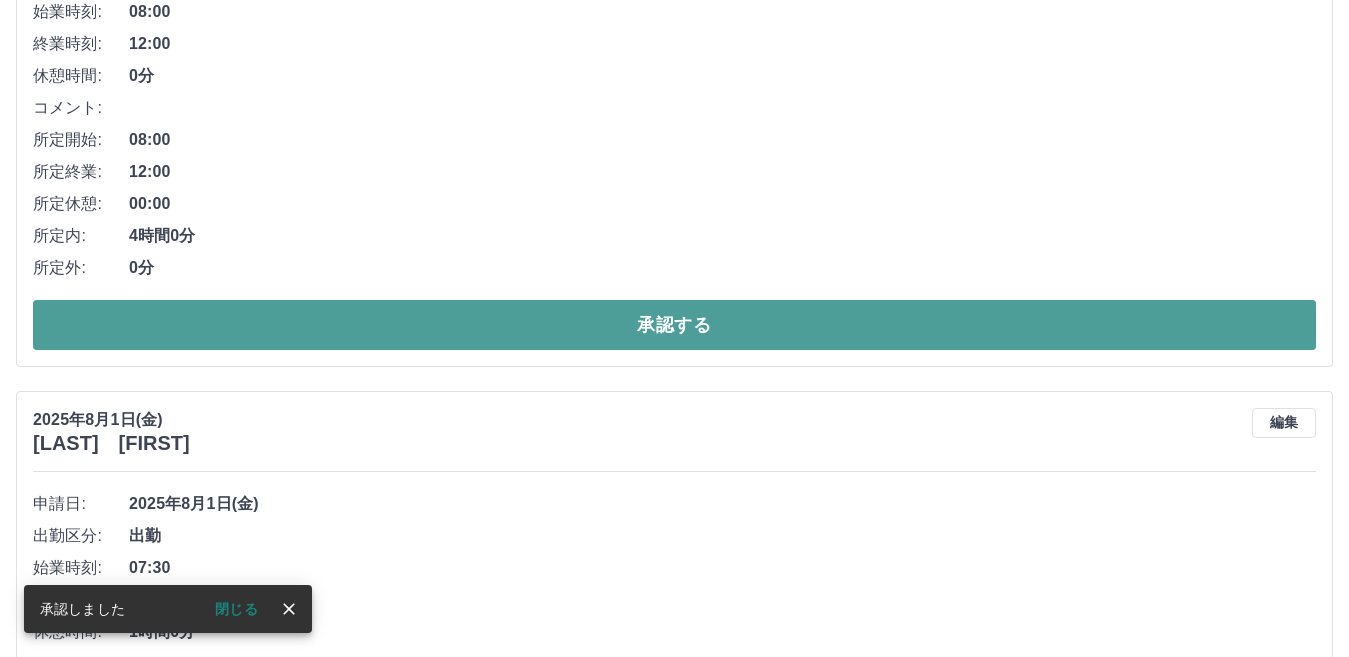 click on "承認する" at bounding box center (674, 325) 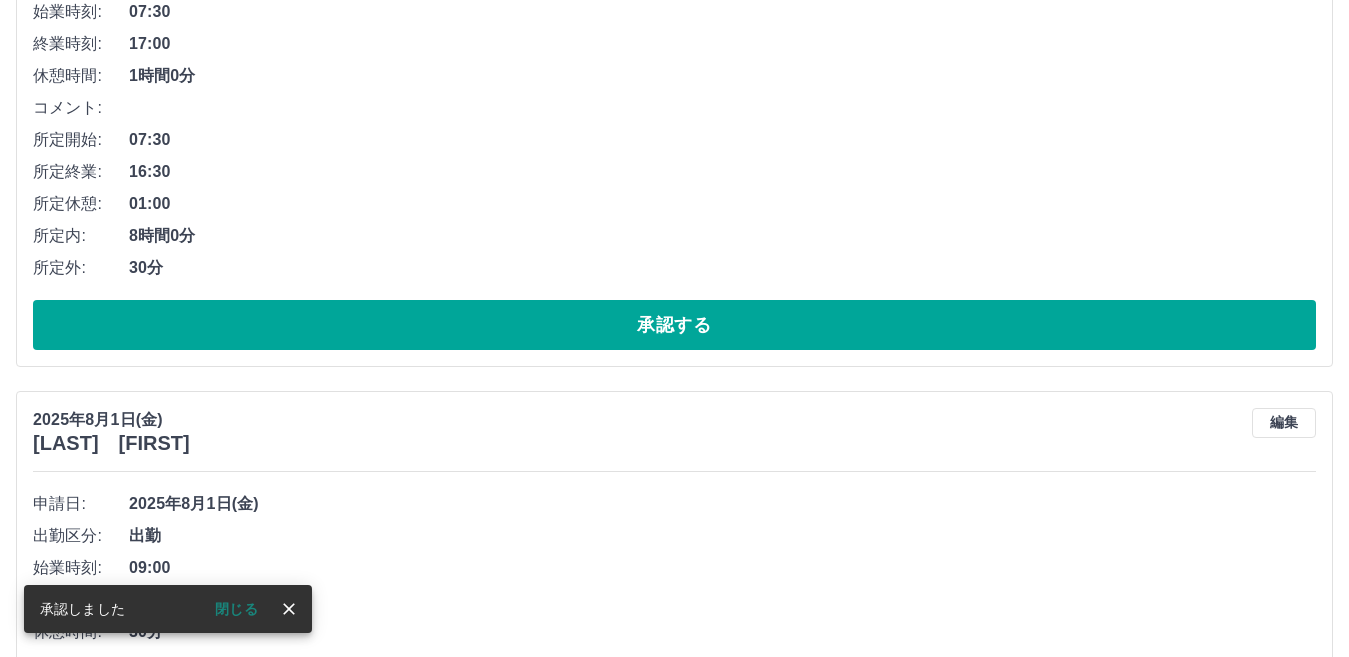 scroll, scrollTop: 1186, scrollLeft: 0, axis: vertical 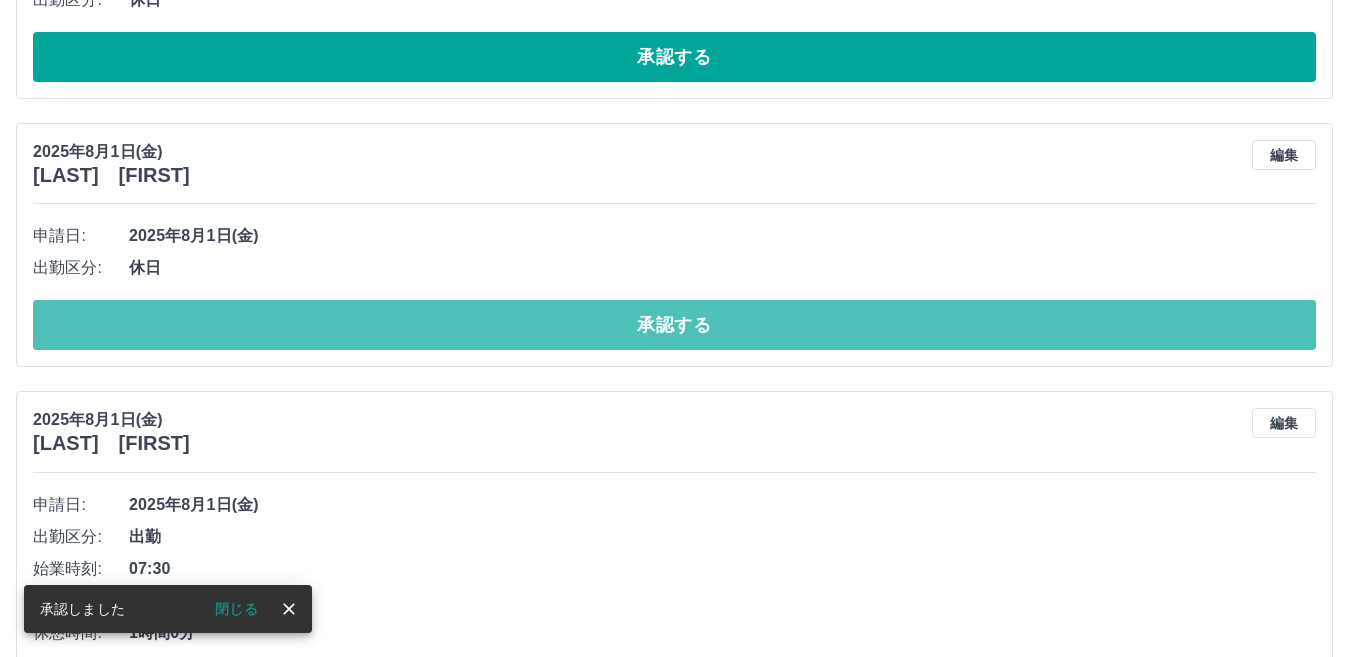 click on "承認する" at bounding box center [674, 325] 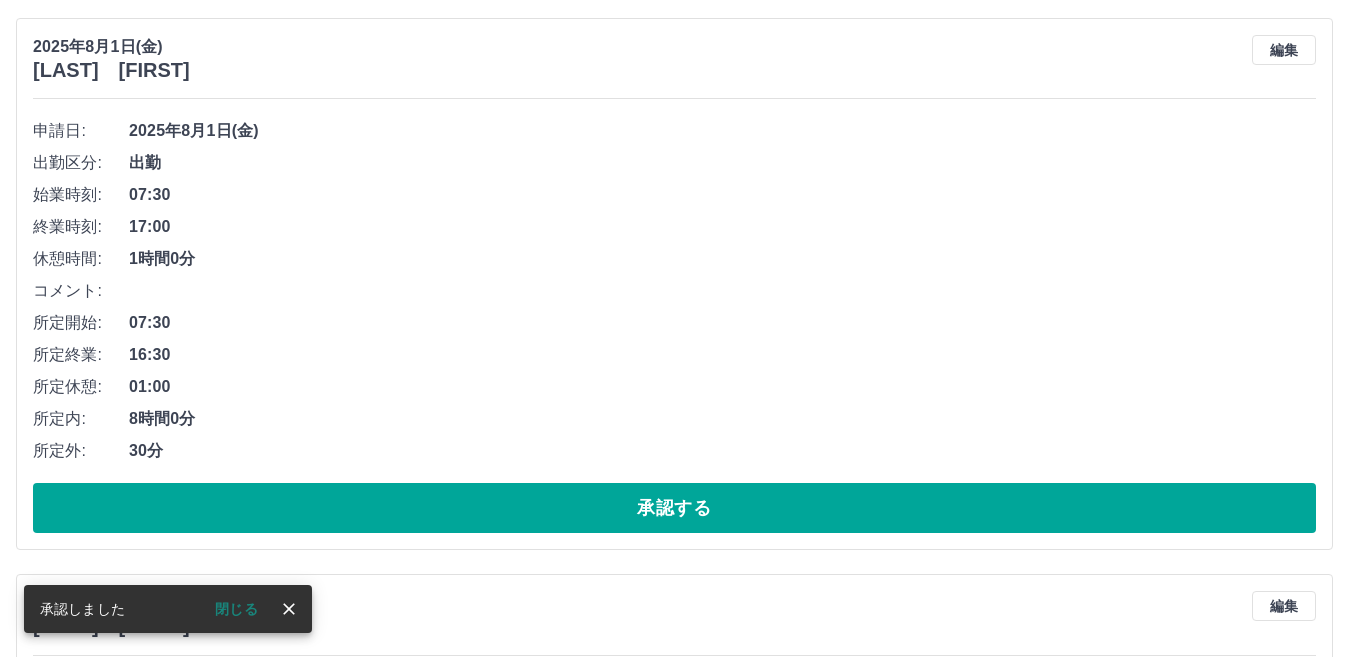 scroll, scrollTop: 1386, scrollLeft: 0, axis: vertical 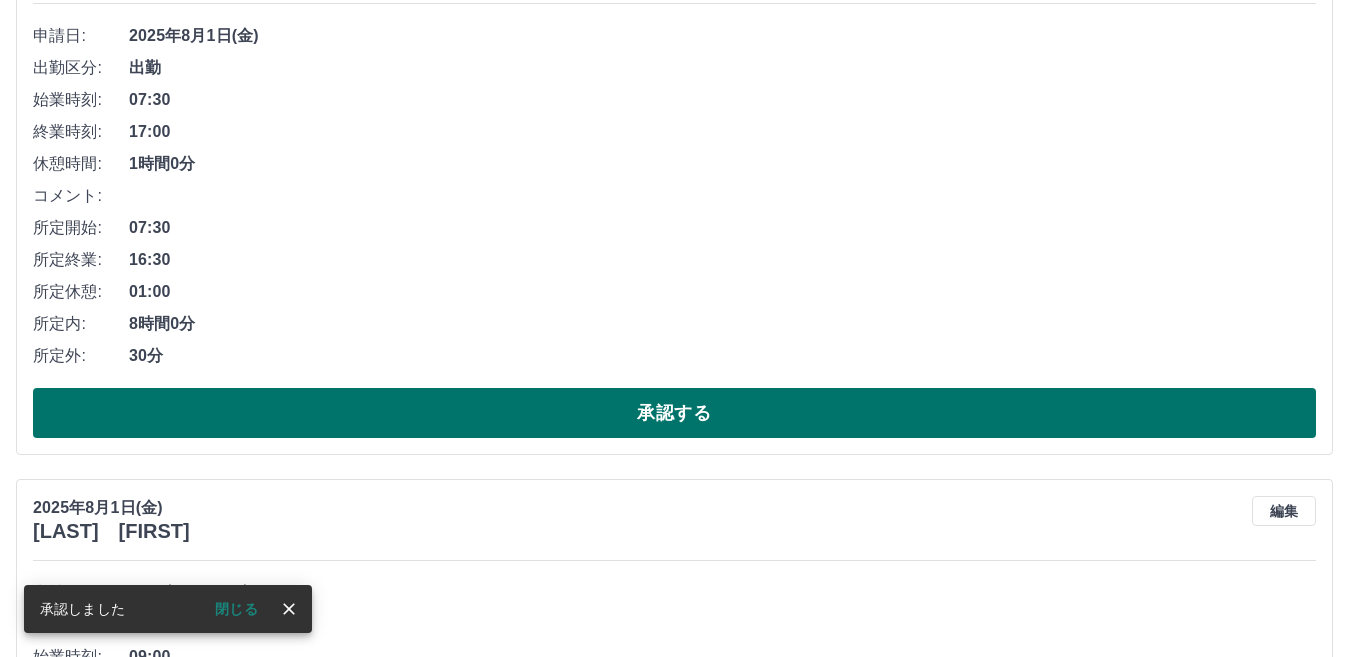 click on "承認する" at bounding box center (674, 413) 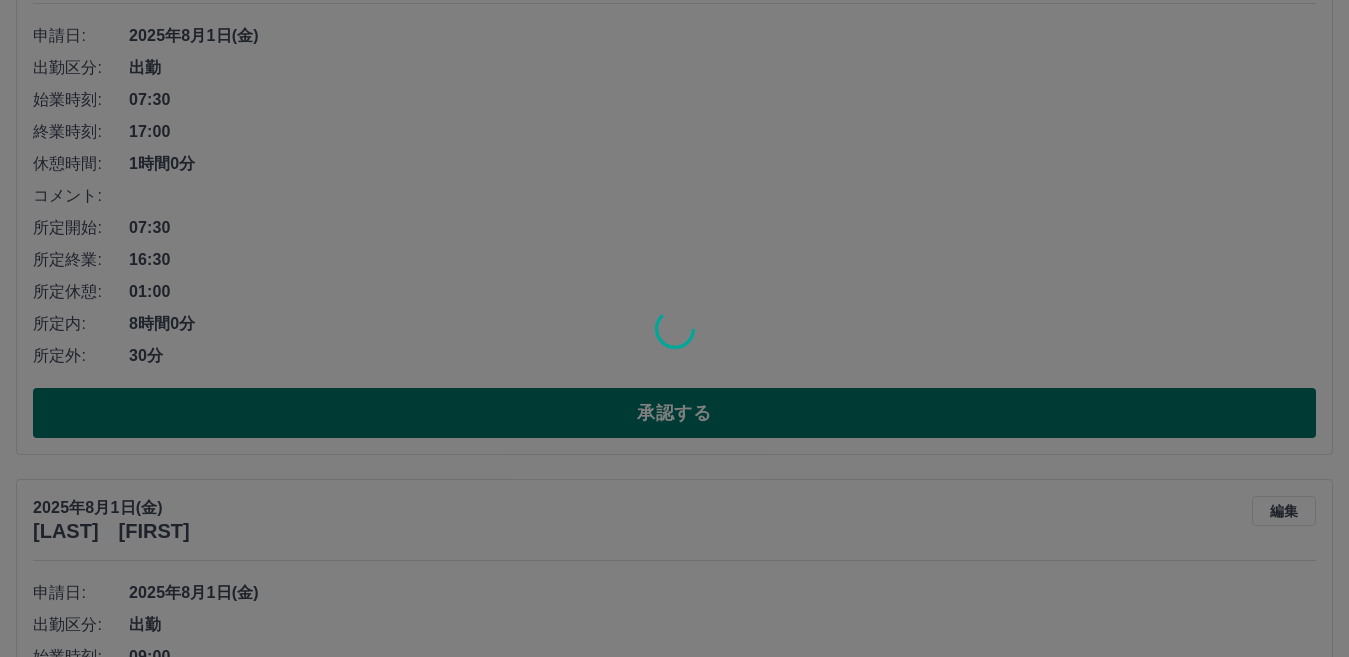 scroll, scrollTop: 830, scrollLeft: 0, axis: vertical 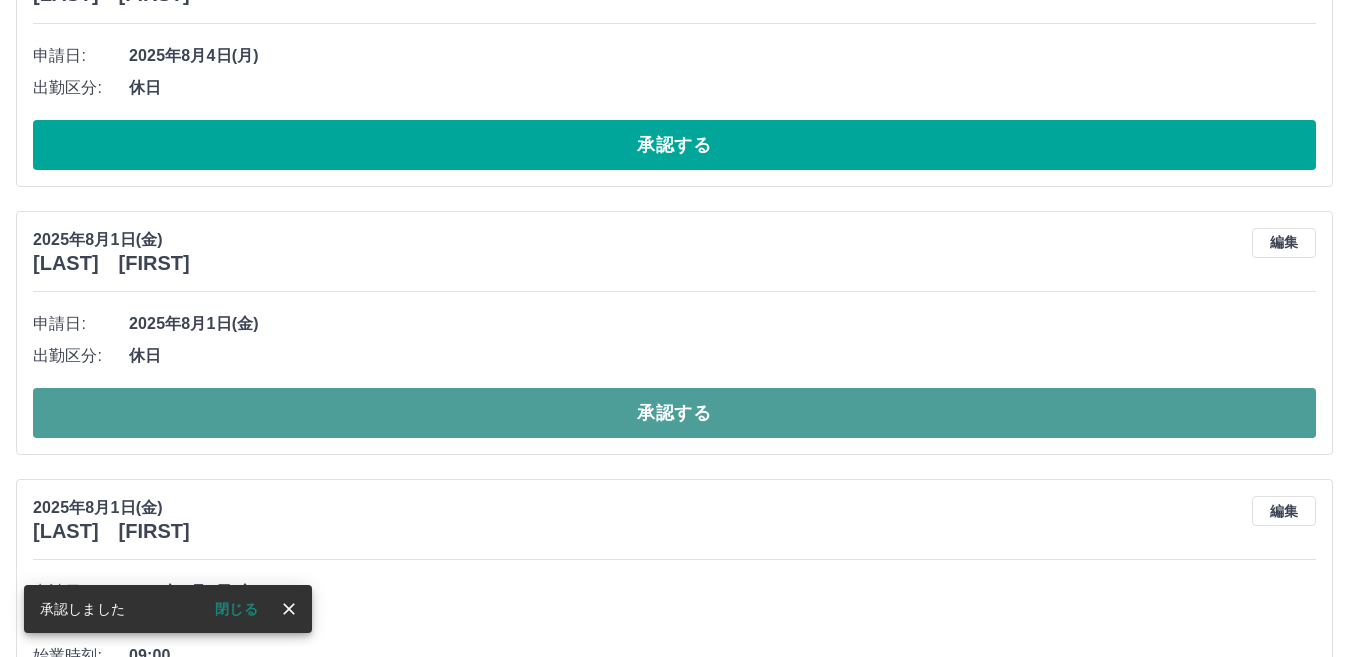 click on "承認する" at bounding box center (674, 413) 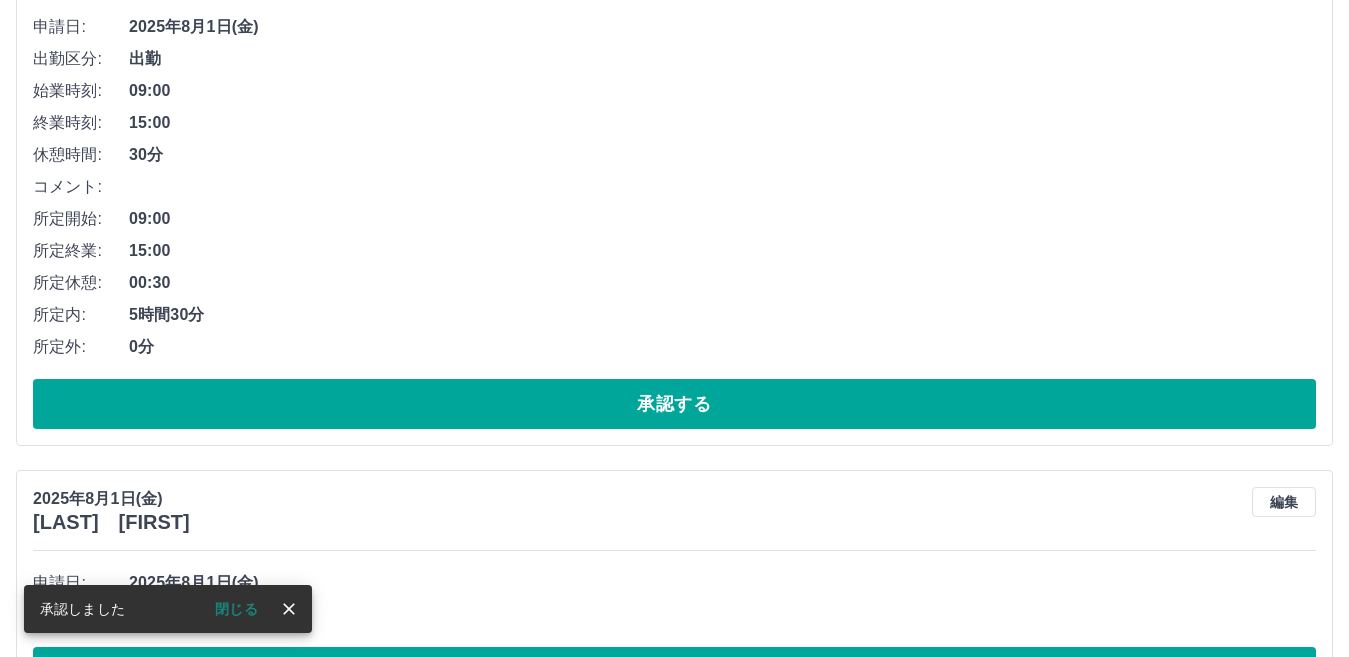 scroll, scrollTop: 1130, scrollLeft: 0, axis: vertical 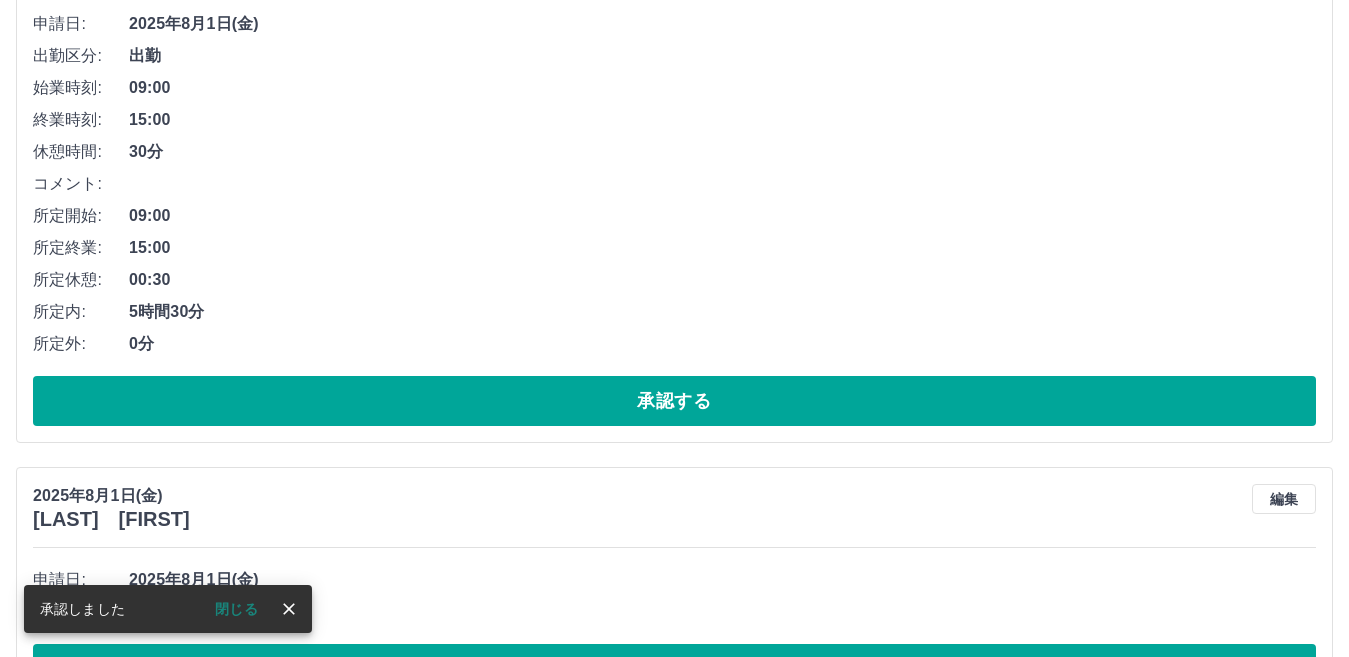click on "承認する" at bounding box center [674, 401] 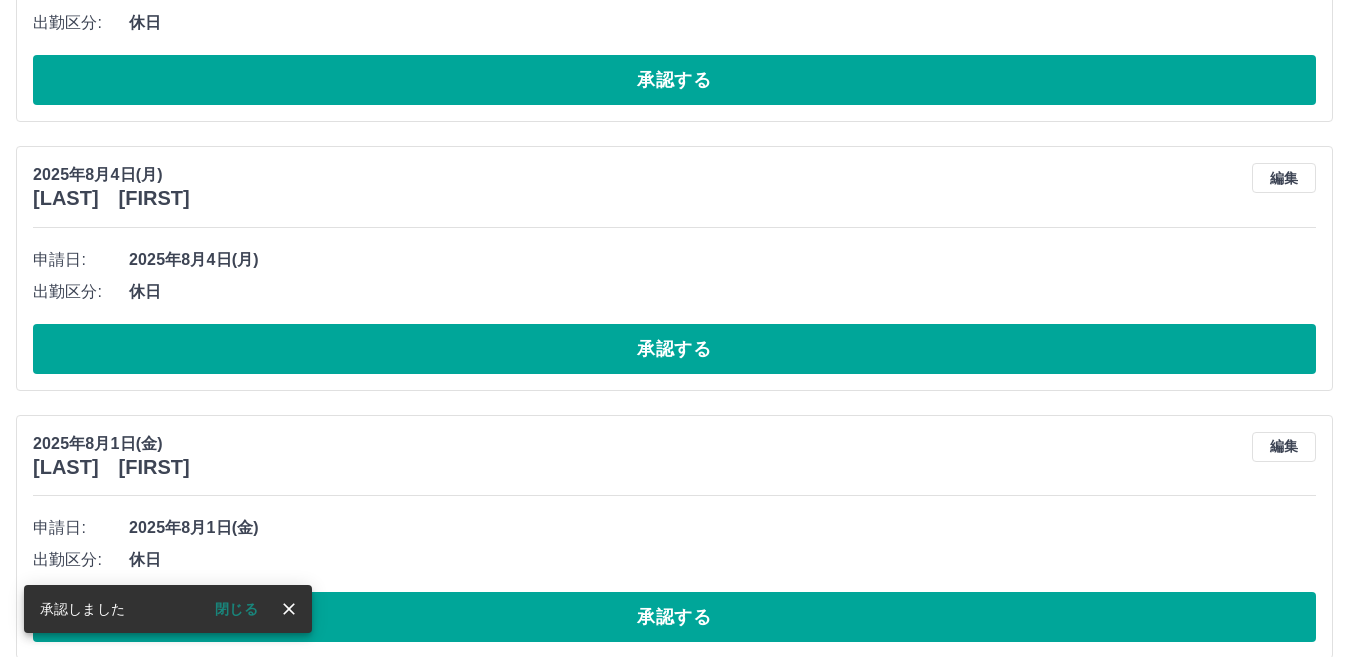 scroll, scrollTop: 654, scrollLeft: 0, axis: vertical 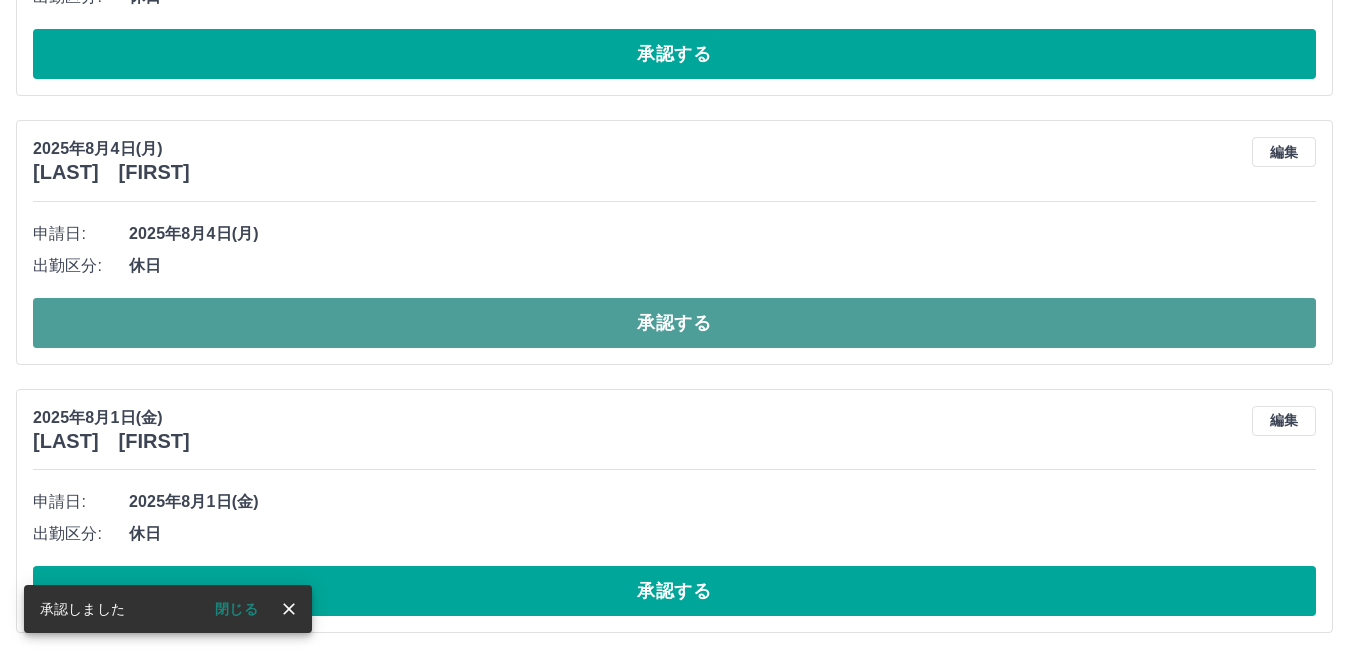click on "承認する" at bounding box center (674, 323) 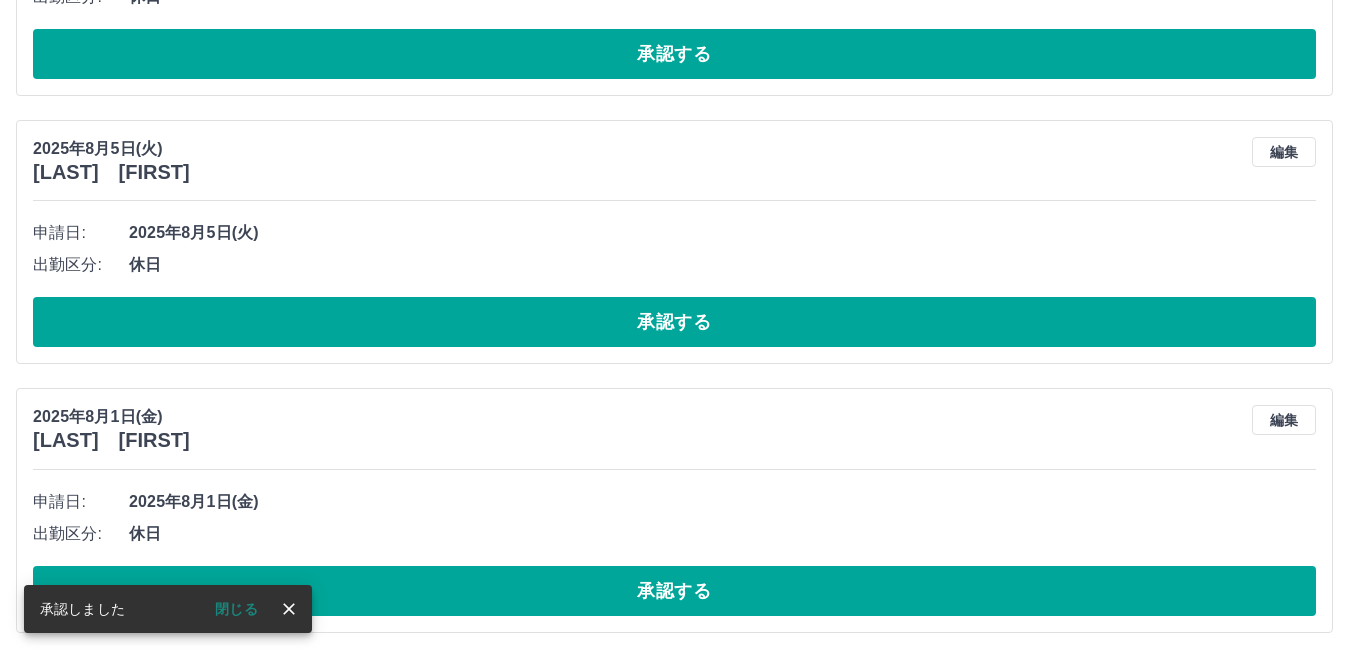 scroll, scrollTop: 386, scrollLeft: 0, axis: vertical 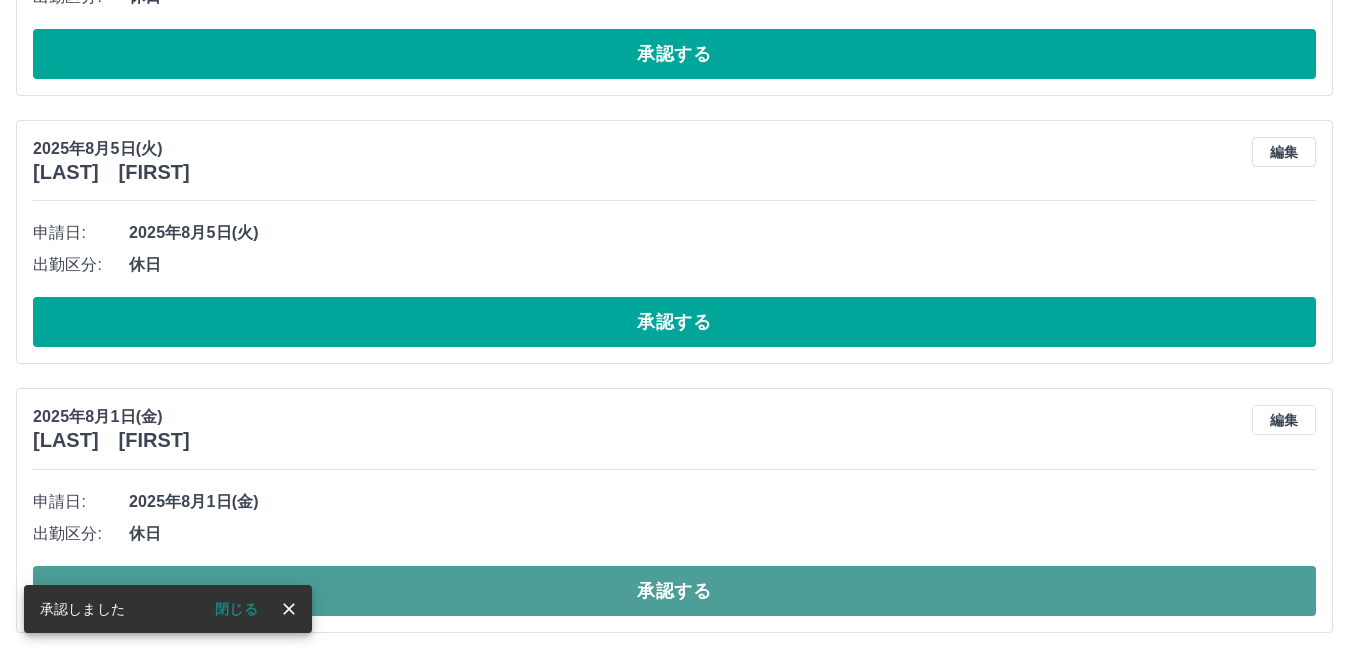 click on "承認する" at bounding box center (674, 591) 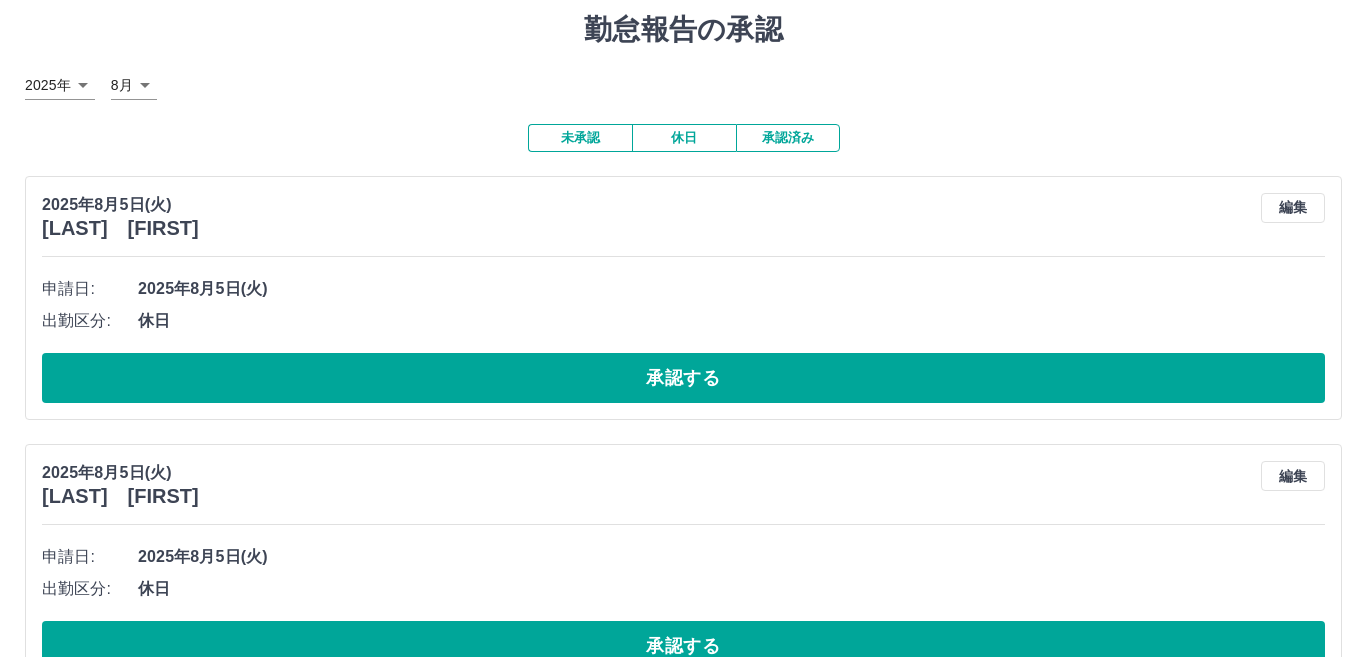 scroll, scrollTop: 0, scrollLeft: 0, axis: both 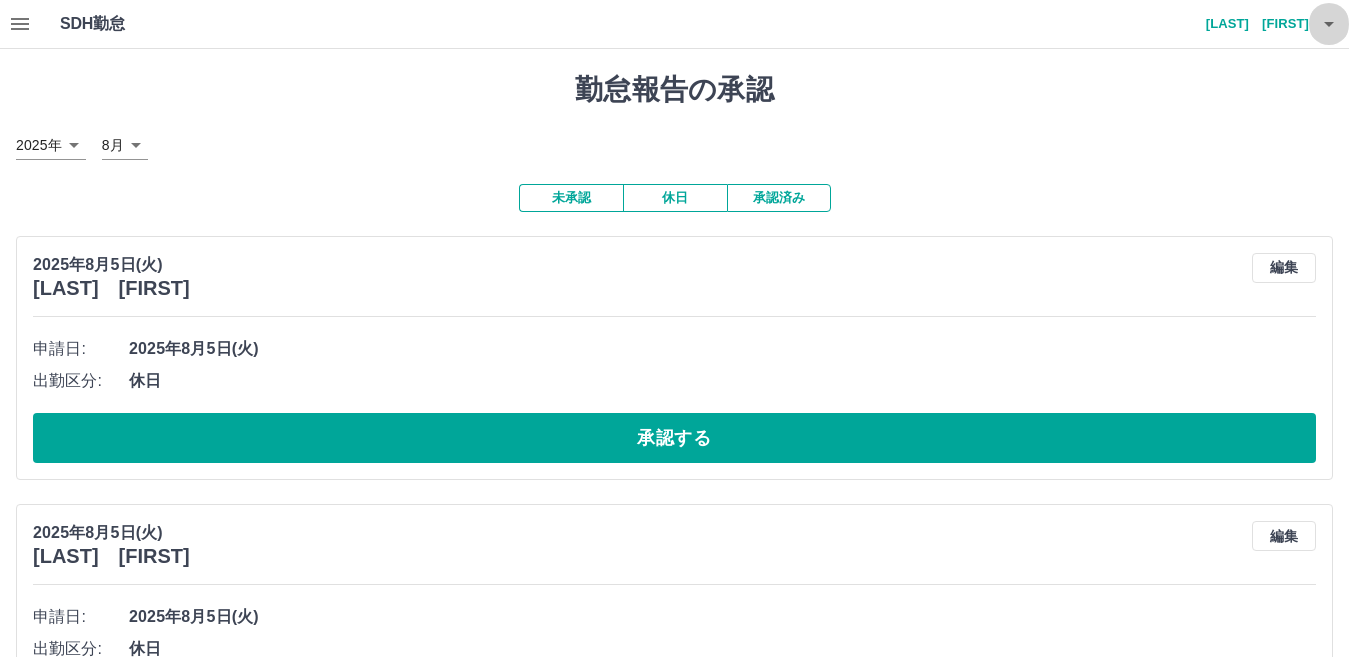 click 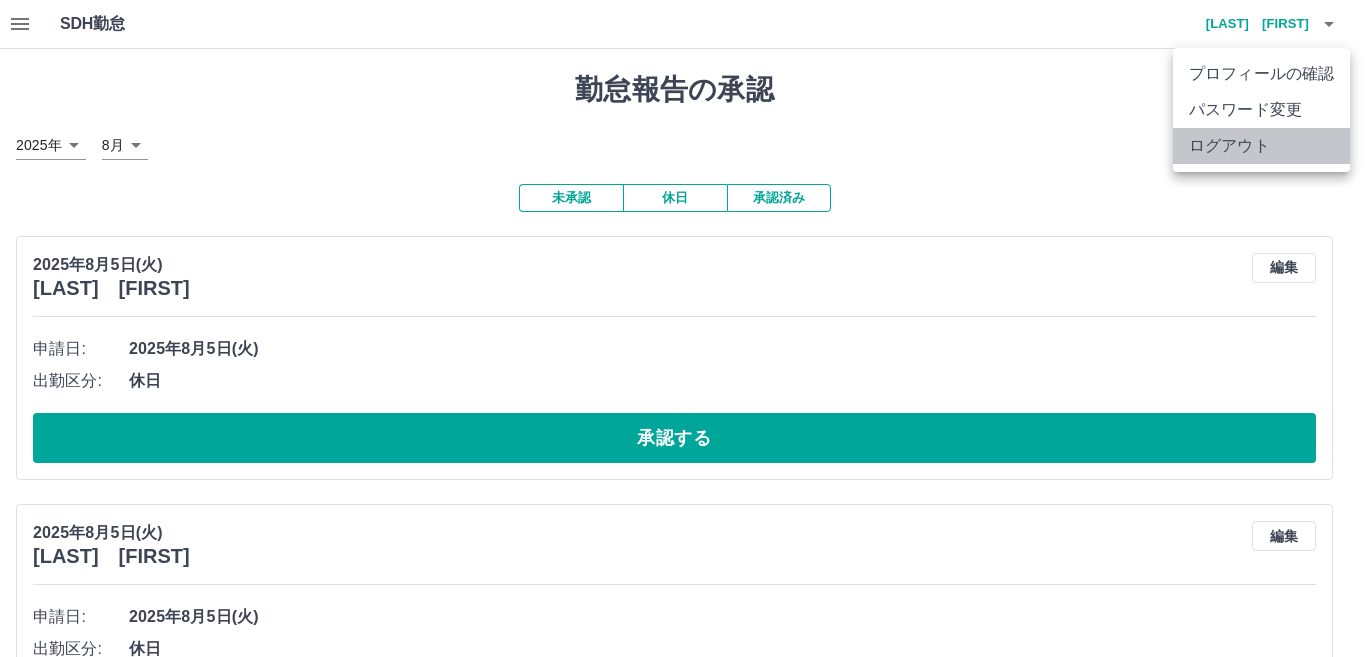 click on "ログアウト" at bounding box center [1261, 146] 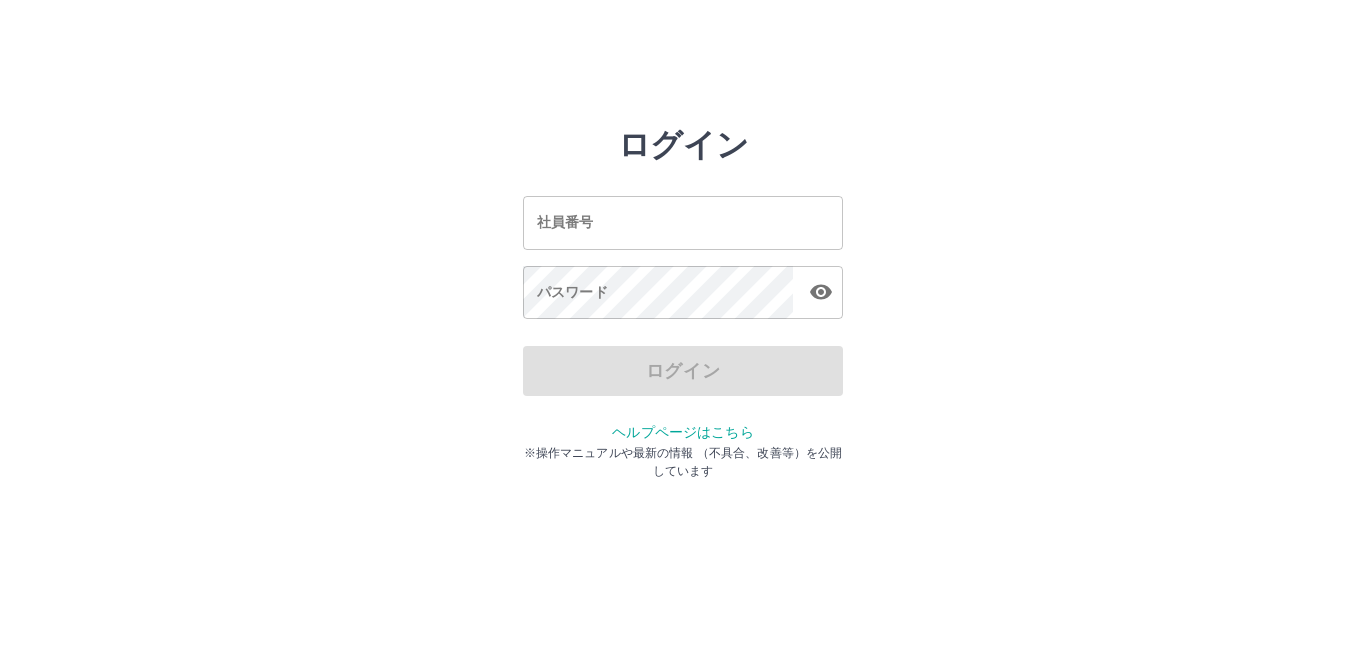 scroll, scrollTop: 0, scrollLeft: 0, axis: both 